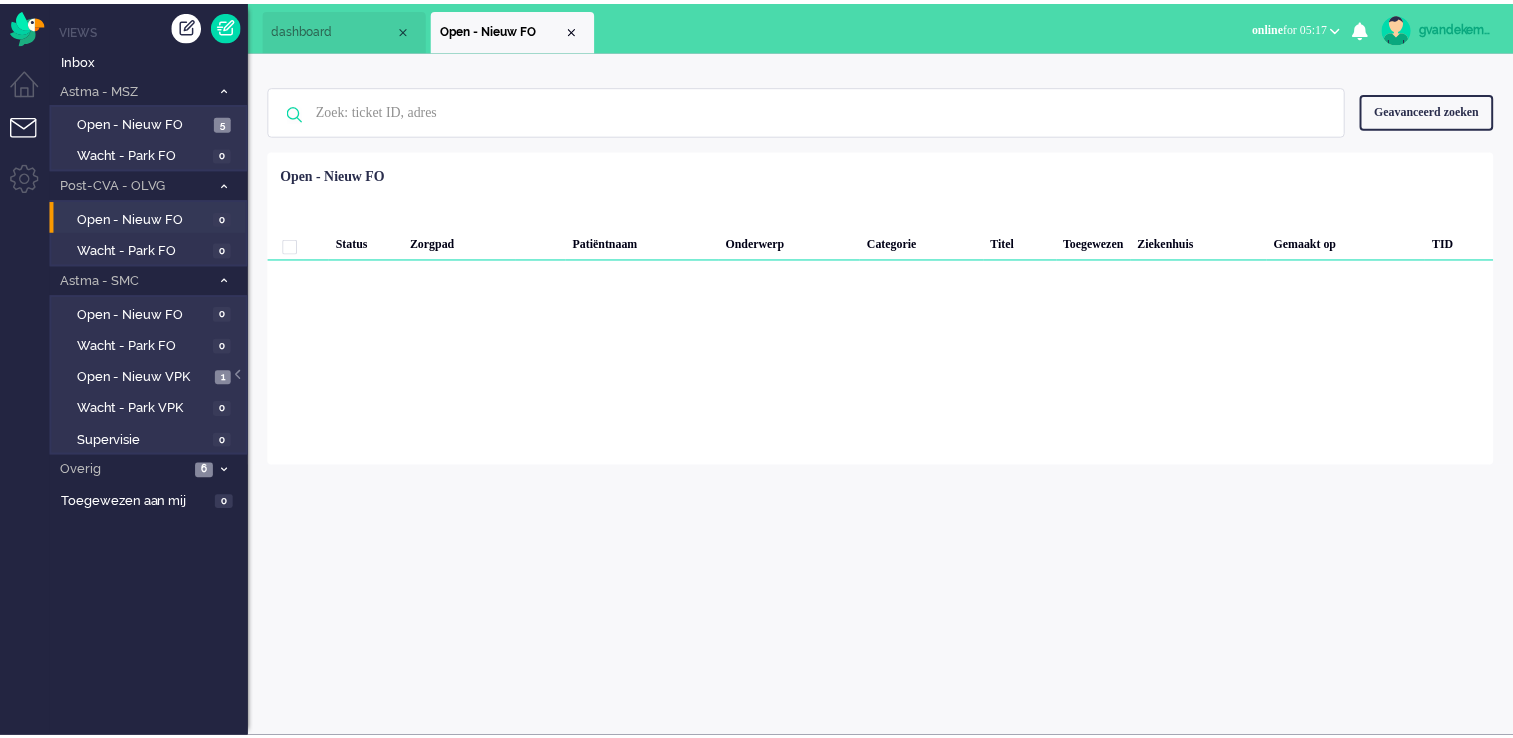 scroll, scrollTop: 0, scrollLeft: 0, axis: both 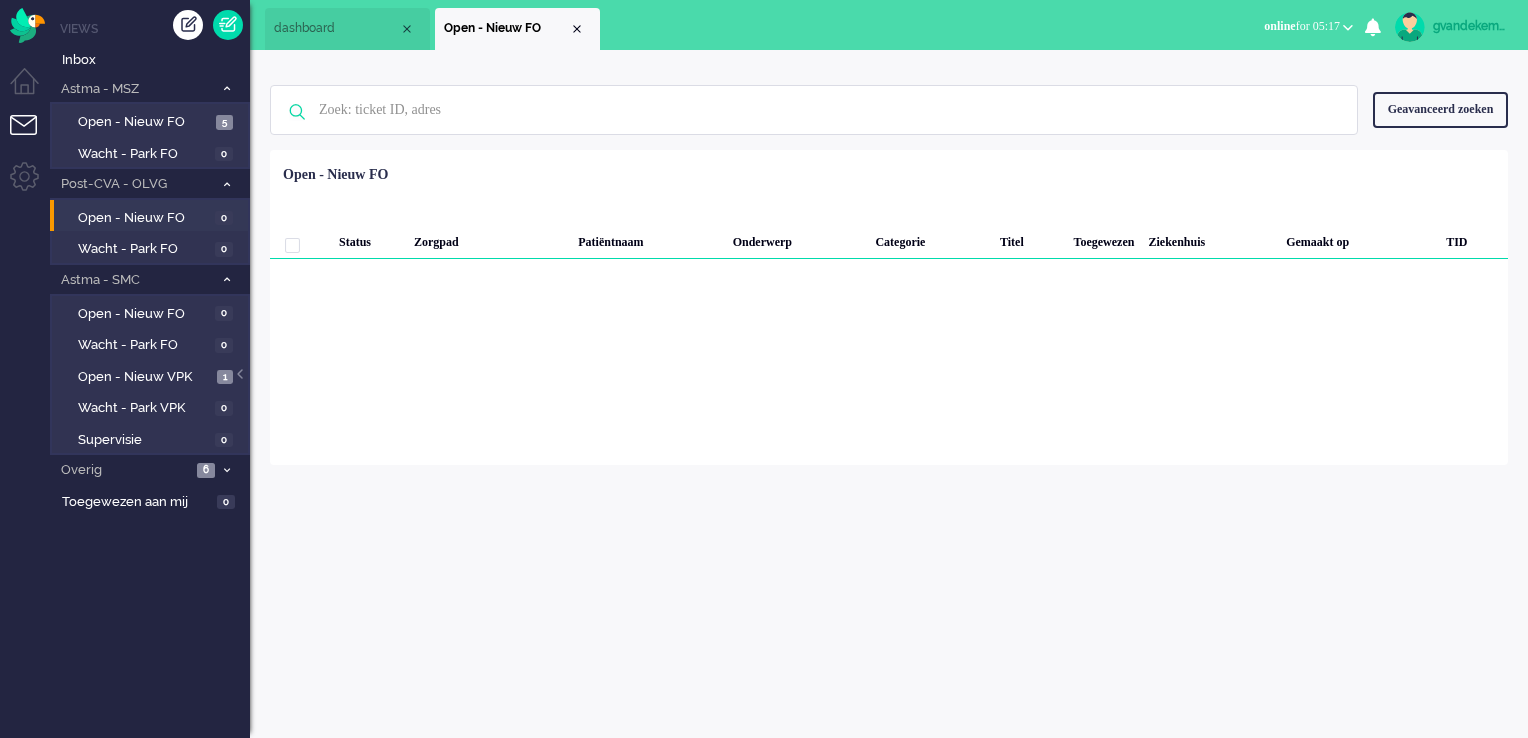 click on "dashboard" at bounding box center (336, 28) 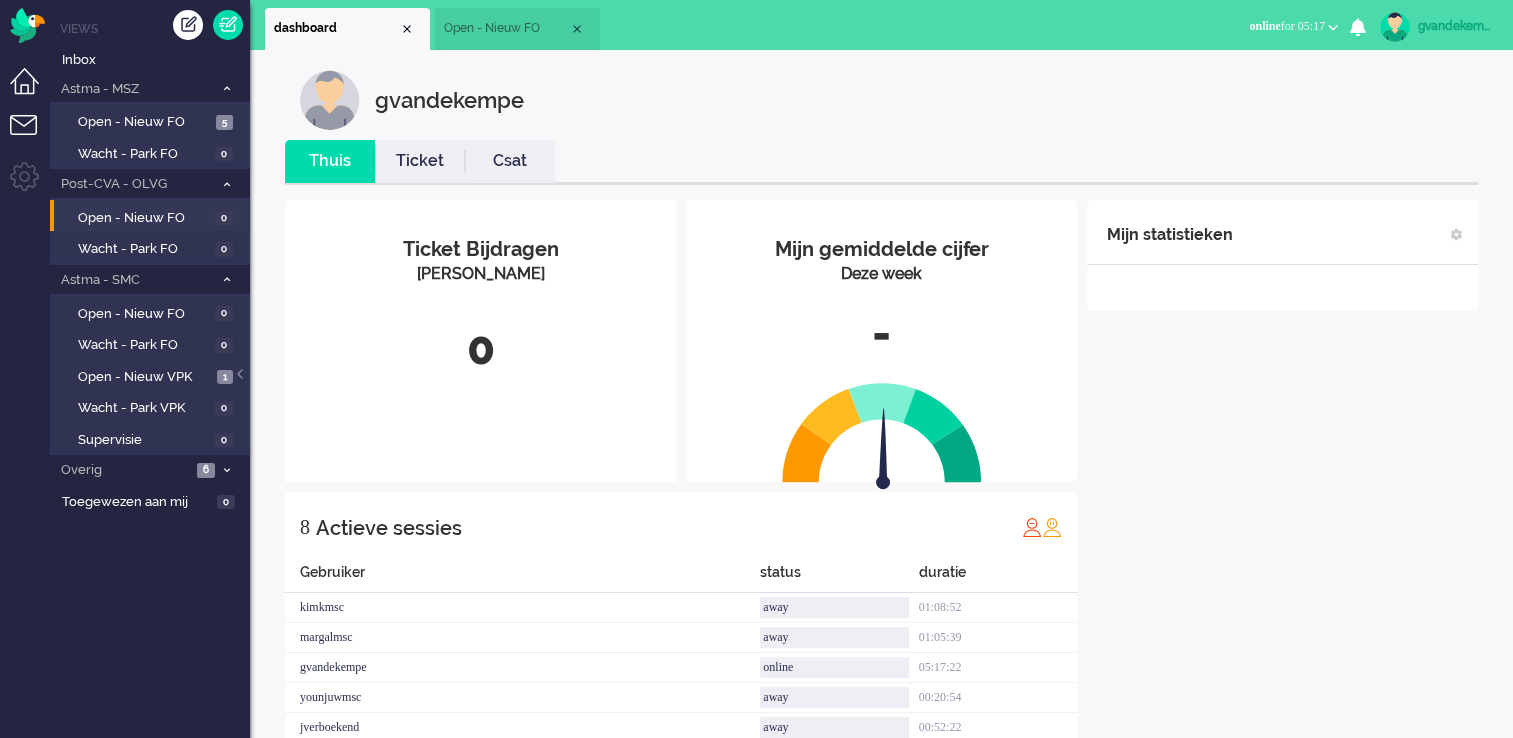 click at bounding box center (32, 90) 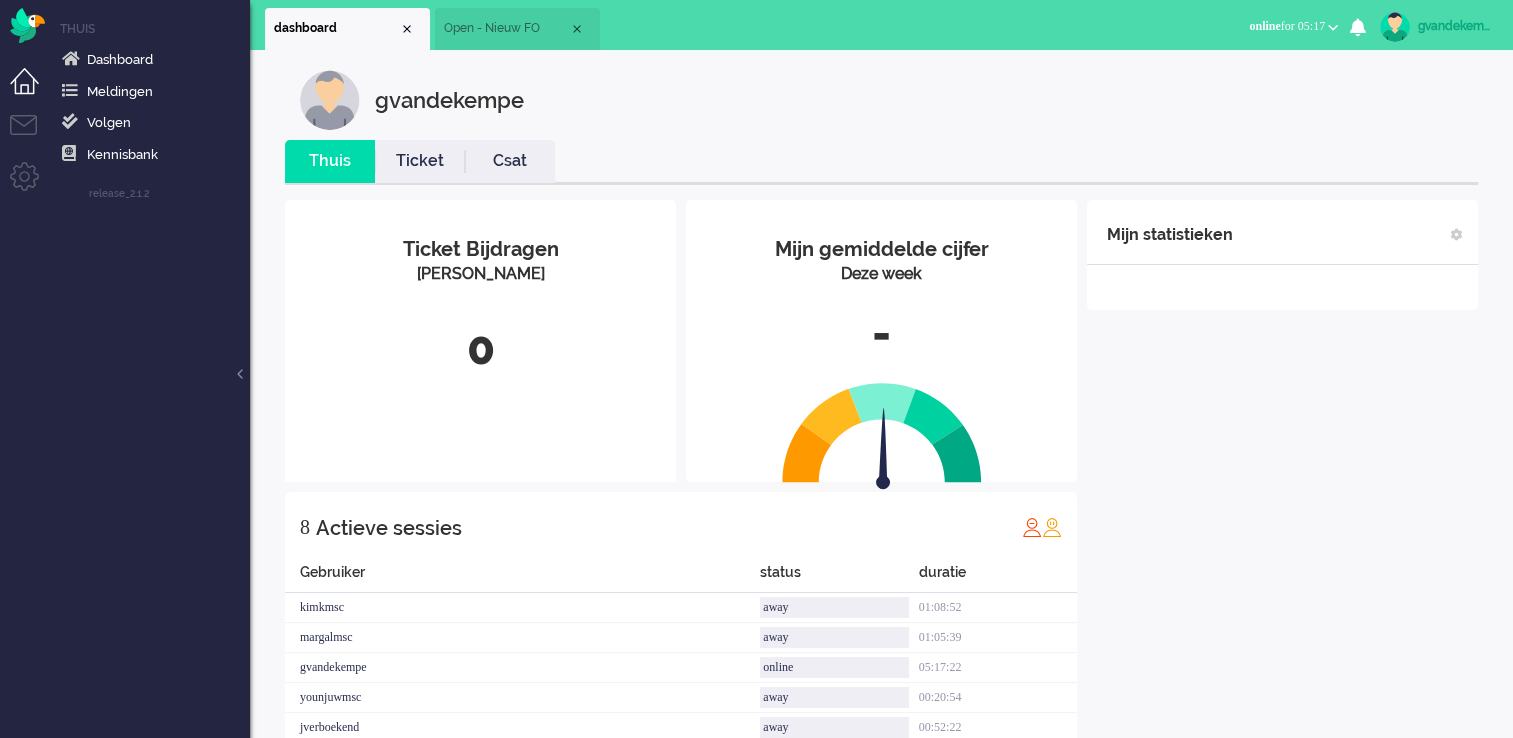 click at bounding box center [1333, 27] 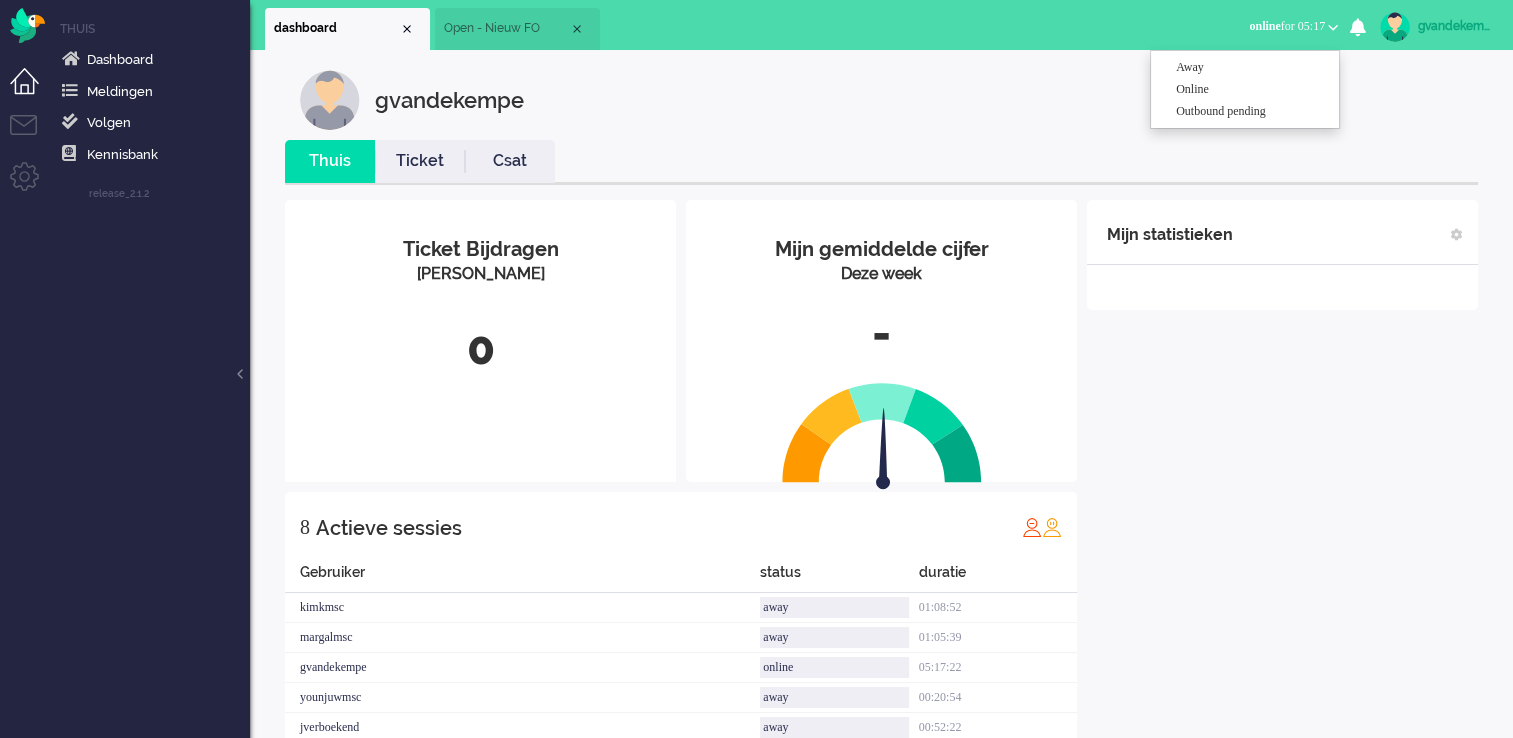 click on "Mijn statistieken + Statistieken toevoegen Bel tijd (gemiddelde dag) Wrapup tijd (gemiddelde dag) FTR oproep (deze week) Status tijd (totaal dag) Wachtende oproepen (dit moment) per campaign Campaign beschikbaarheid (vandaag) per campaign Wachtende oproepen (dit moment) per merk Campaign beschikbaarheid (vandaag) per merk Berichten van gebruiker (vandaag) per kanaal Gebruiker CSAT (week) Berichten van gebruiker (Totaal vandaag) met richting ticket  selecteer... selecteer... toevoegen annuleren" at bounding box center (1282, 526) 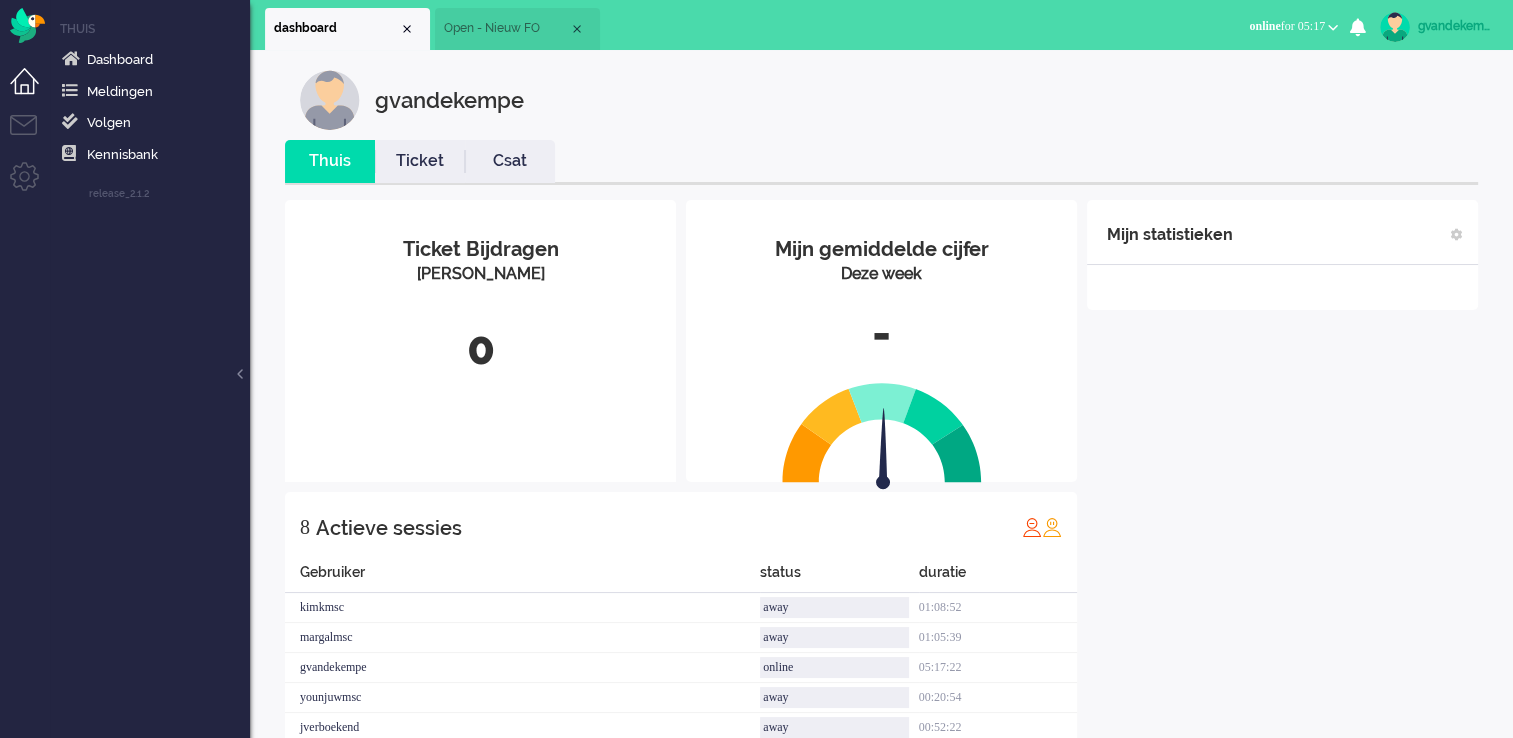 click at bounding box center [25, 444] 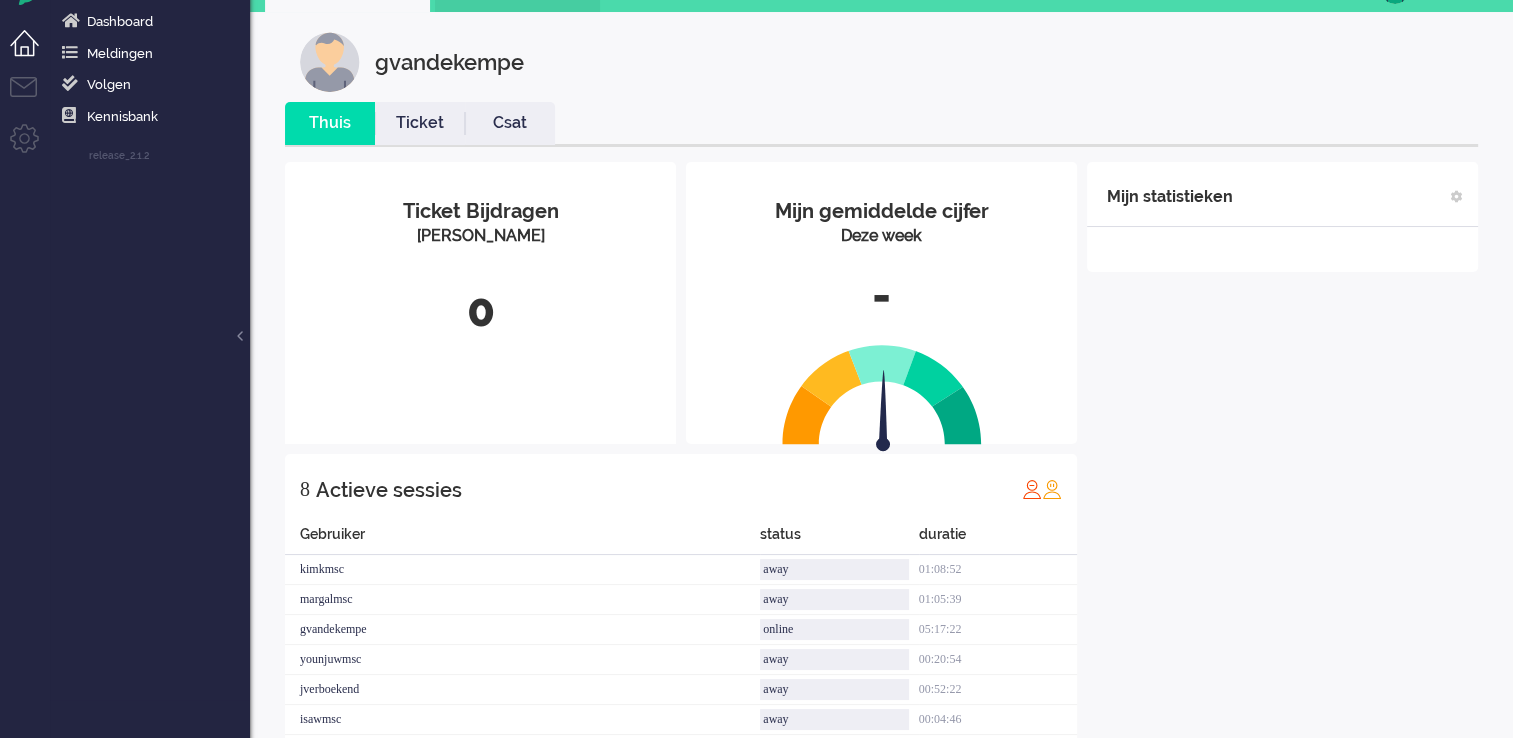 scroll, scrollTop: 0, scrollLeft: 0, axis: both 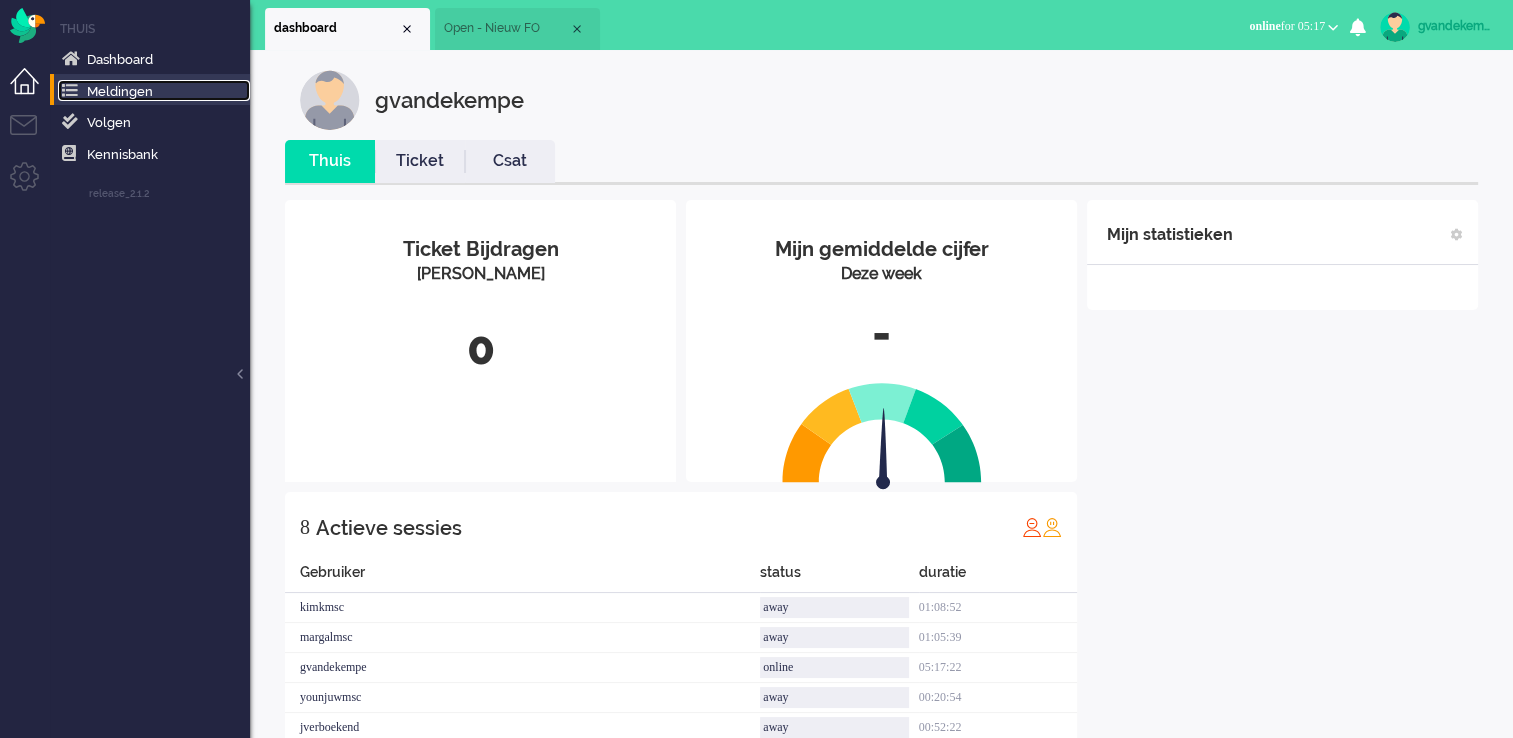 click on "Meldingen" at bounding box center [120, 91] 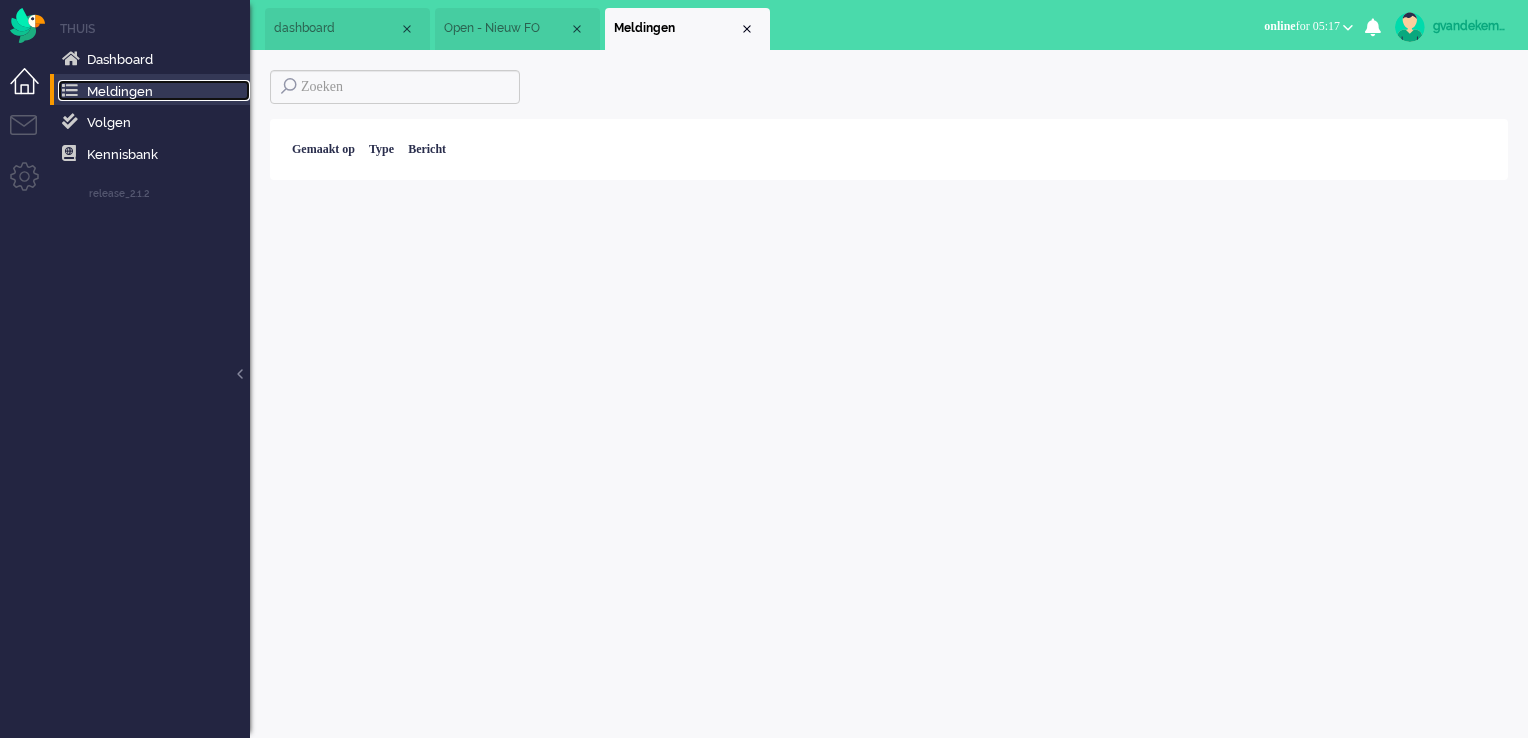 click at bounding box center (70, 91) 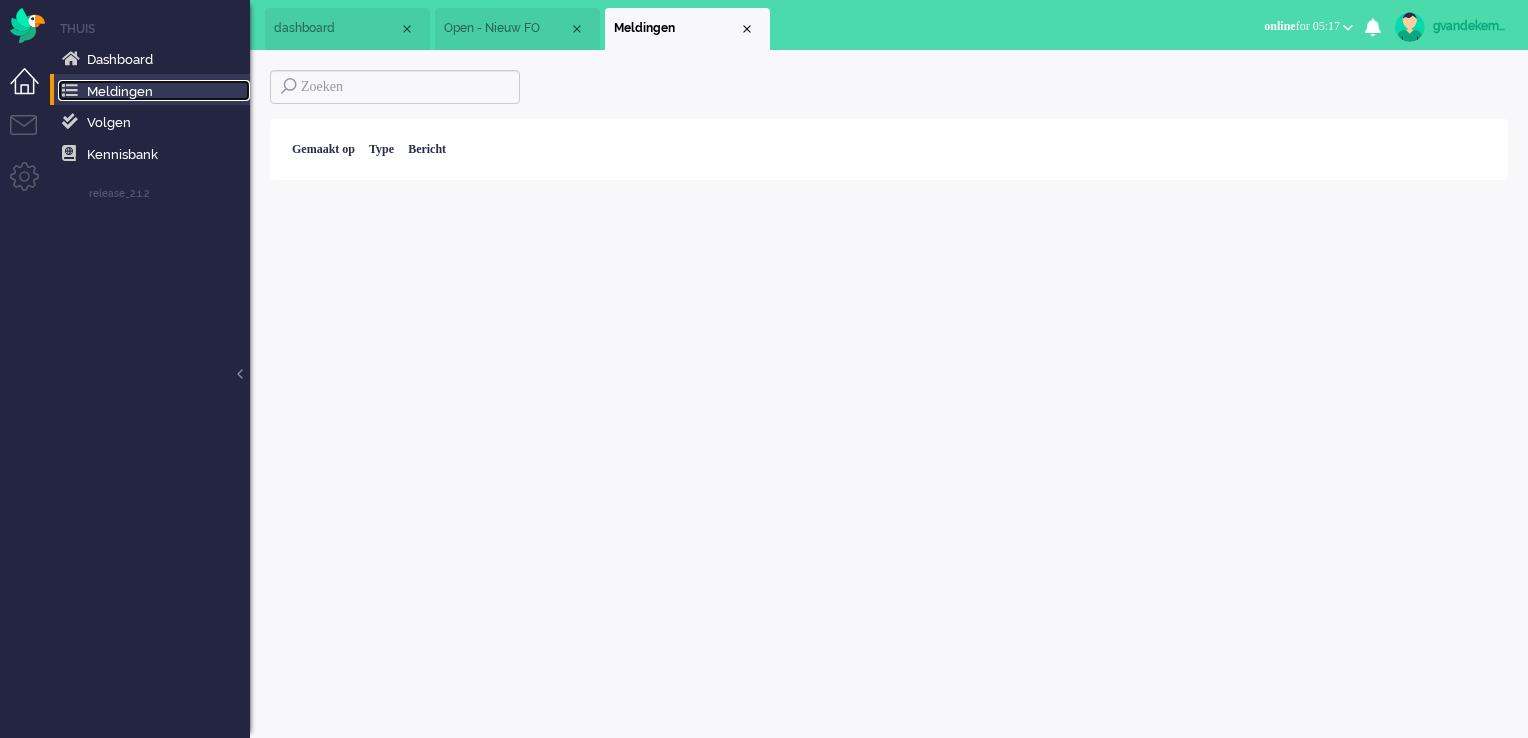 click at bounding box center (70, 91) 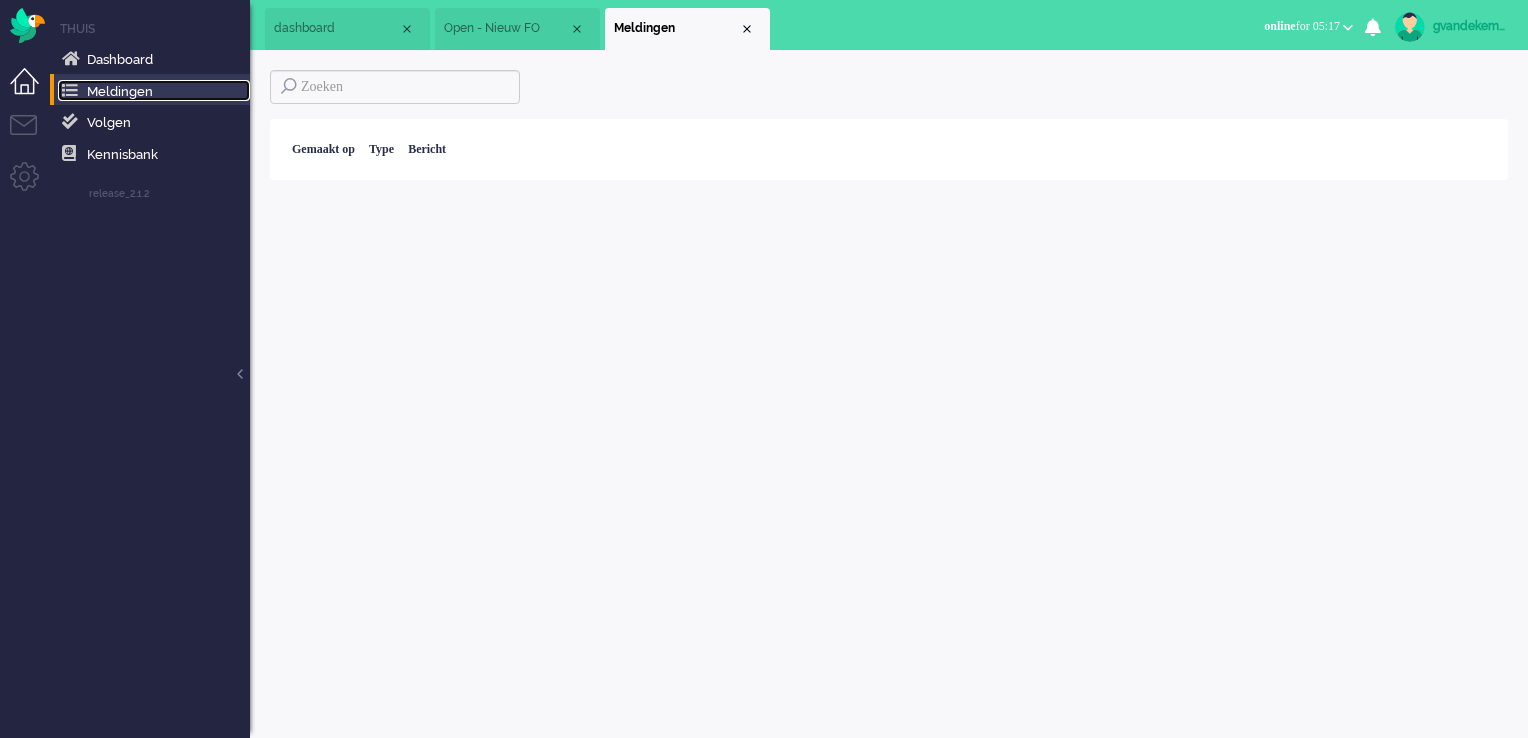 click on "Open - Nieuw FO" at bounding box center (506, 28) 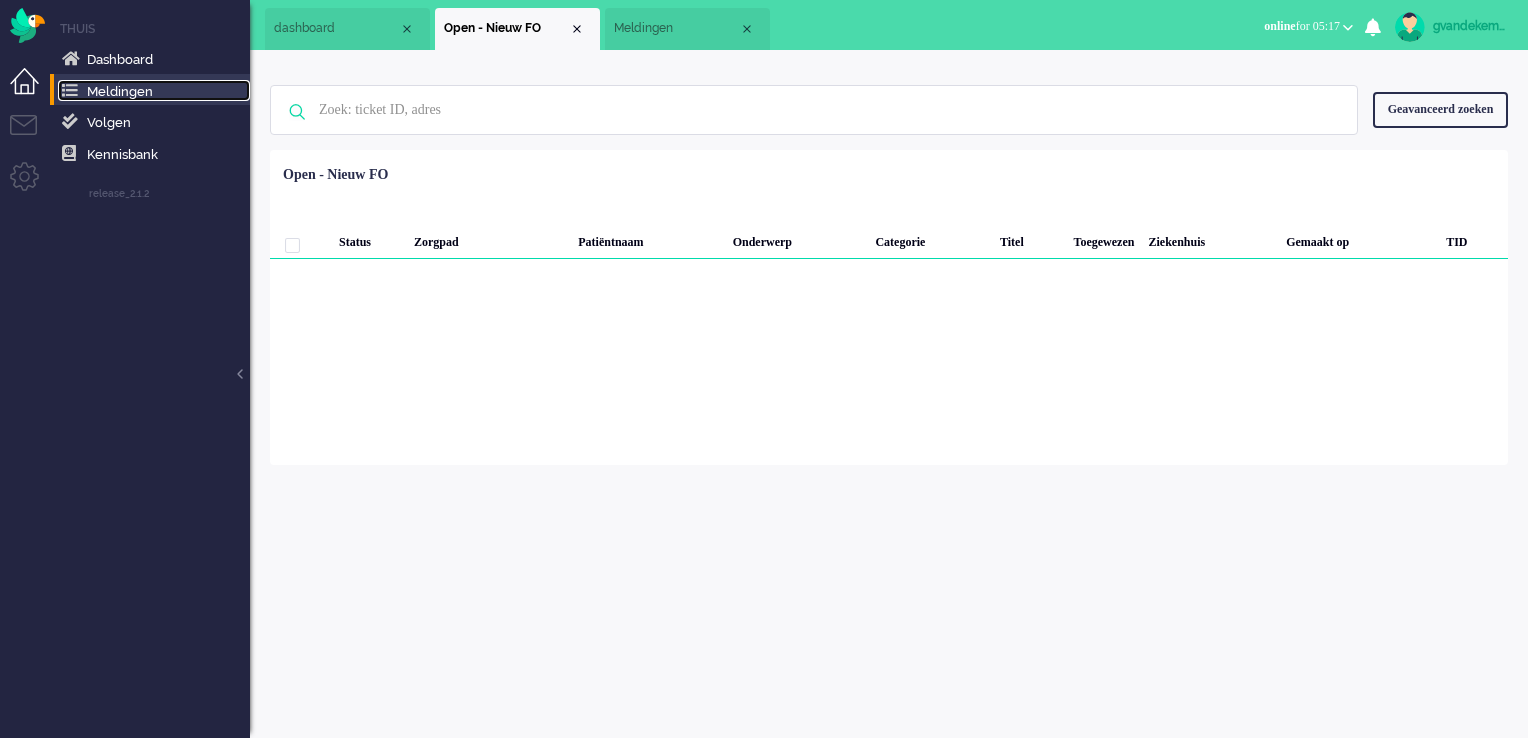 click on "Meldingen" at bounding box center [120, 91] 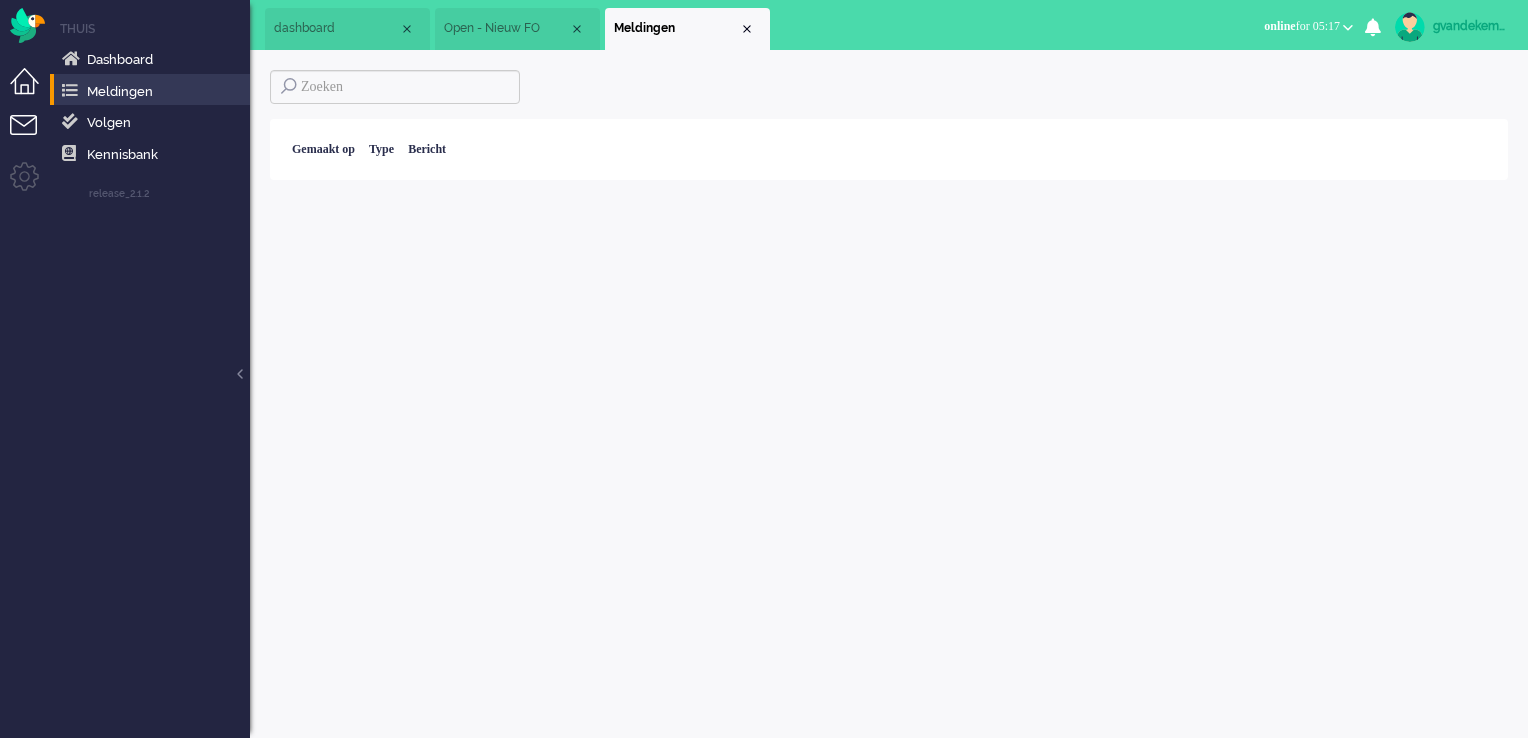 click at bounding box center (32, 137) 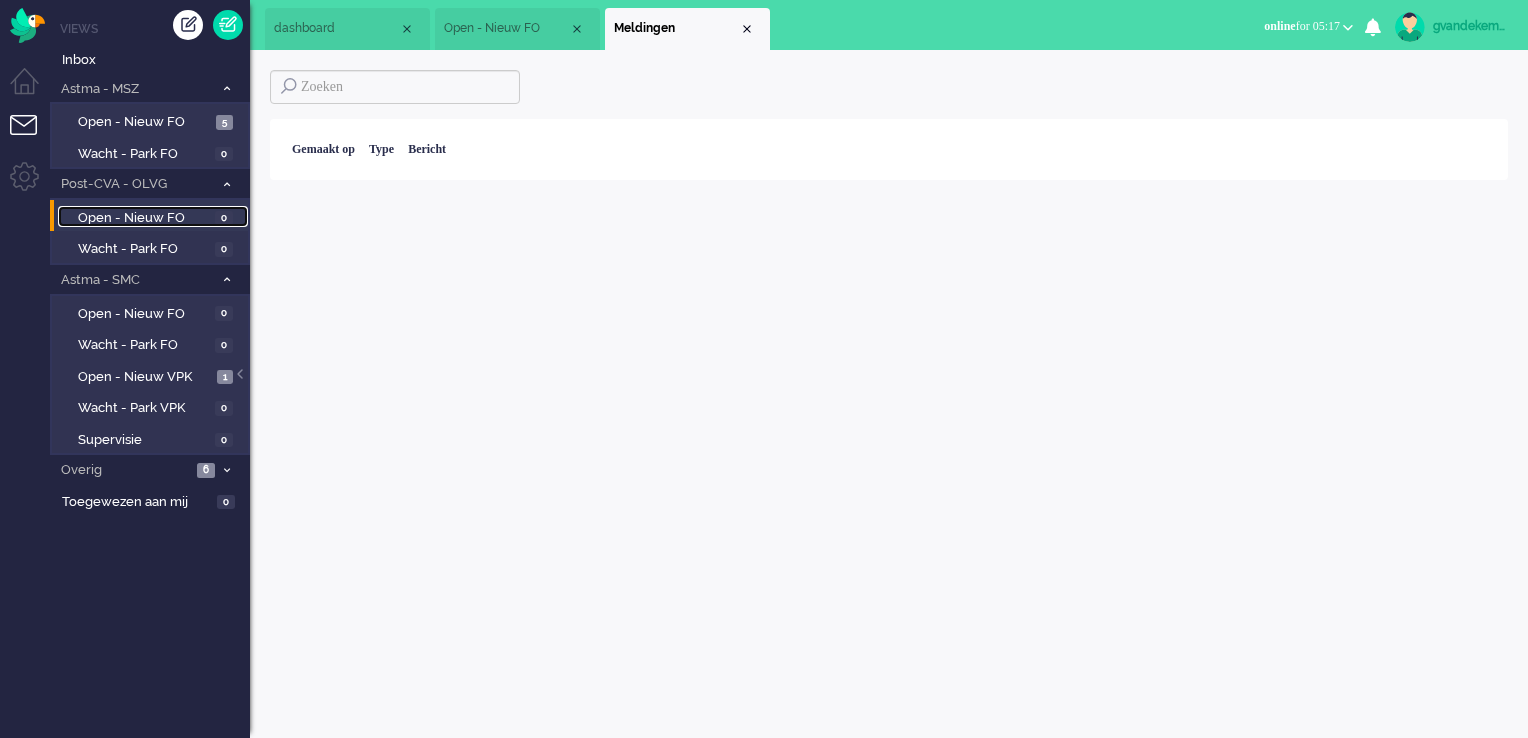 click on "Open - Nieuw FO" at bounding box center [144, 218] 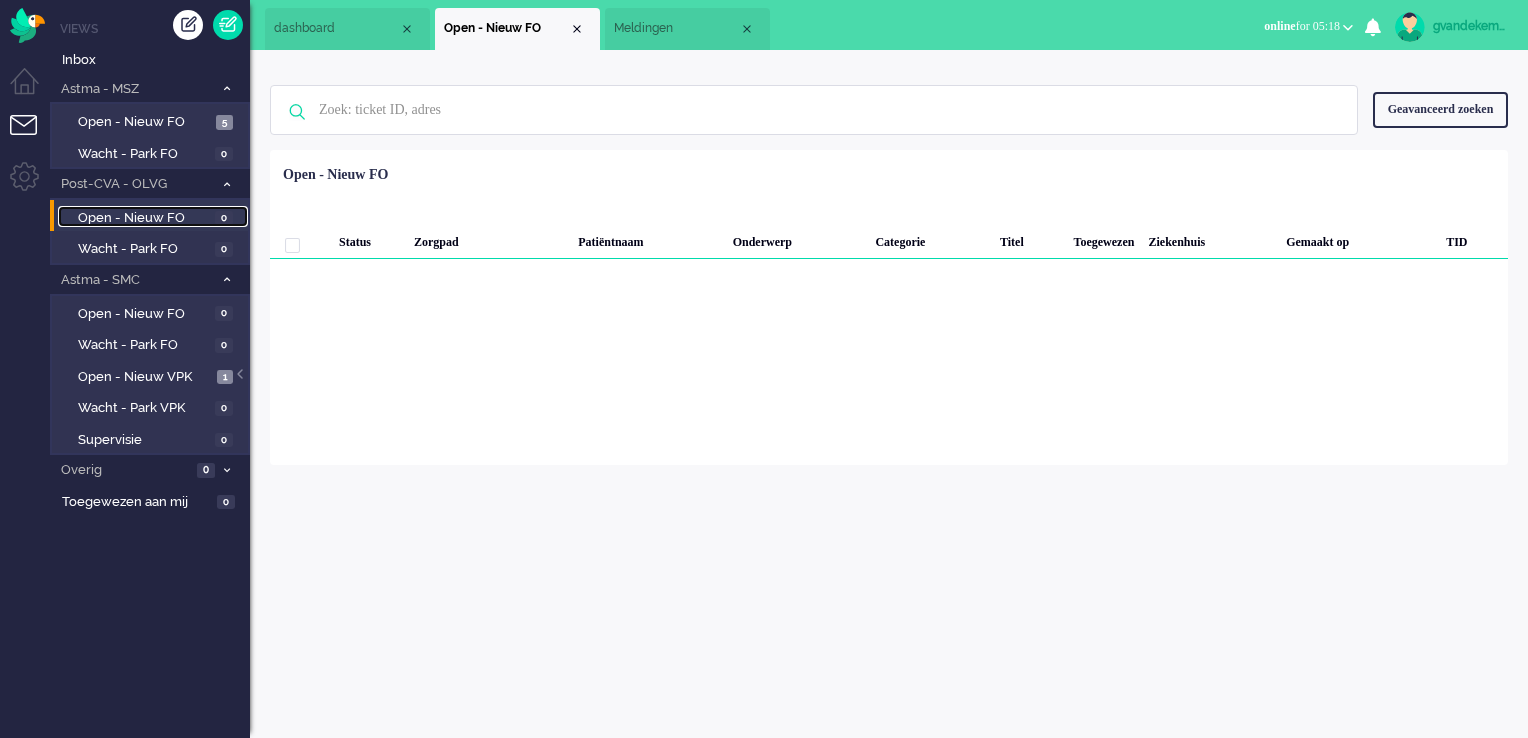 click on "Open - Nieuw FO" at bounding box center [144, 218] 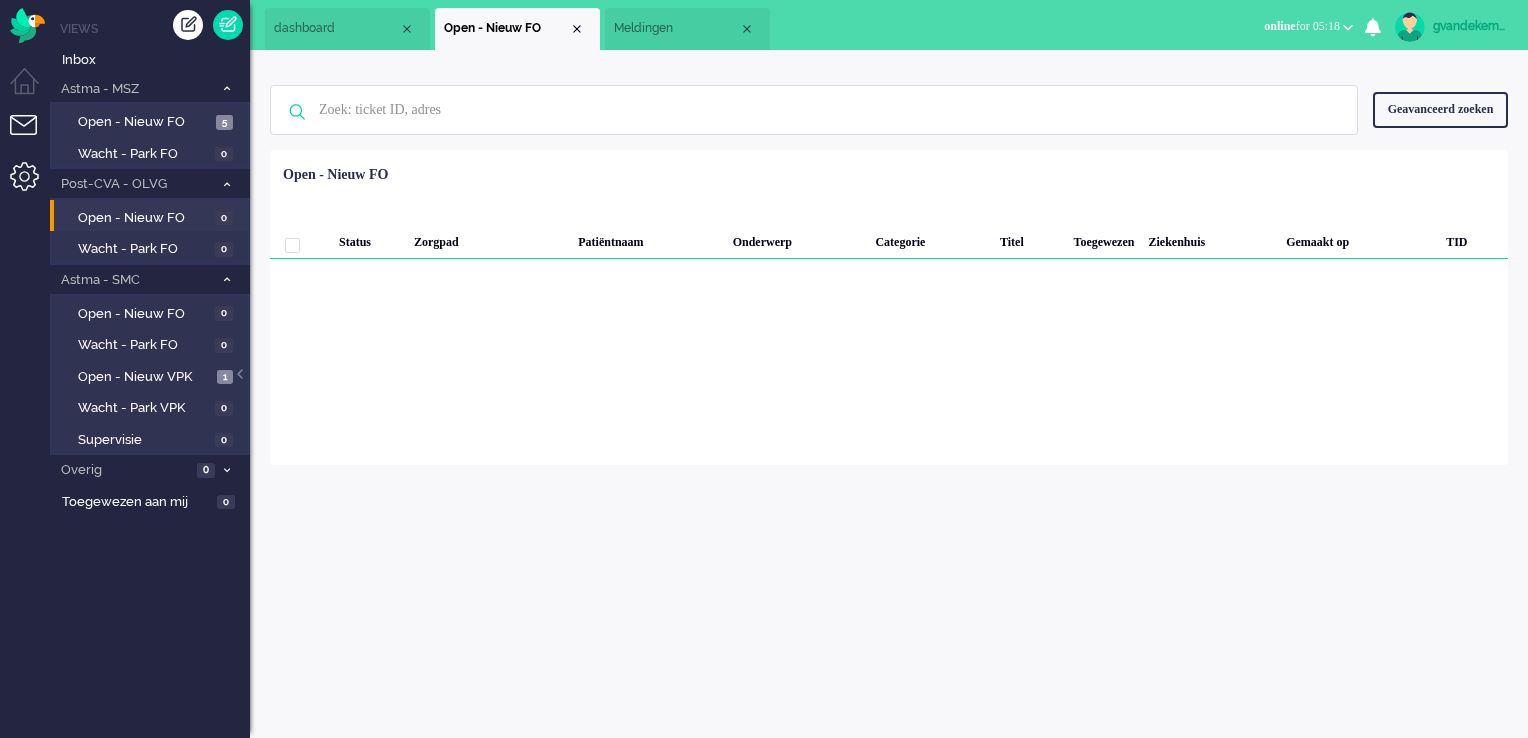 click at bounding box center (32, 184) 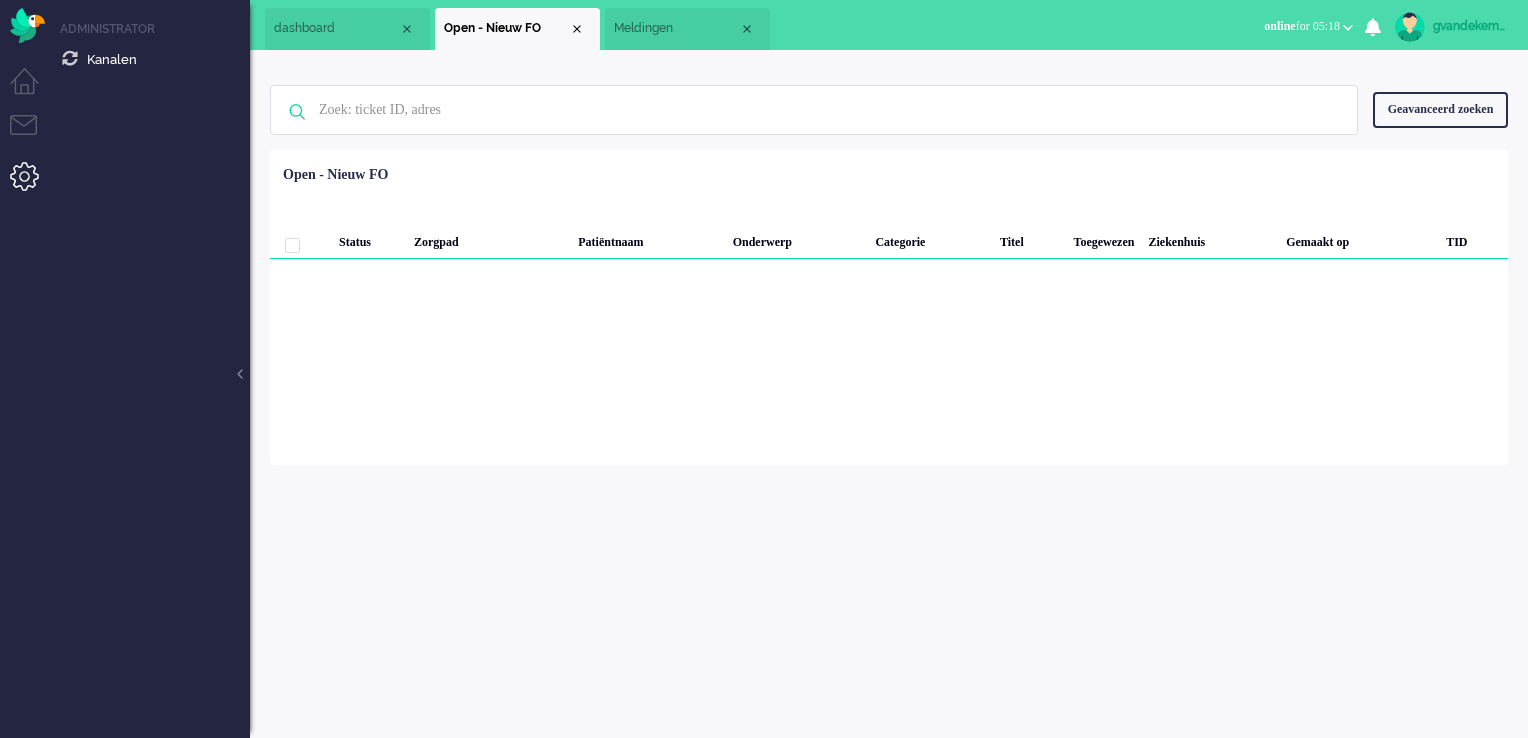 click at bounding box center [32, 184] 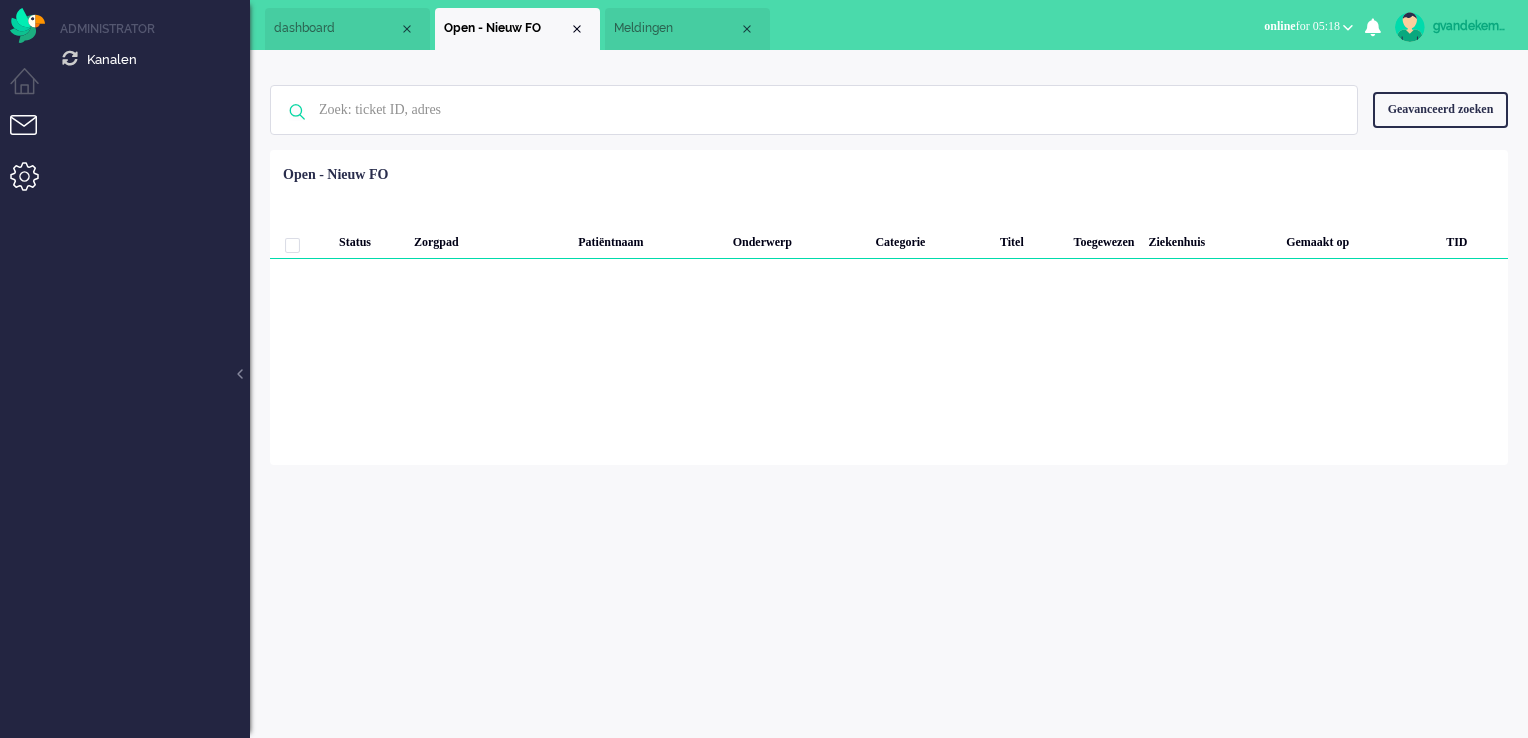 click at bounding box center (32, 137) 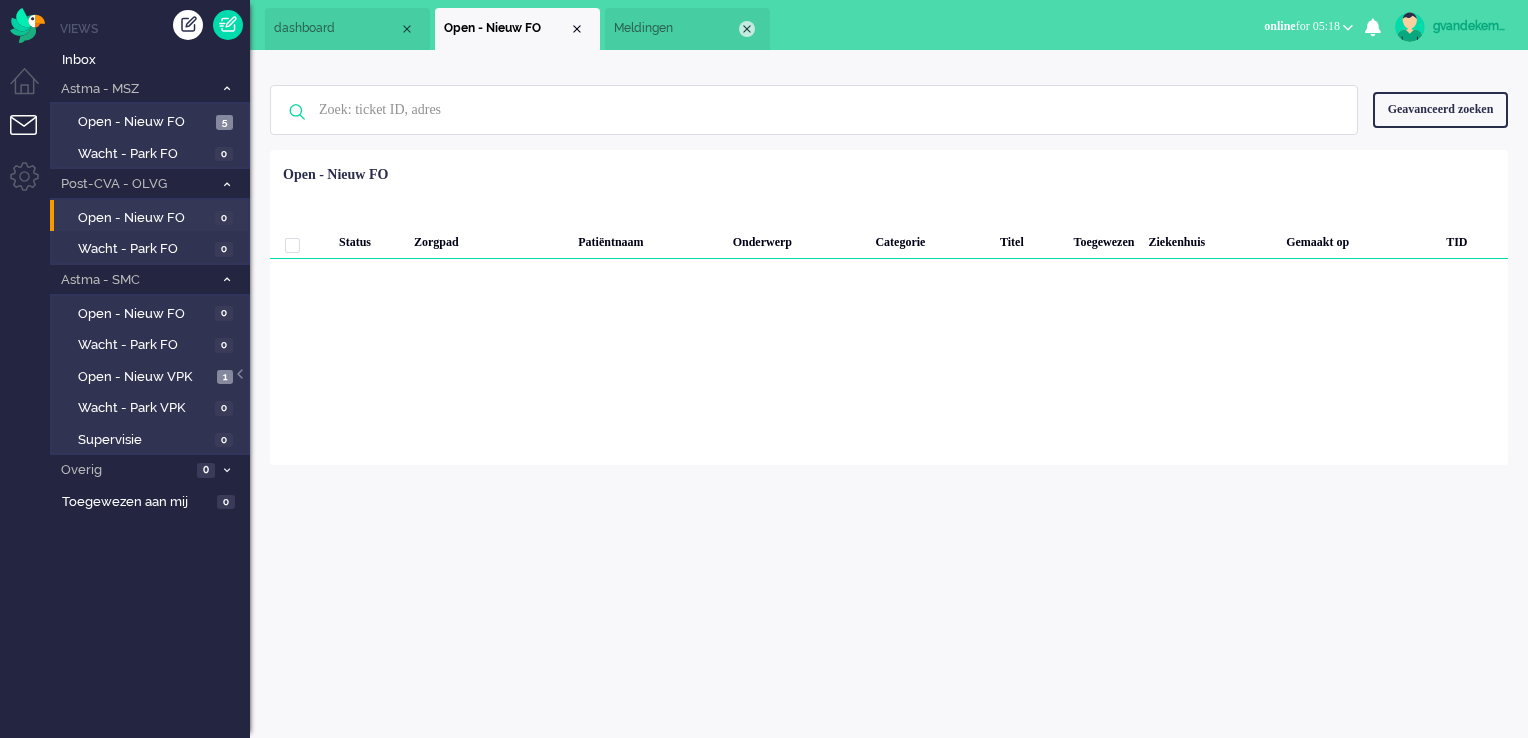click at bounding box center (747, 29) 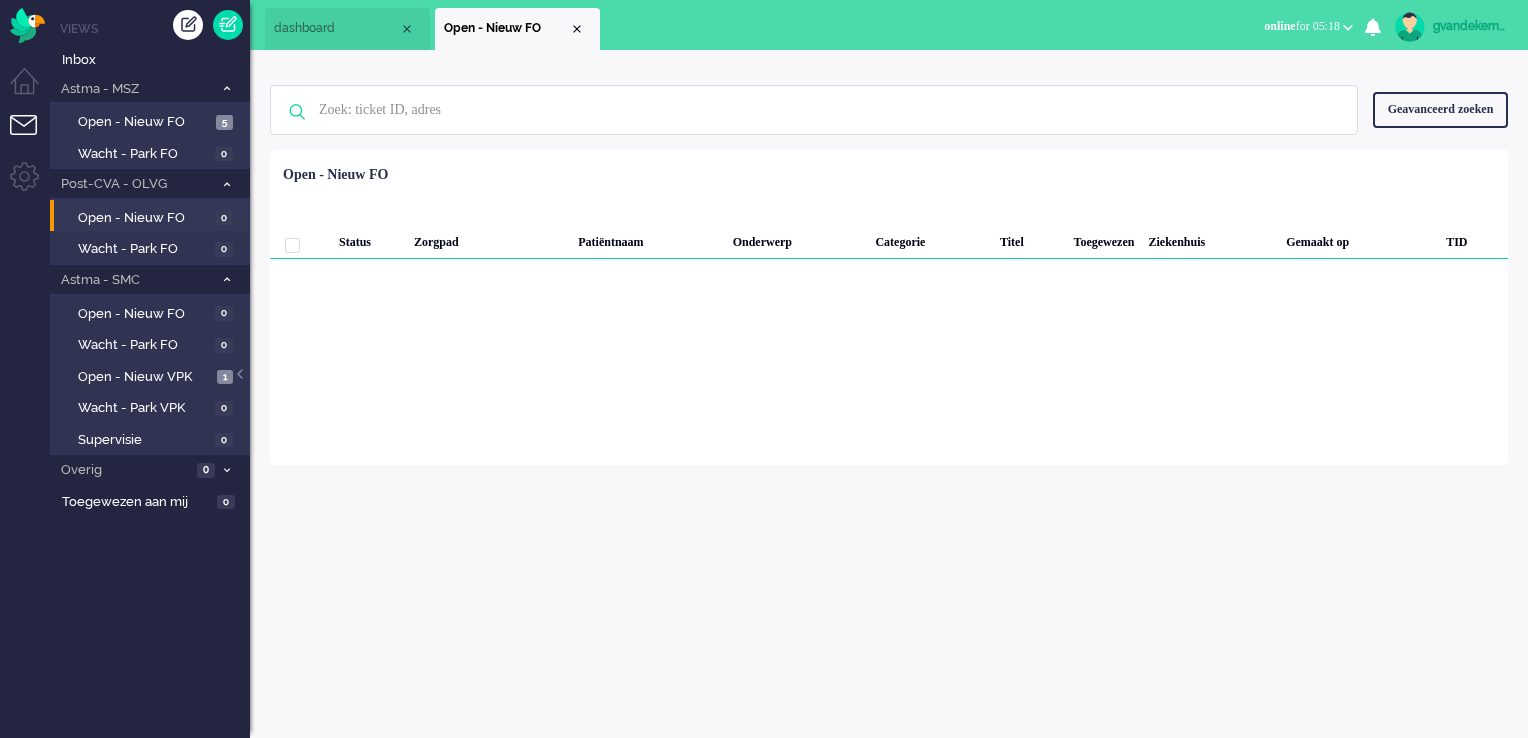 click on "dashboard" at bounding box center [336, 28] 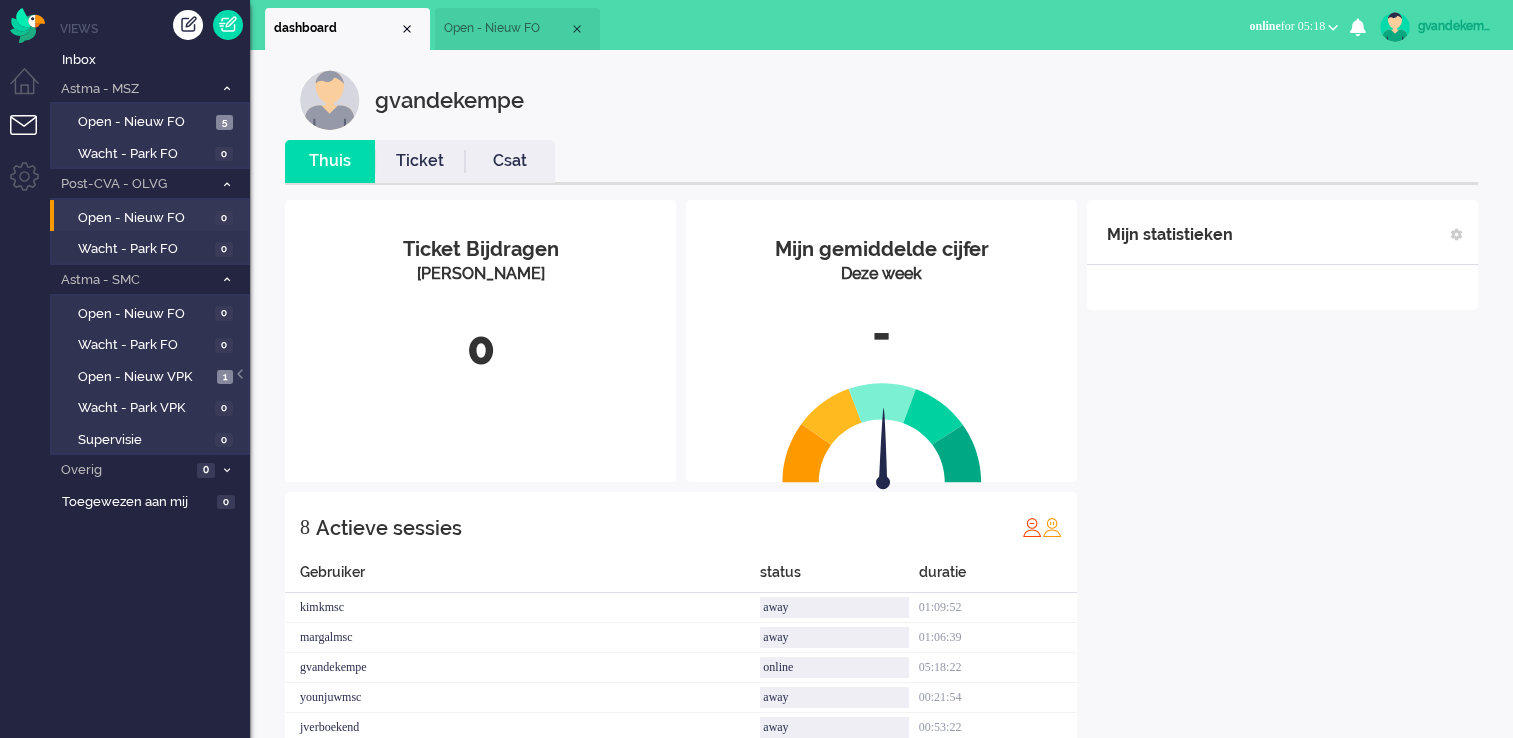 click on "Ticket" at bounding box center [420, 161] 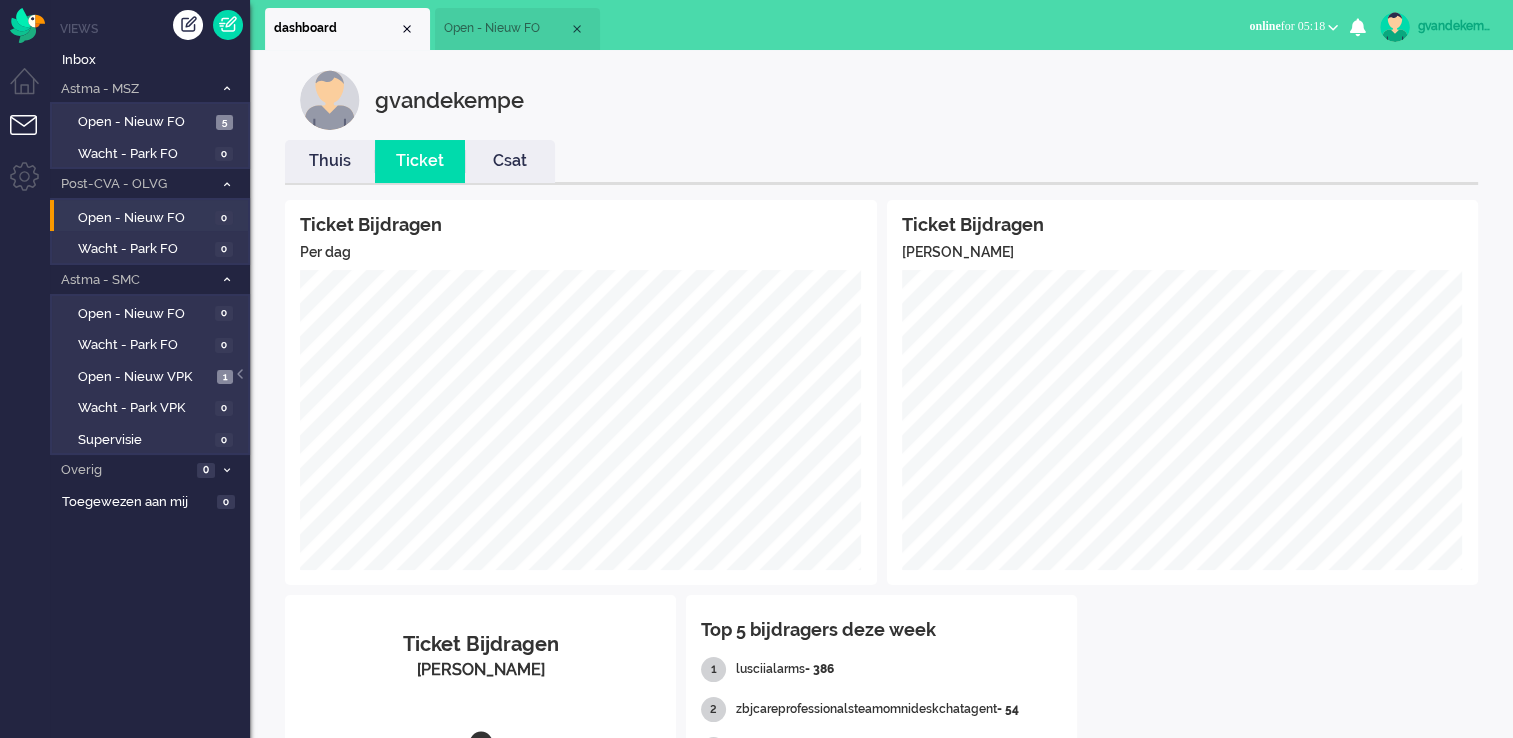 click on "Csat" at bounding box center (510, 161) 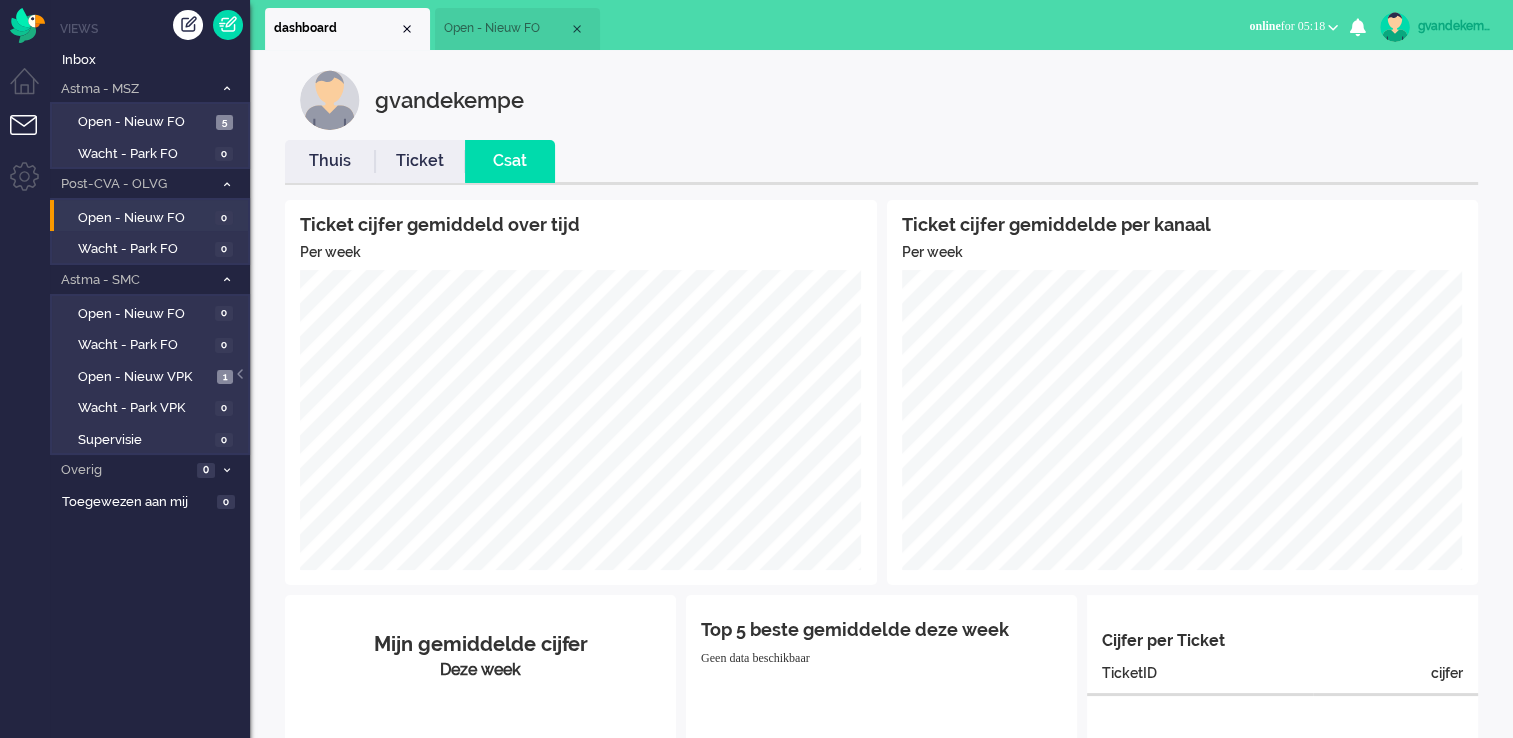 click on "Thuis" at bounding box center [330, 161] 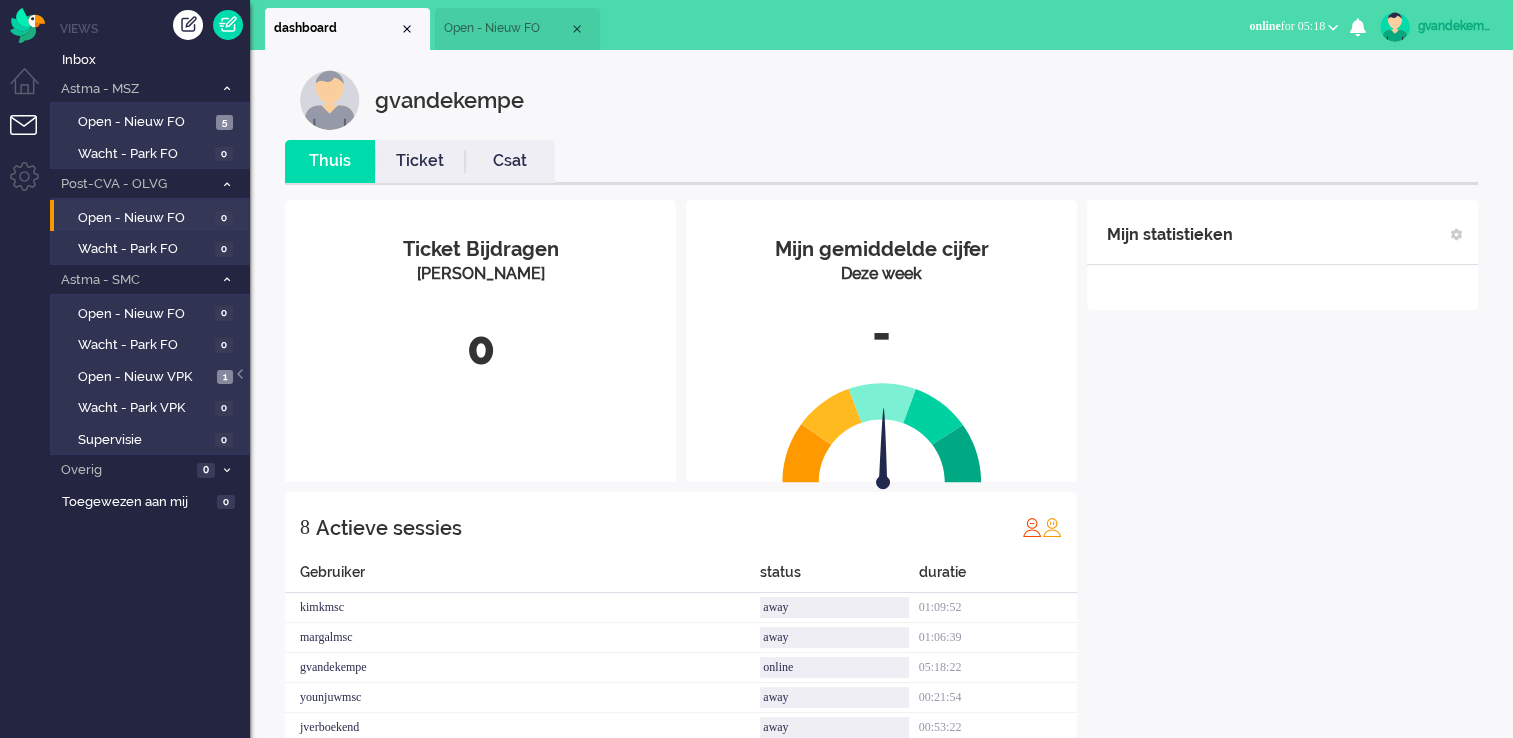 click at bounding box center [1333, 27] 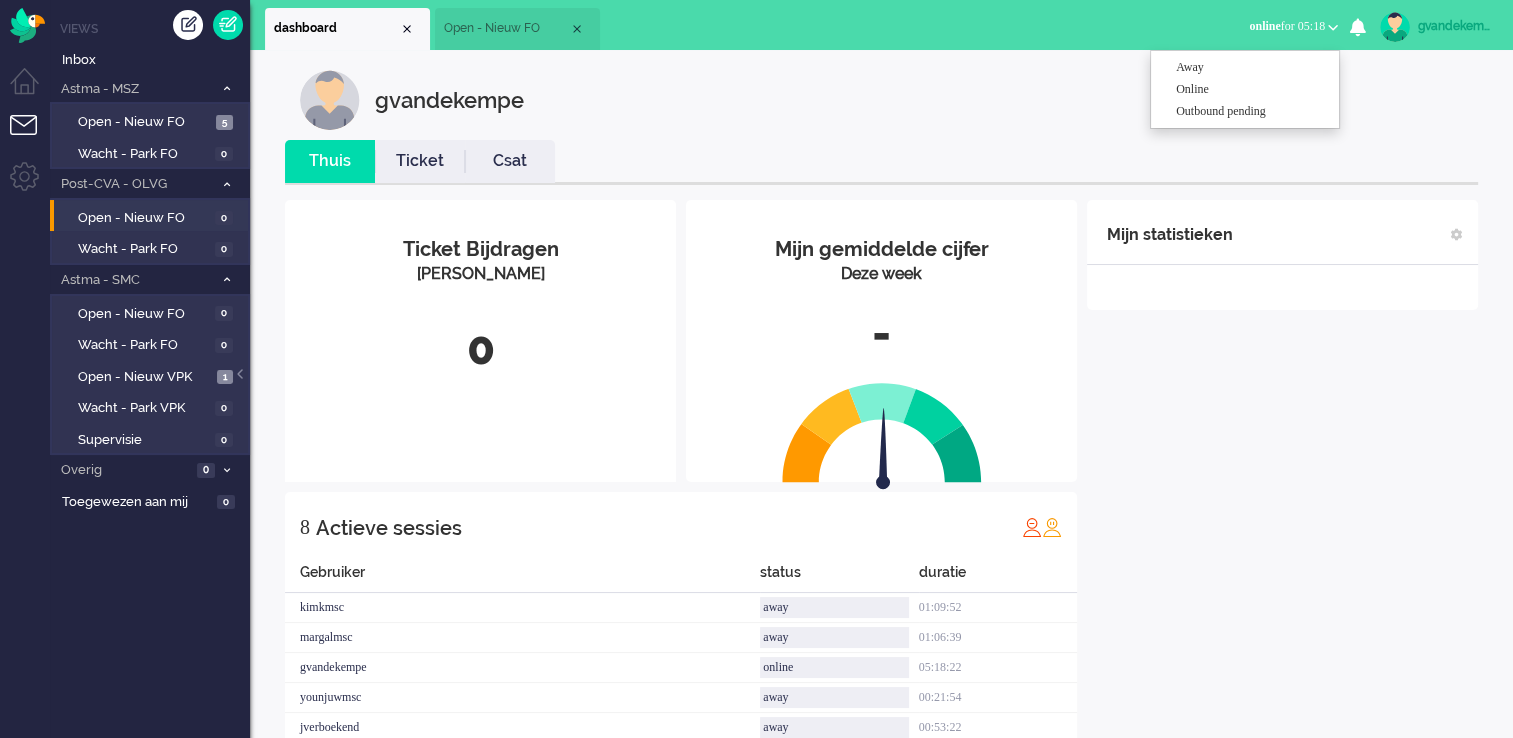 click at bounding box center [1333, 27] 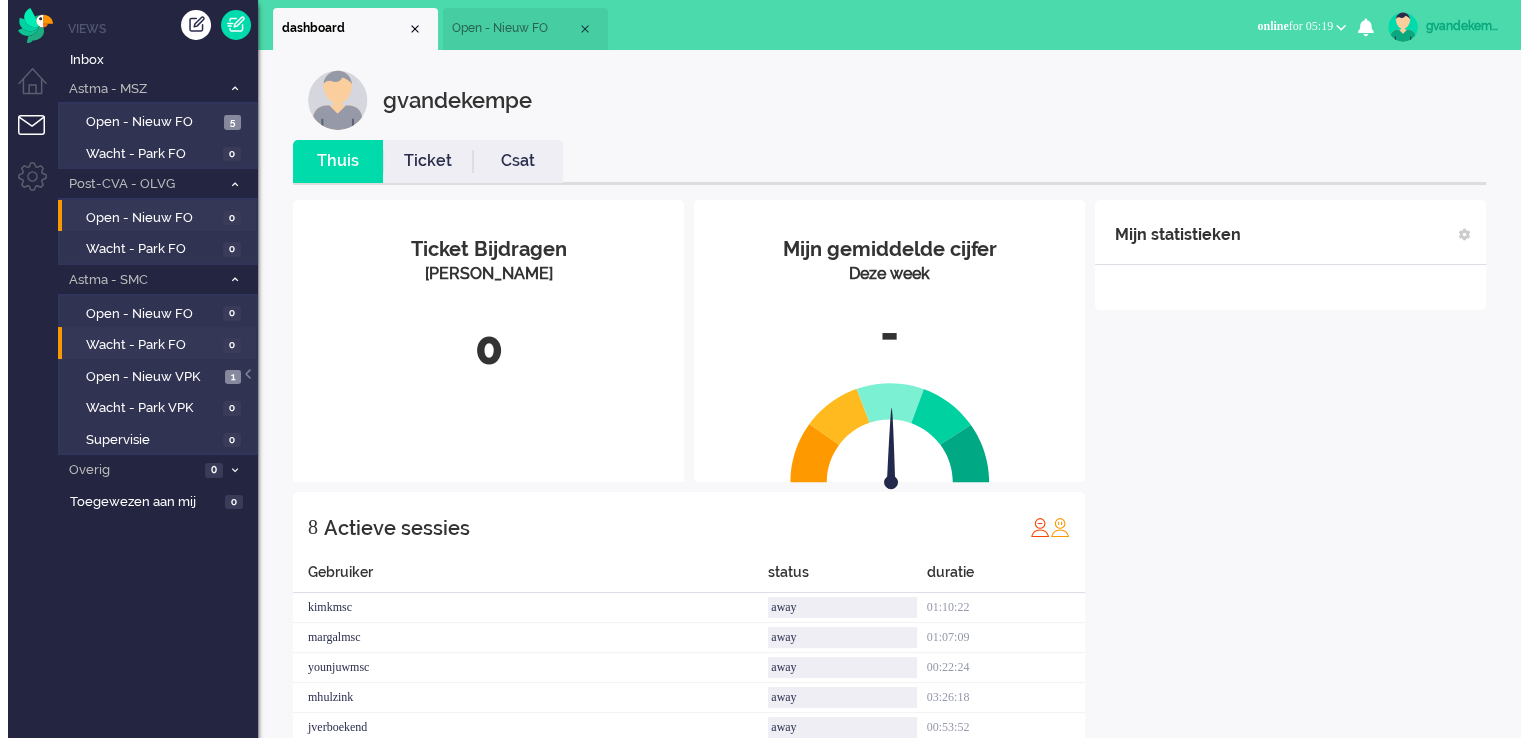 scroll, scrollTop: 0, scrollLeft: 0, axis: both 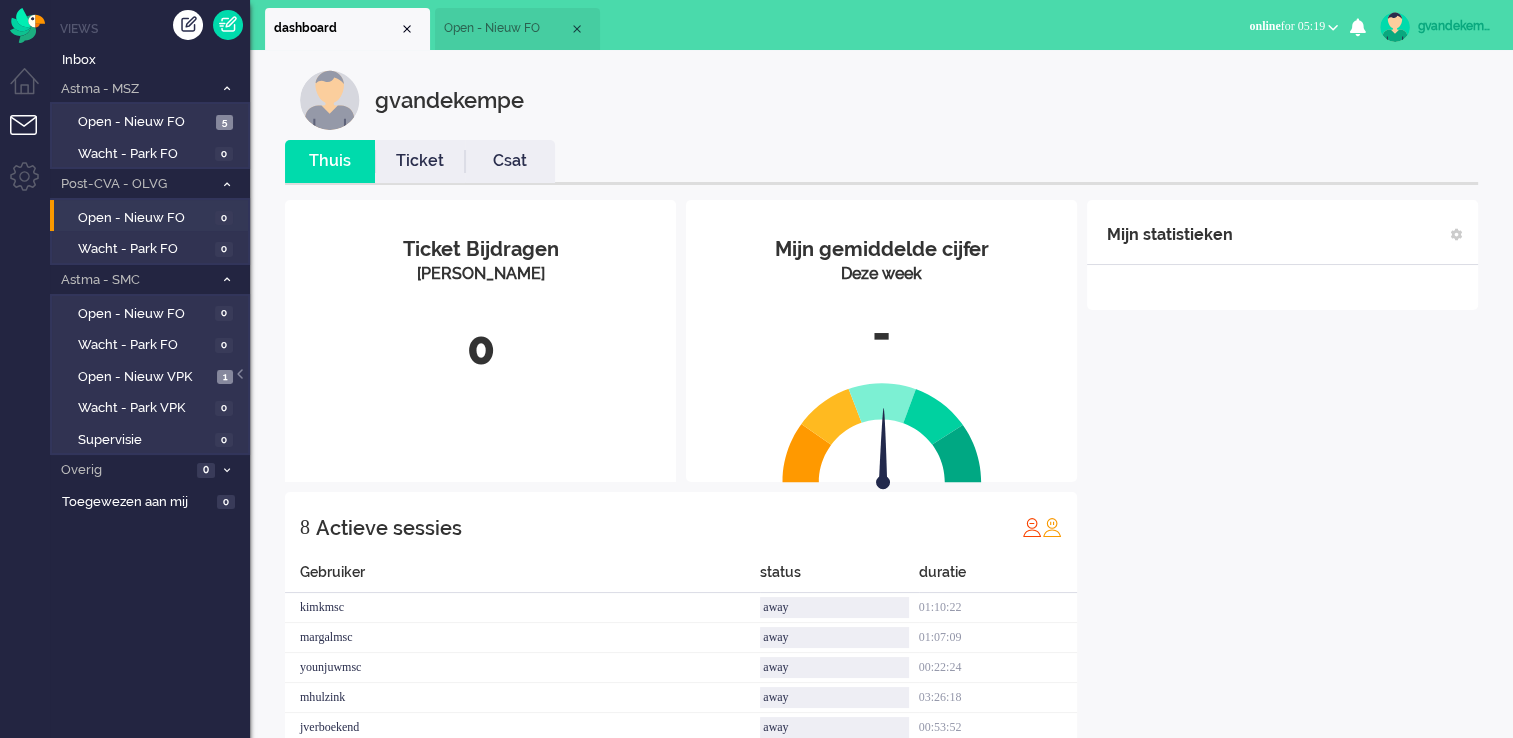 click on "Views
Inbox
Astma - MSZ
5
Open - Nieuw FO
5
Wacht - Park FO
0
Post-CVA - OLVG
0
Open - Nieuw FO
0
[GEOGRAPHIC_DATA] FO" at bounding box center (150, 369) 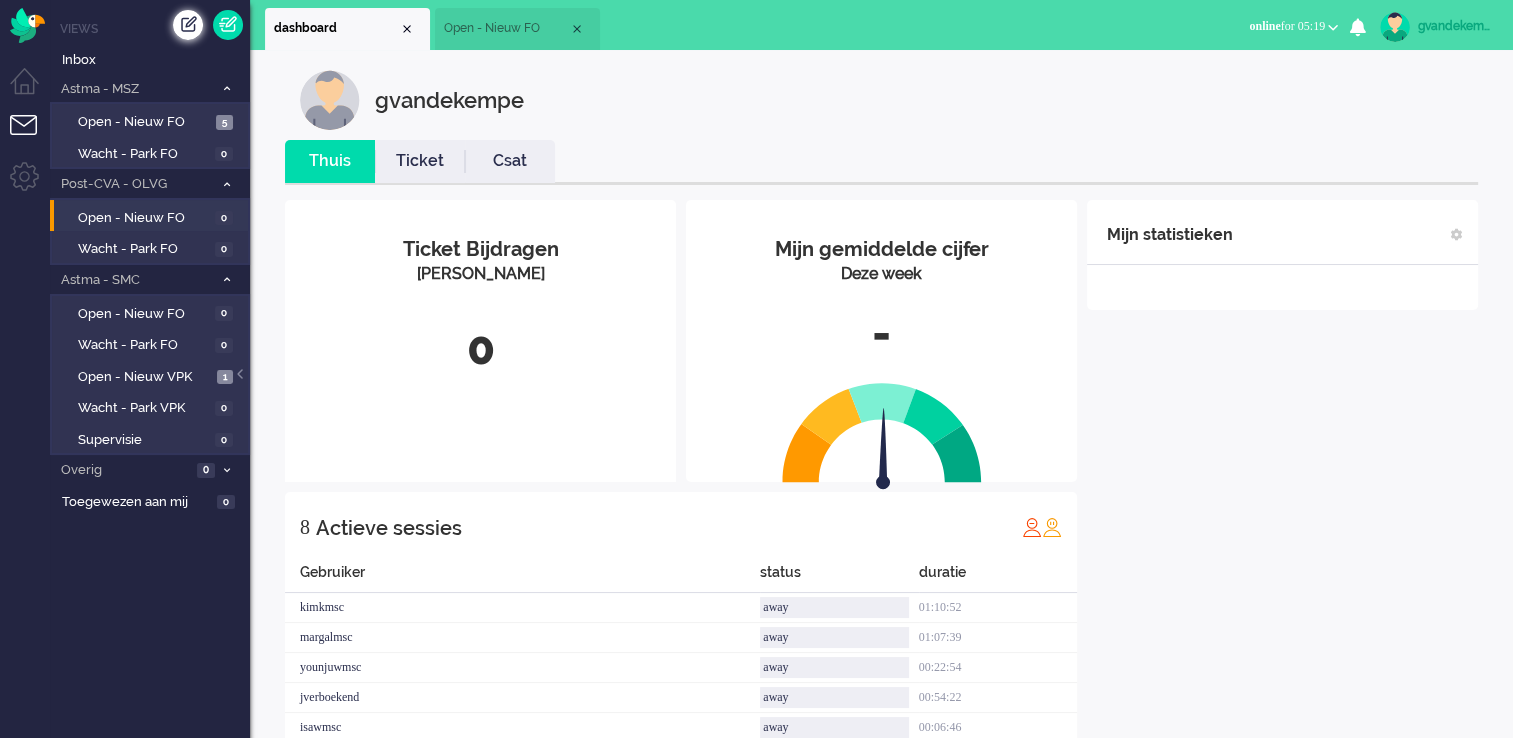 click at bounding box center [188, 25] 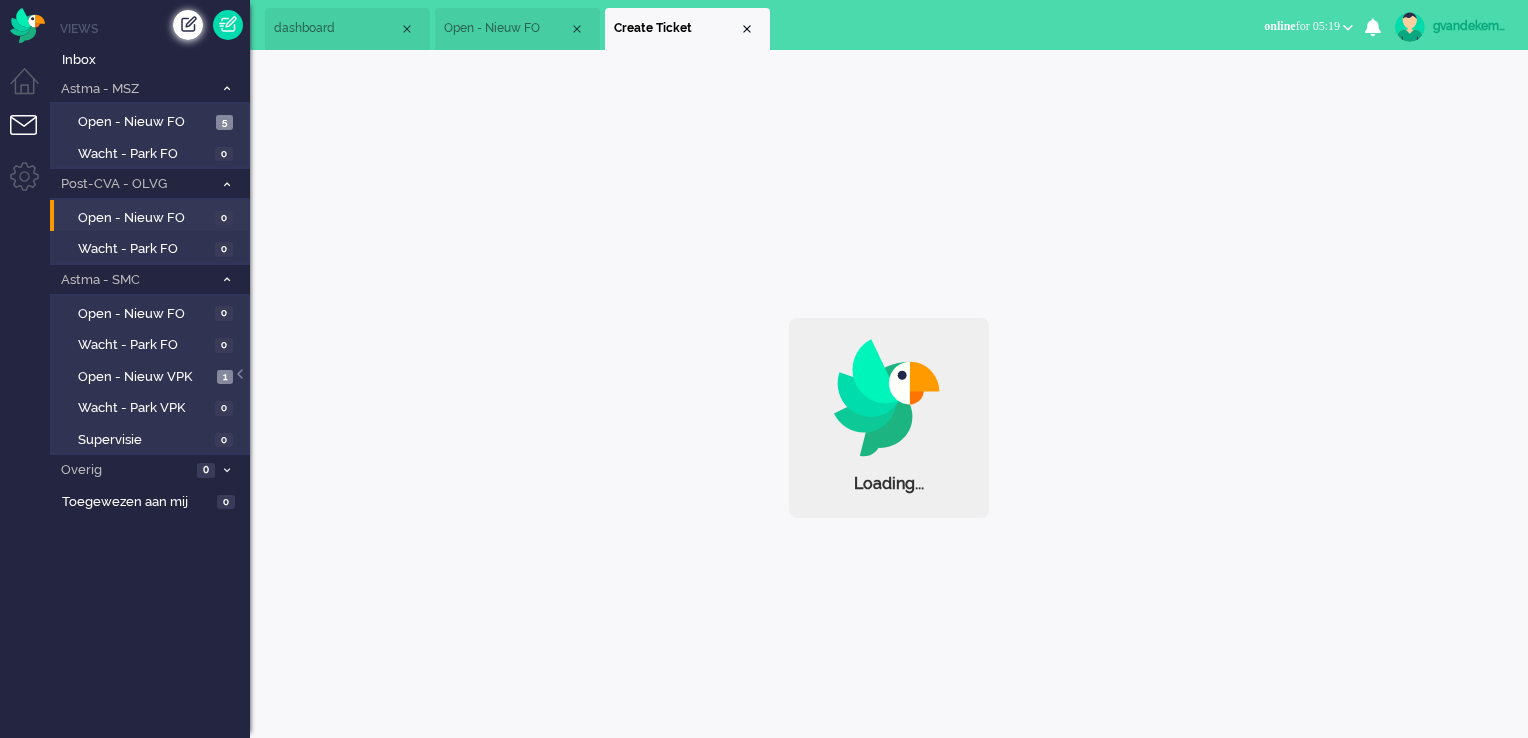click at bounding box center [188, 25] 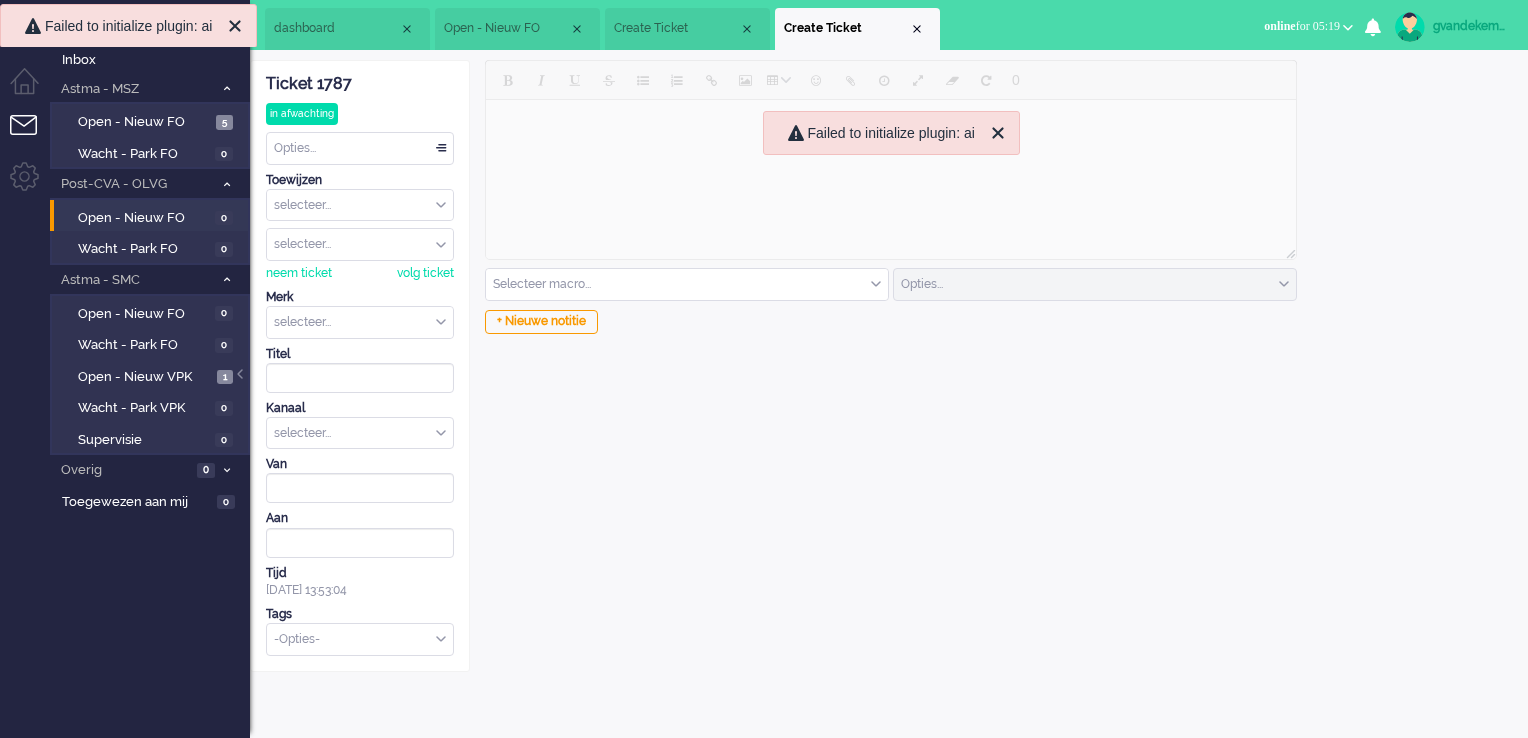 scroll, scrollTop: 0, scrollLeft: 0, axis: both 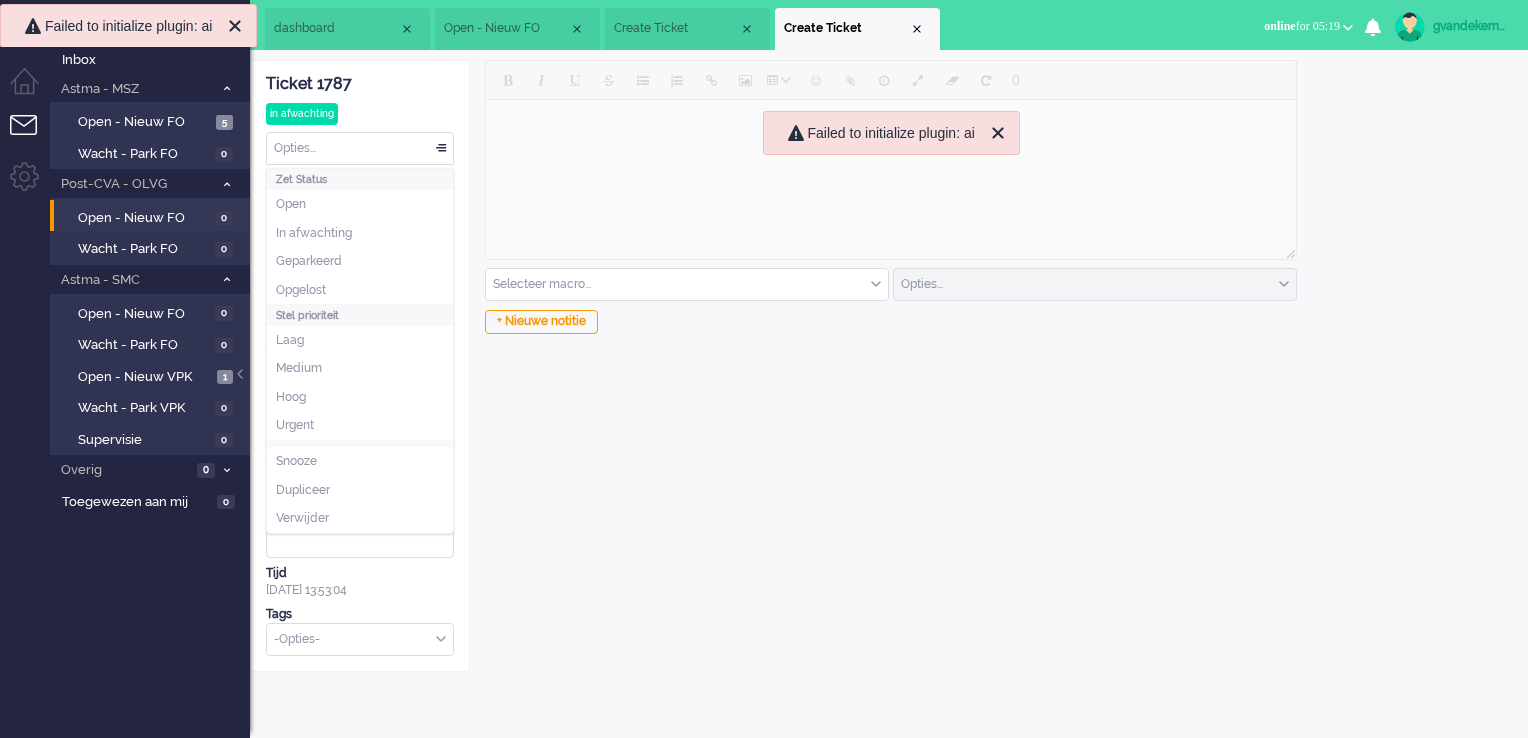 click on "Opties..." at bounding box center (360, 148) 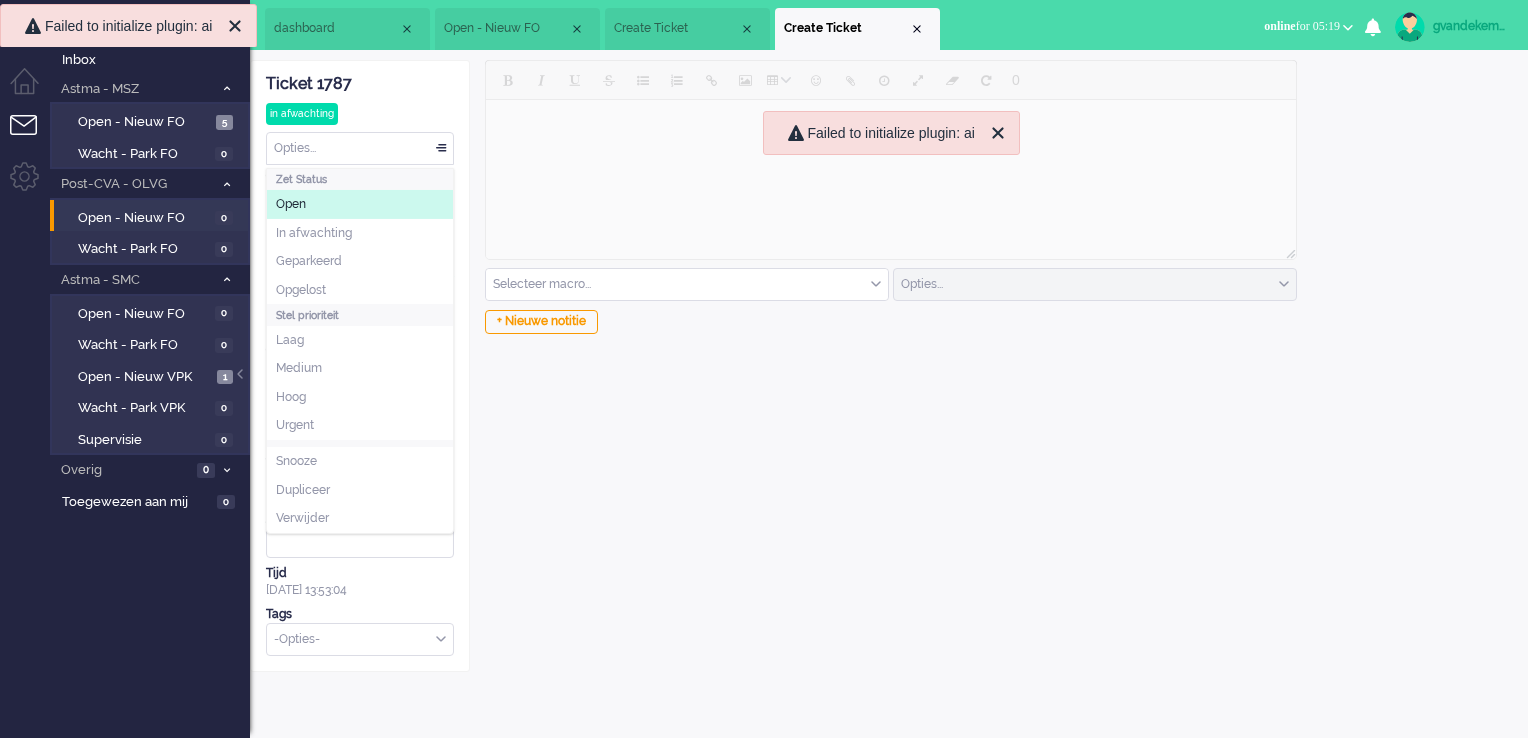 click 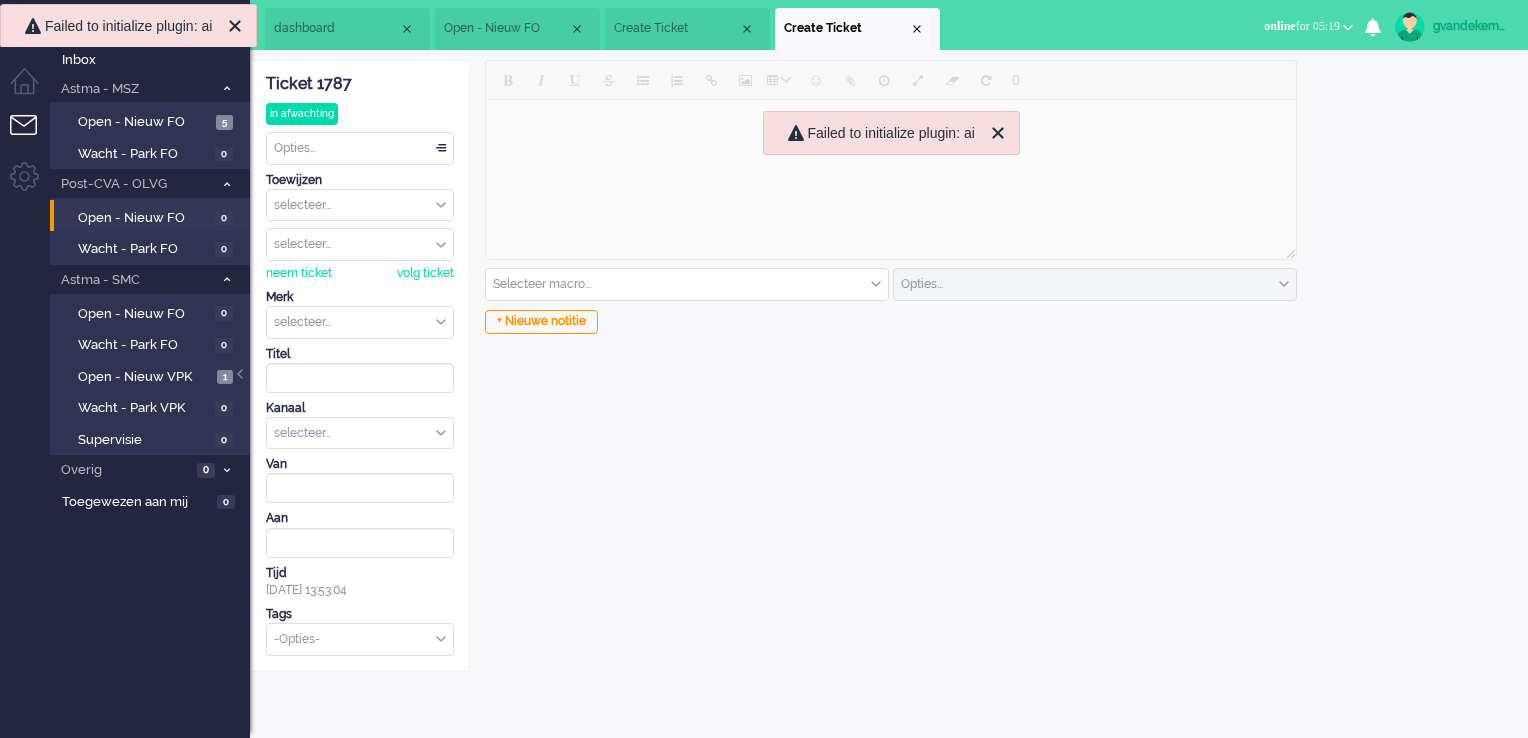 click on "Opties..." at bounding box center (360, 148) 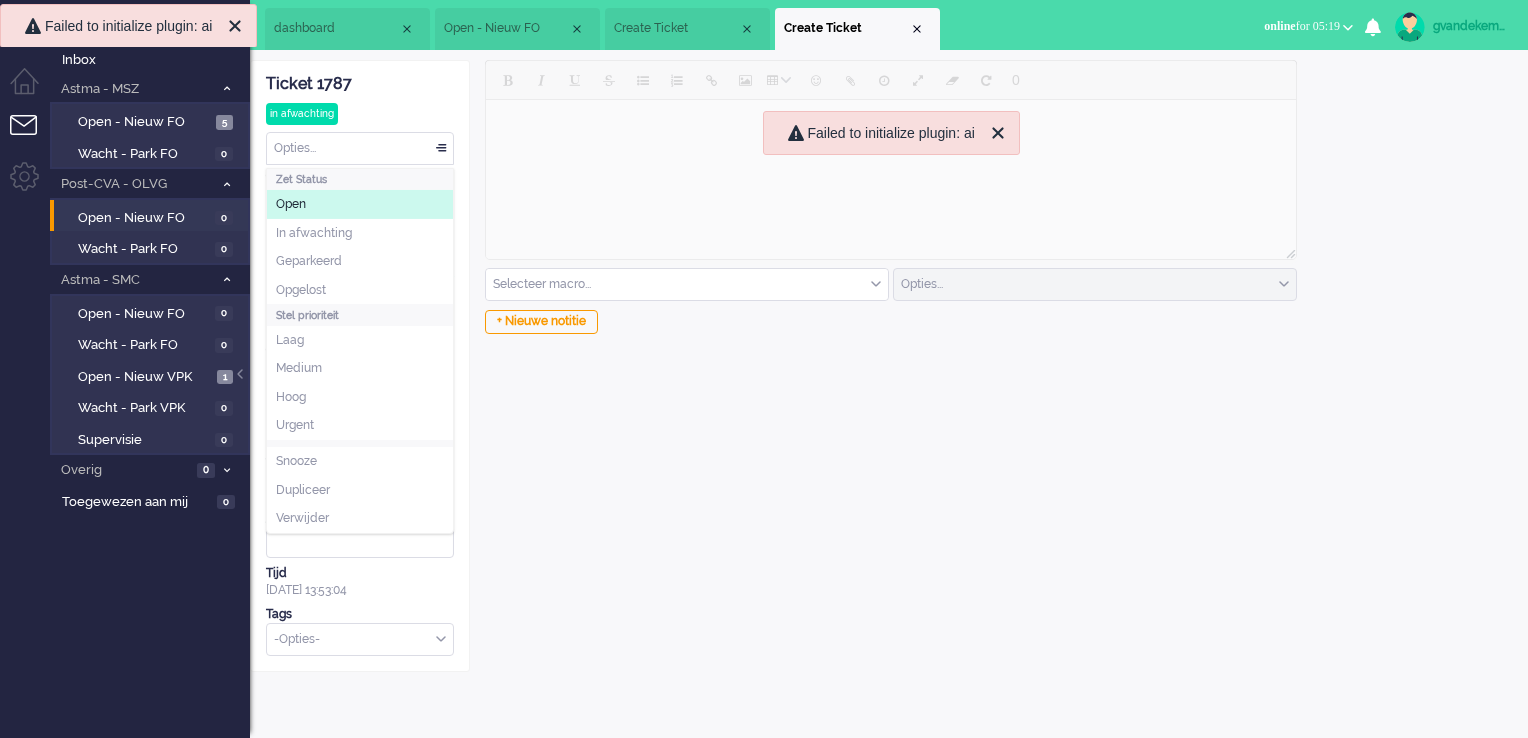 click 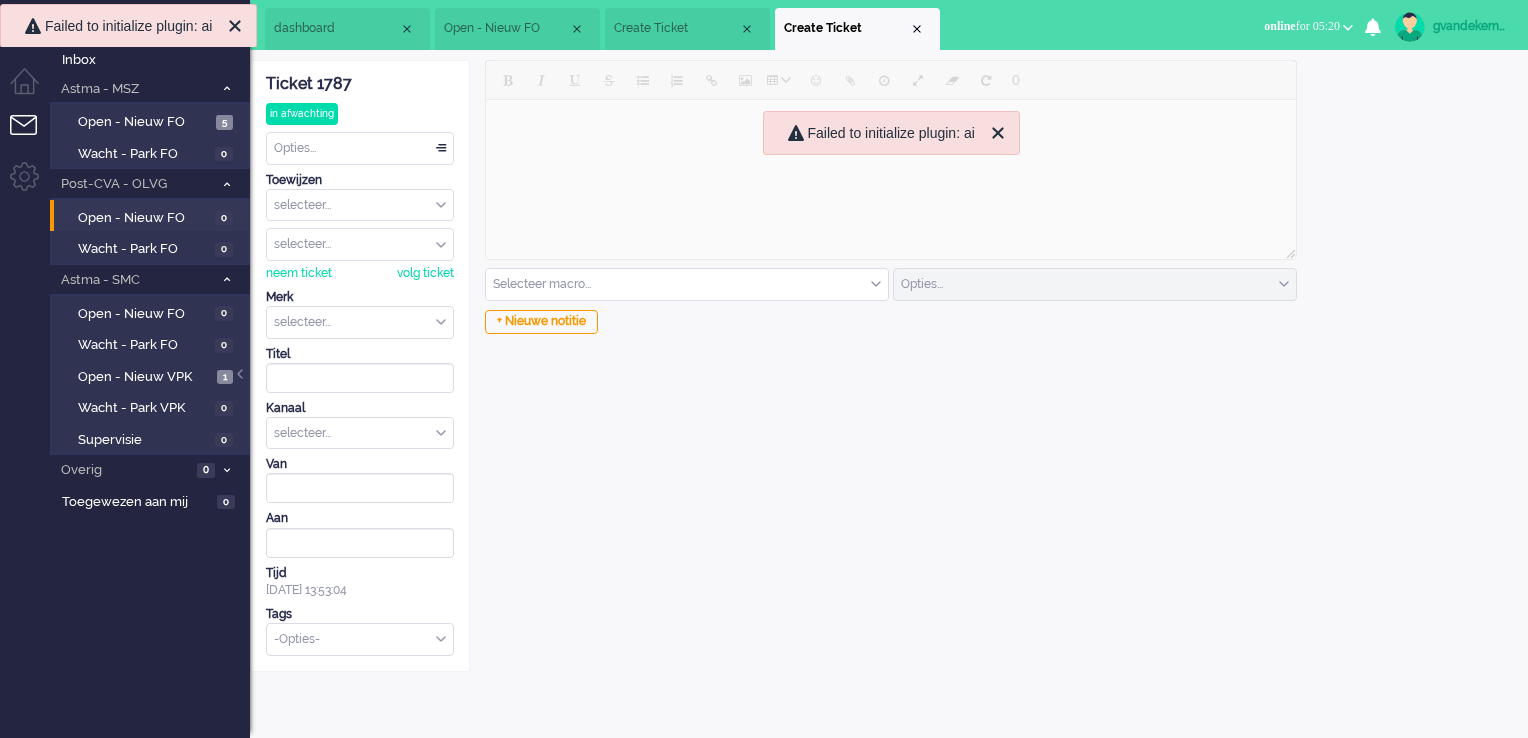 click on "Views
Inbox
Astma - MSZ
5
Open - Nieuw FO
5
Wacht - Park FO
0
Post-CVA - OLVG
0
Open - Nieuw FO
0
[GEOGRAPHIC_DATA] FO" at bounding box center (150, 369) 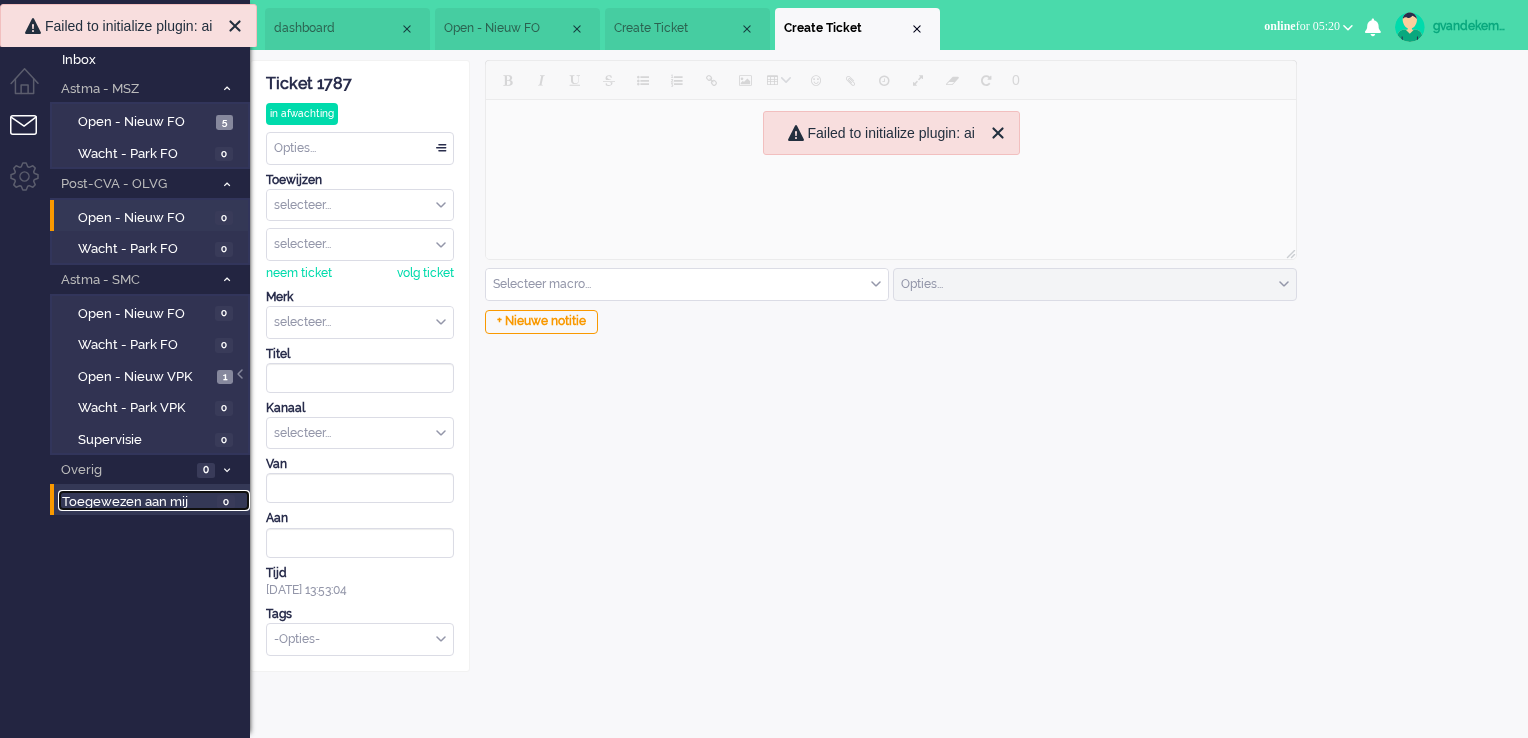 click on "Toegewezen aan mij" at bounding box center [136, 502] 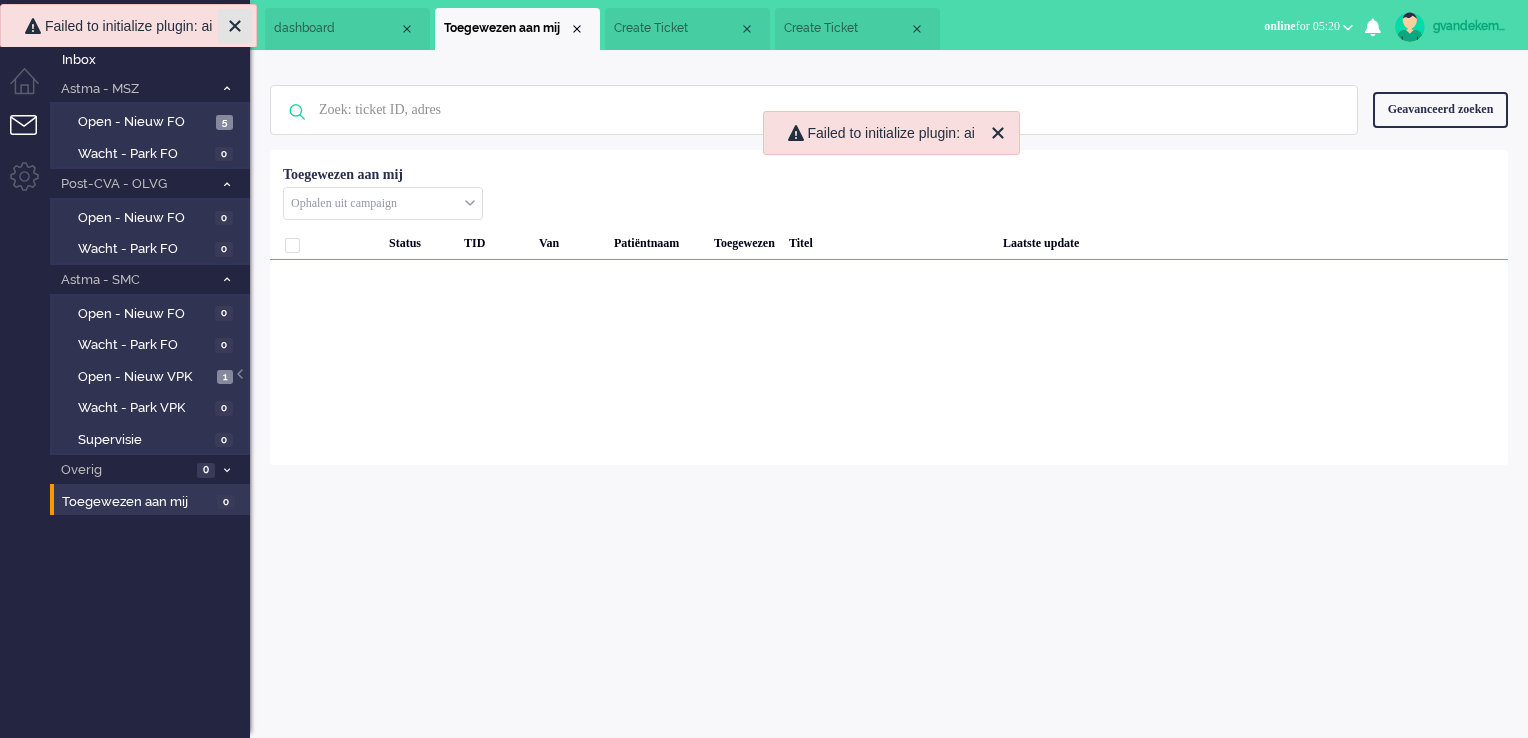 click 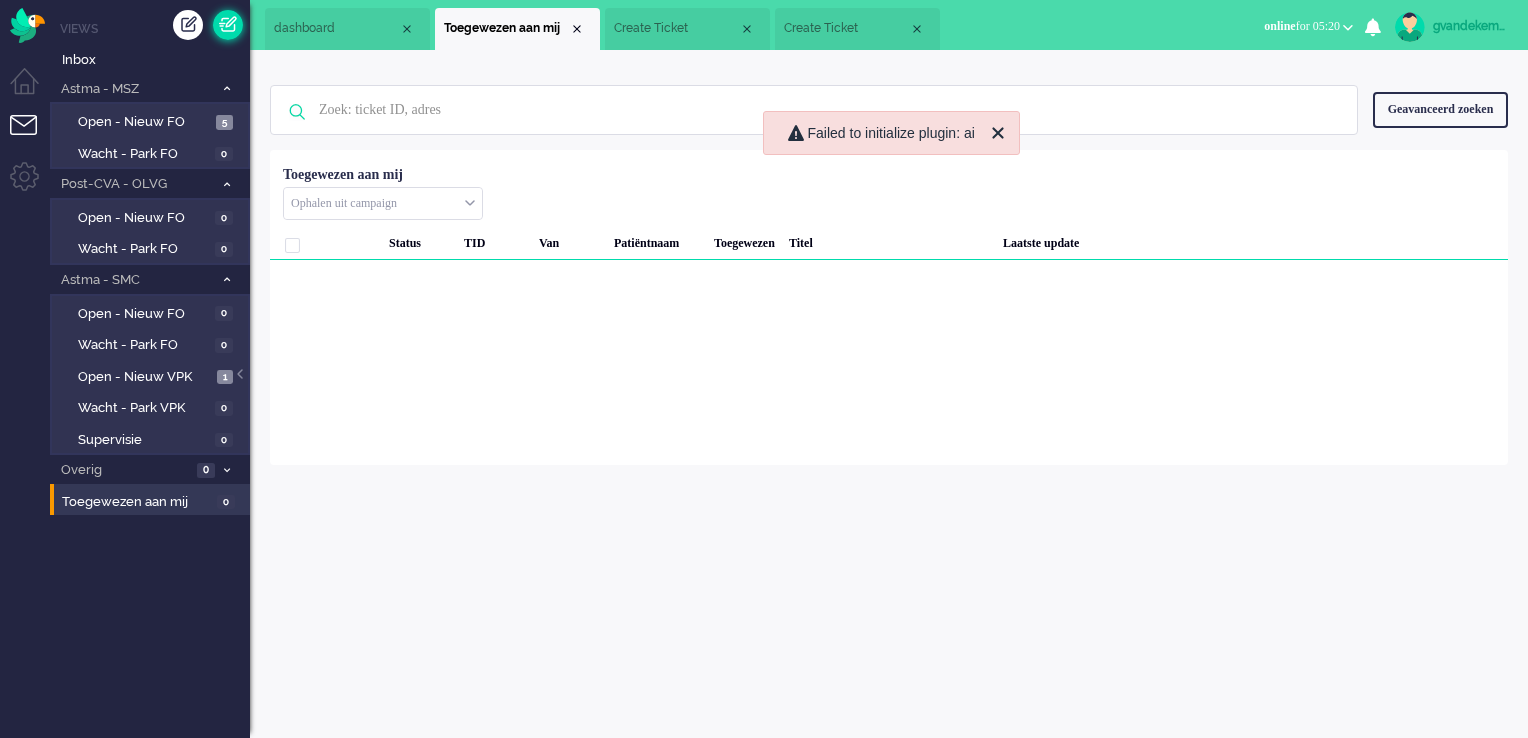 click at bounding box center [228, 25] 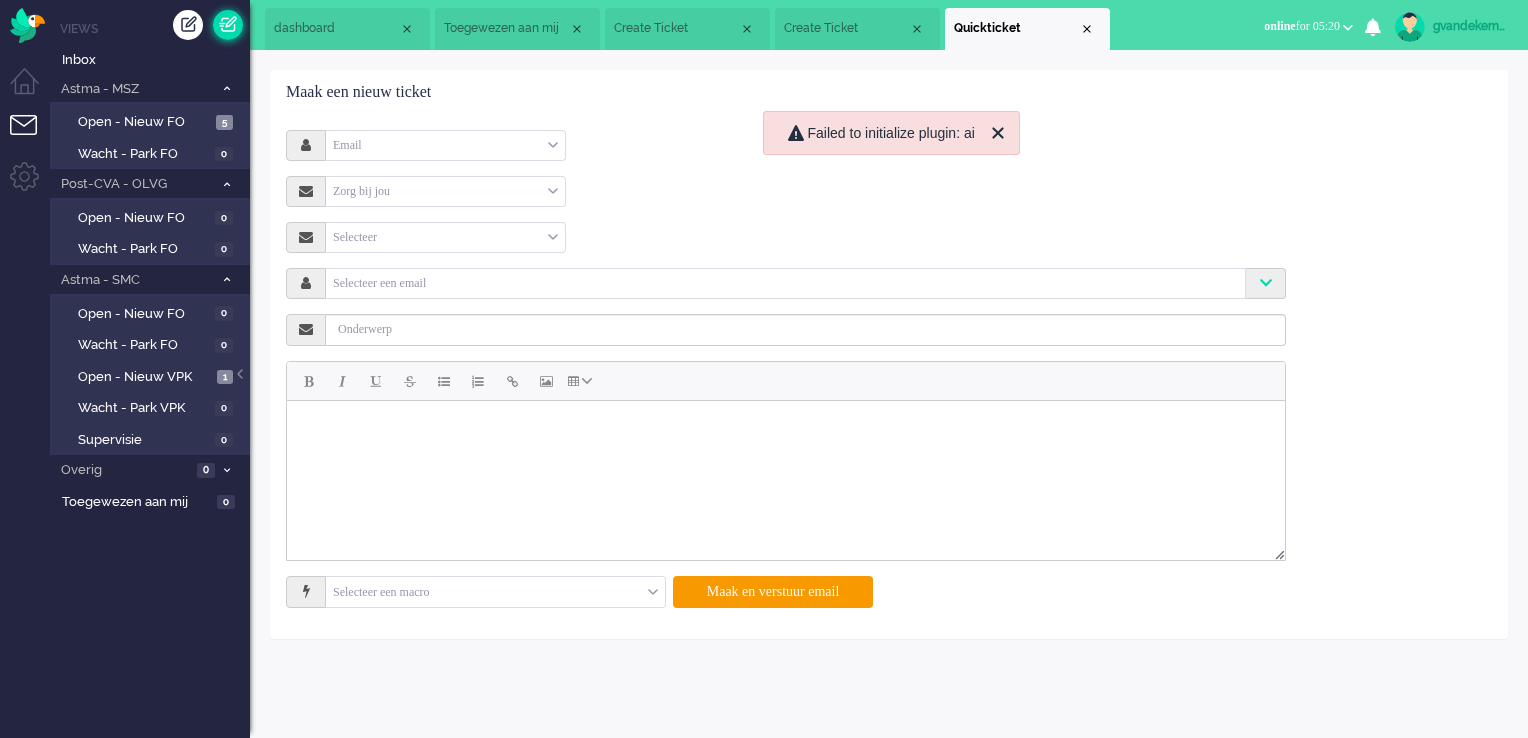 scroll, scrollTop: 0, scrollLeft: 0, axis: both 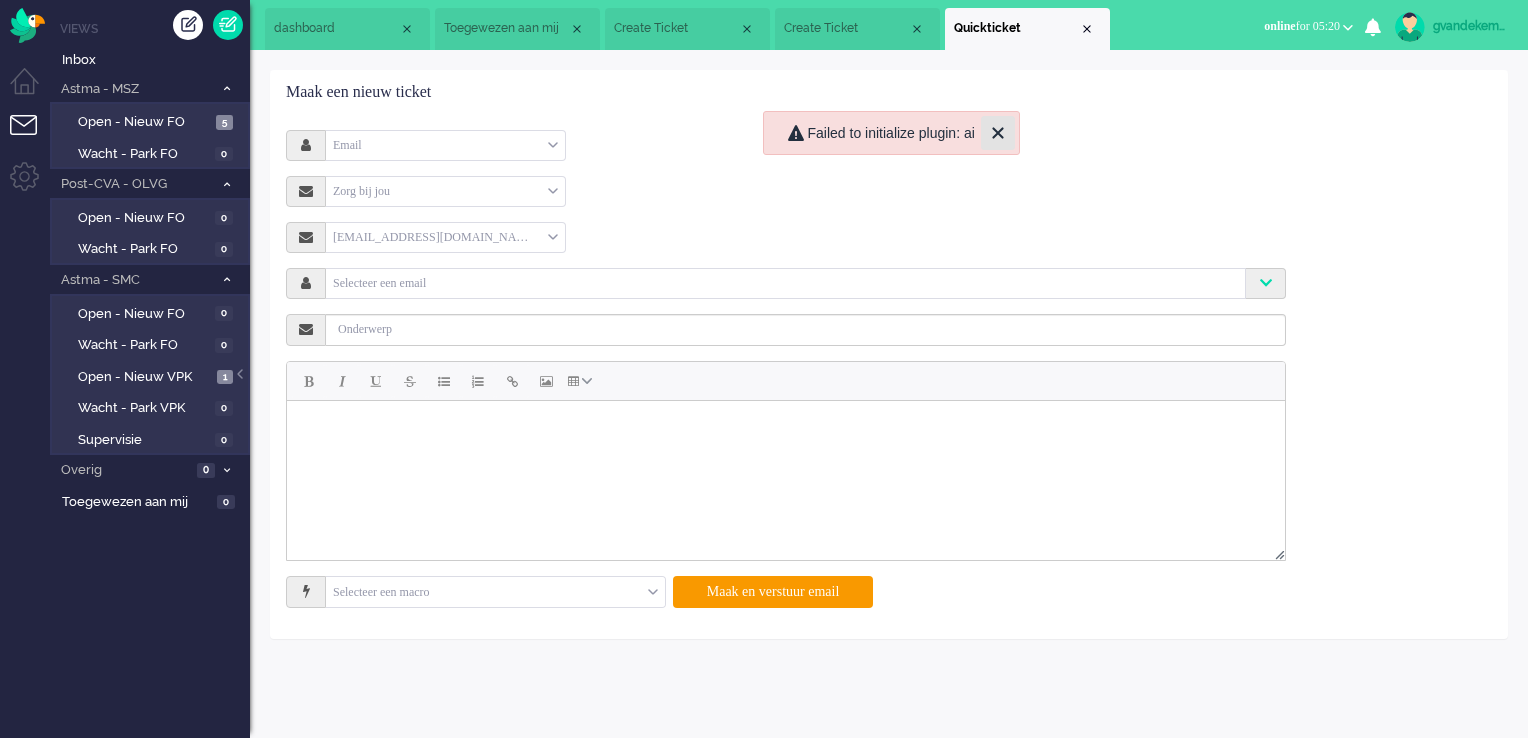 click 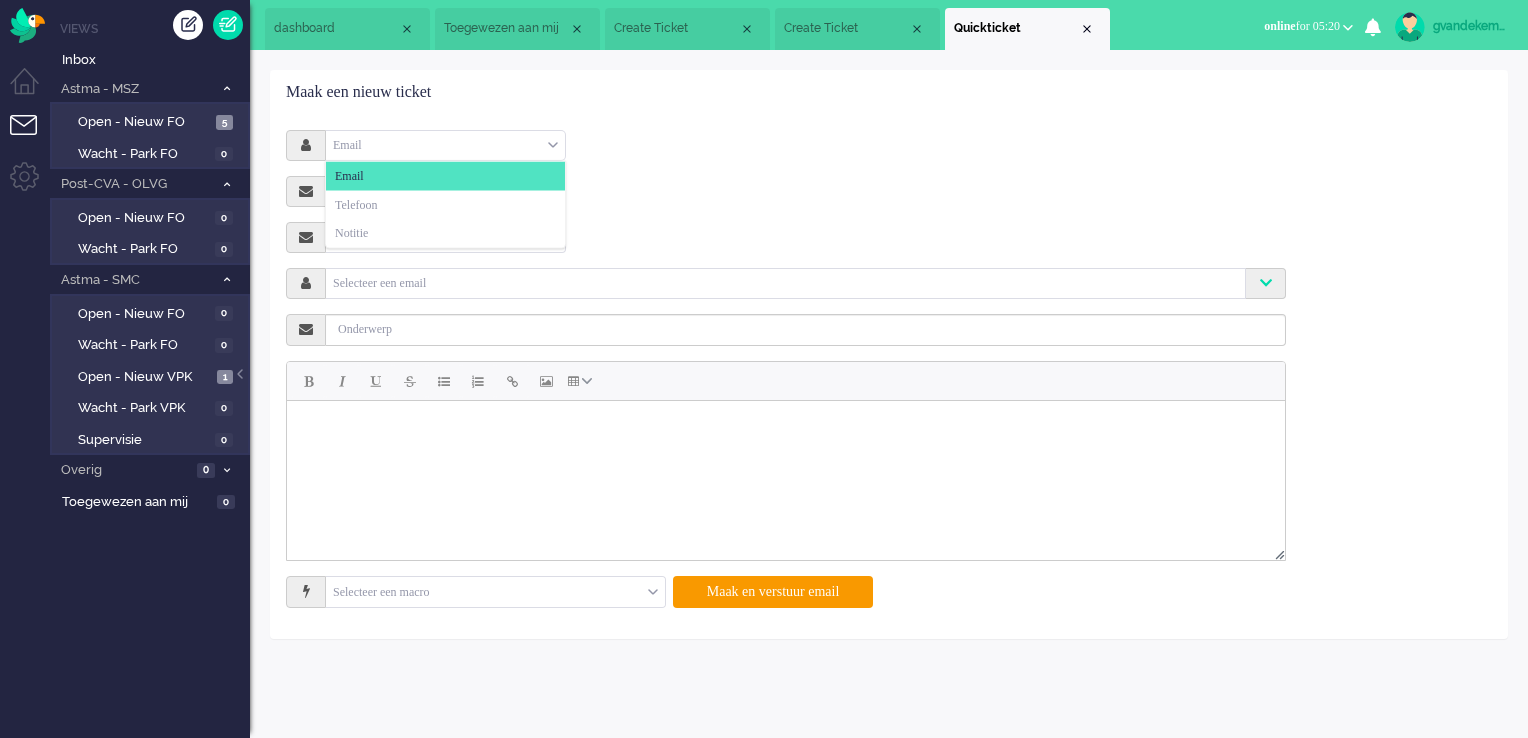 click on "Email" at bounding box center (445, 145) 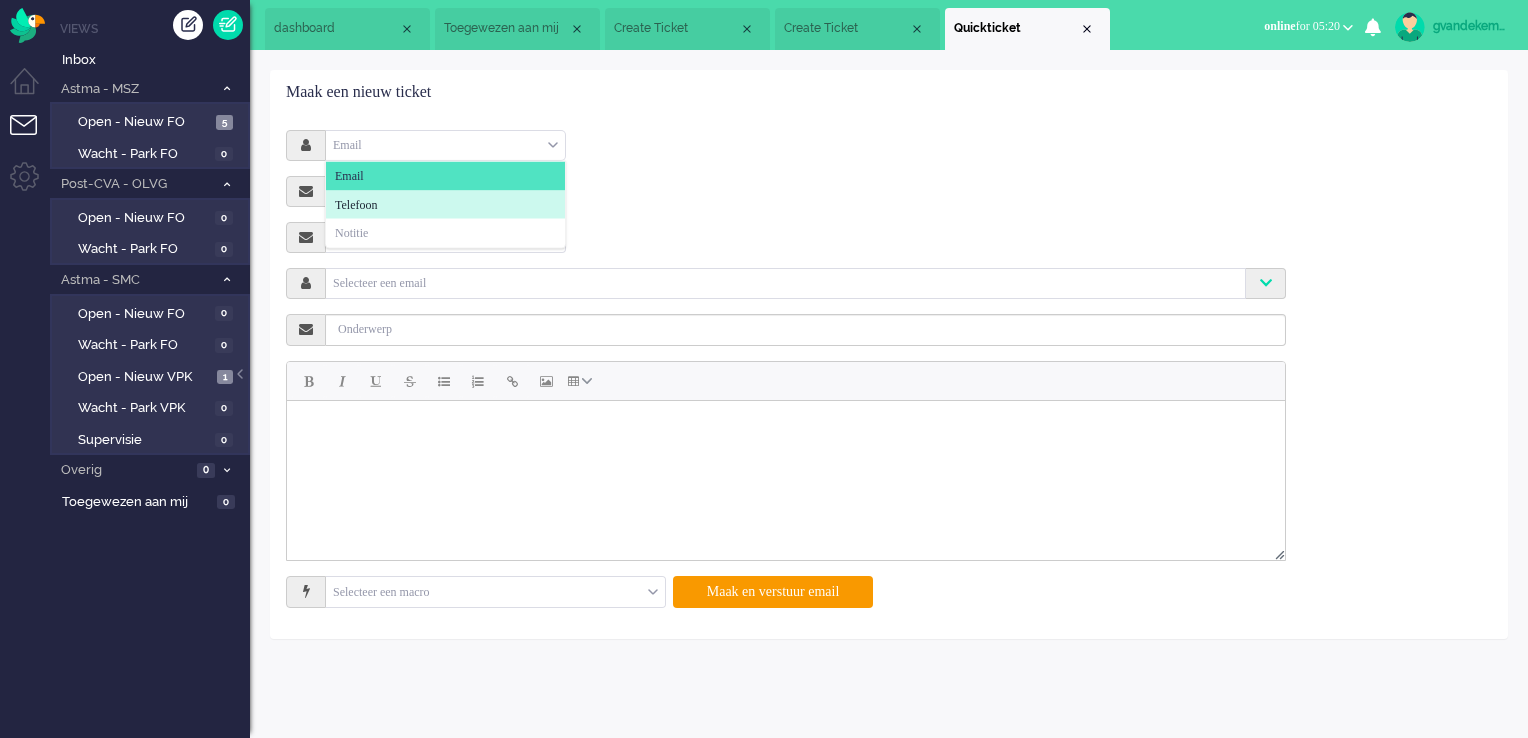 click on "Telefoon" 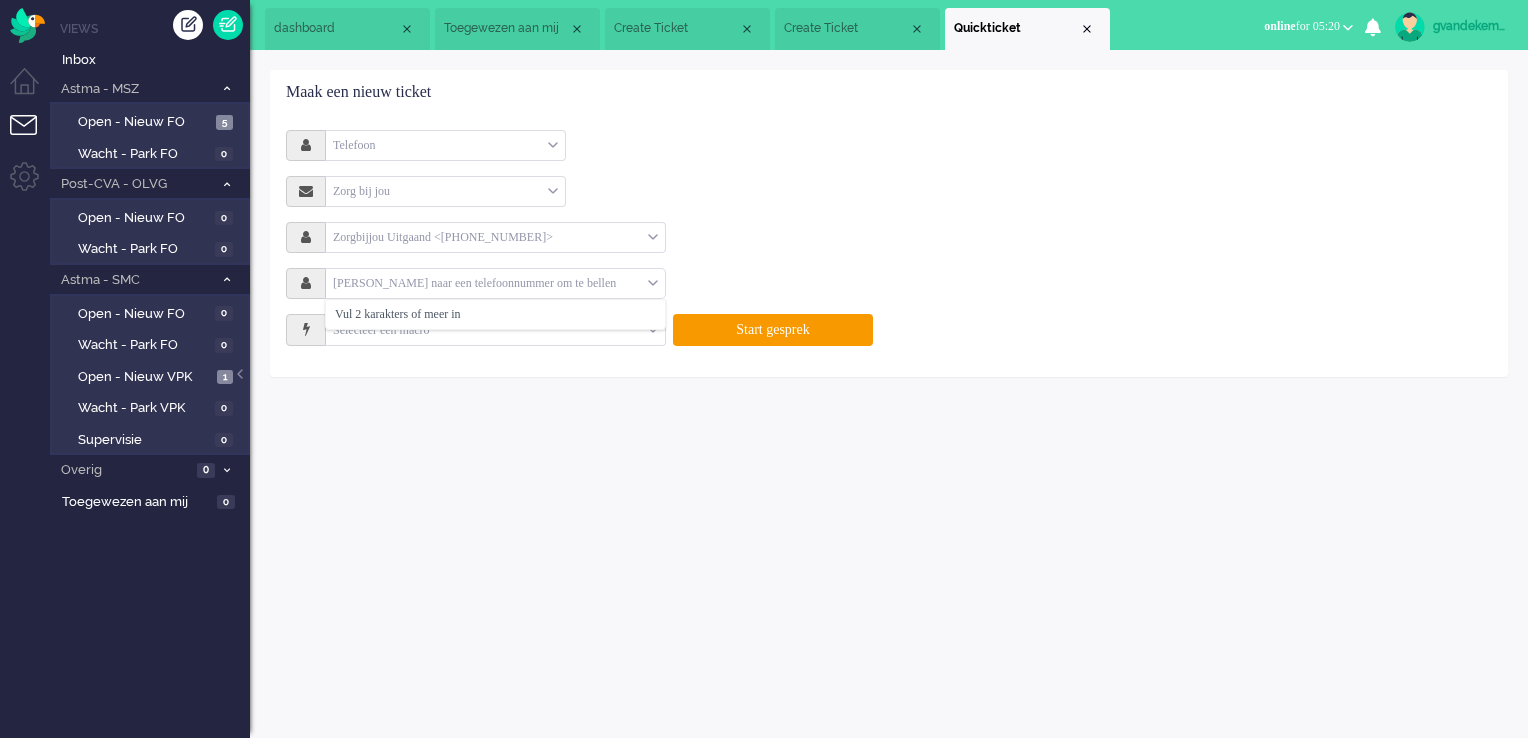 click on "[PERSON_NAME] naar een telefoonnummer om te bellen" at bounding box center (495, 283) 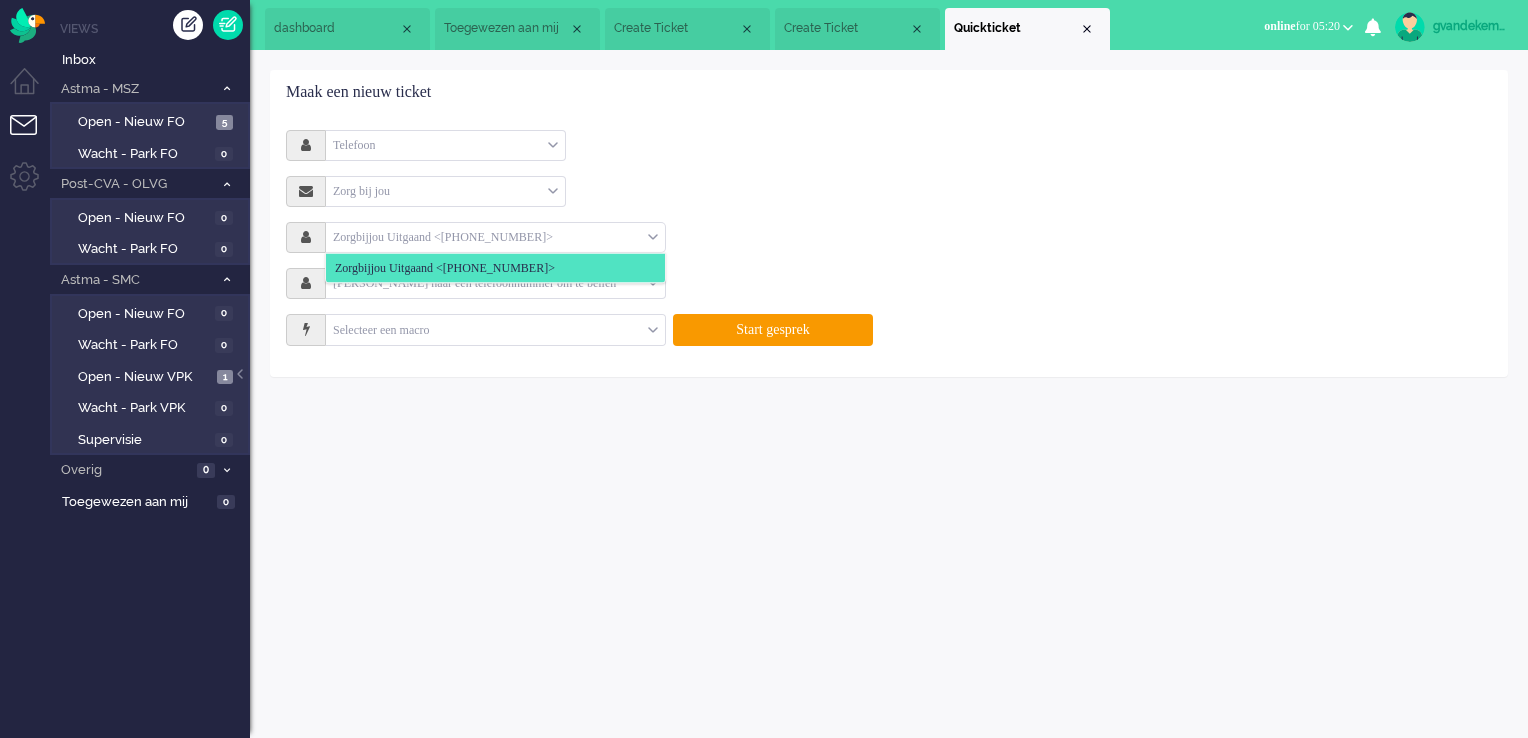 click on "Zorgbijjou Uitgaand <[PHONE_NUMBER]>" at bounding box center (495, 237) 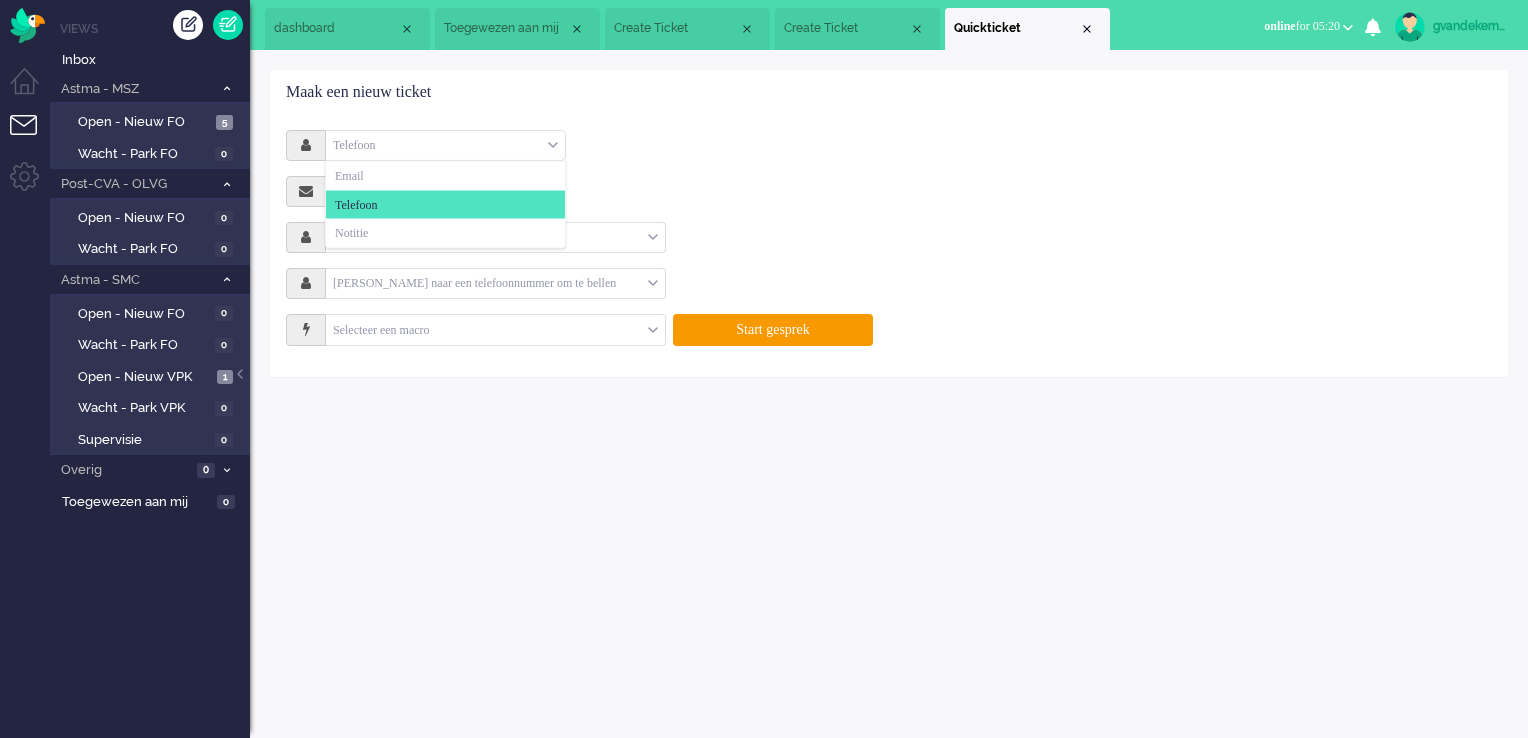 click on "Telefoon" at bounding box center [445, 145] 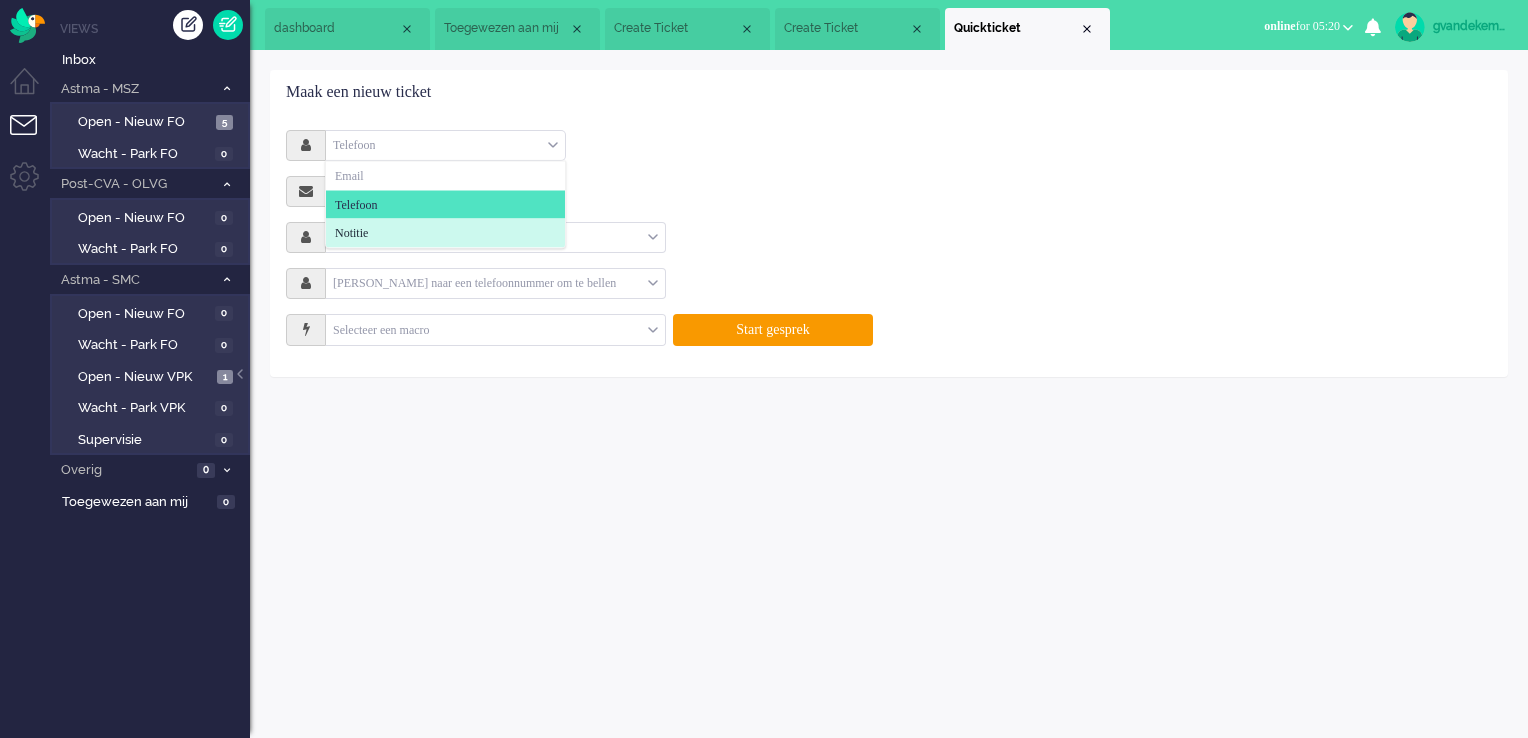 click on "Notitie" 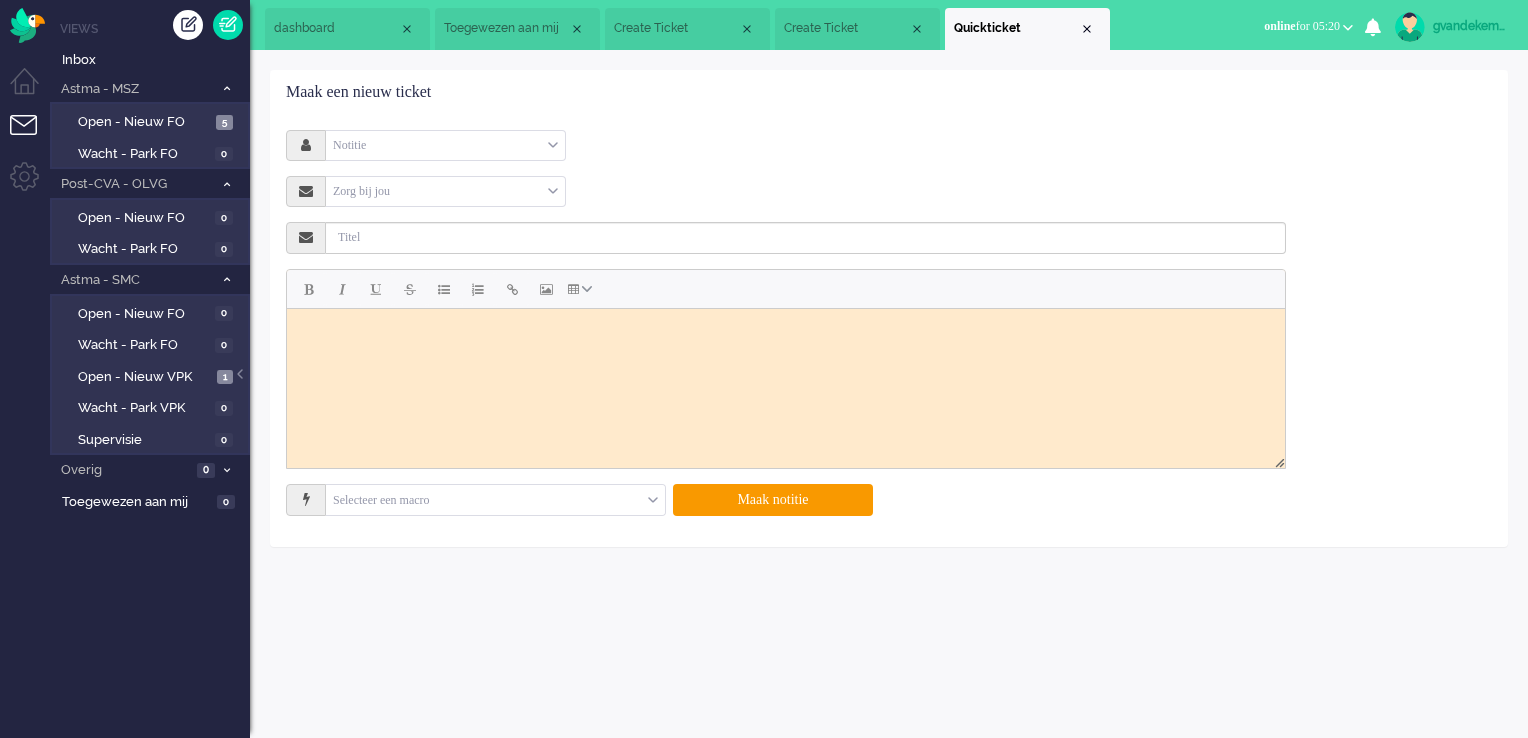 scroll, scrollTop: 0, scrollLeft: 0, axis: both 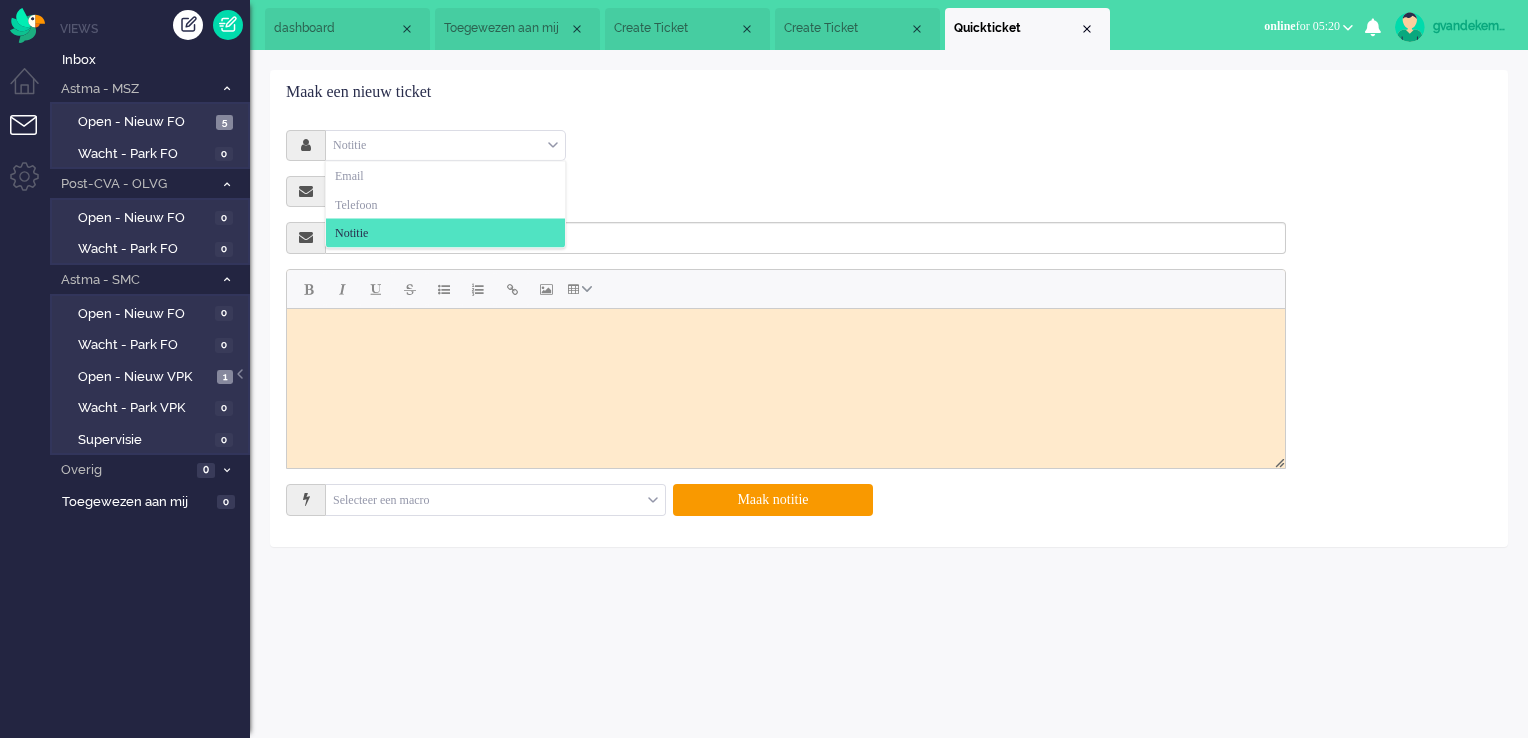 click on "Notitie" at bounding box center (445, 145) 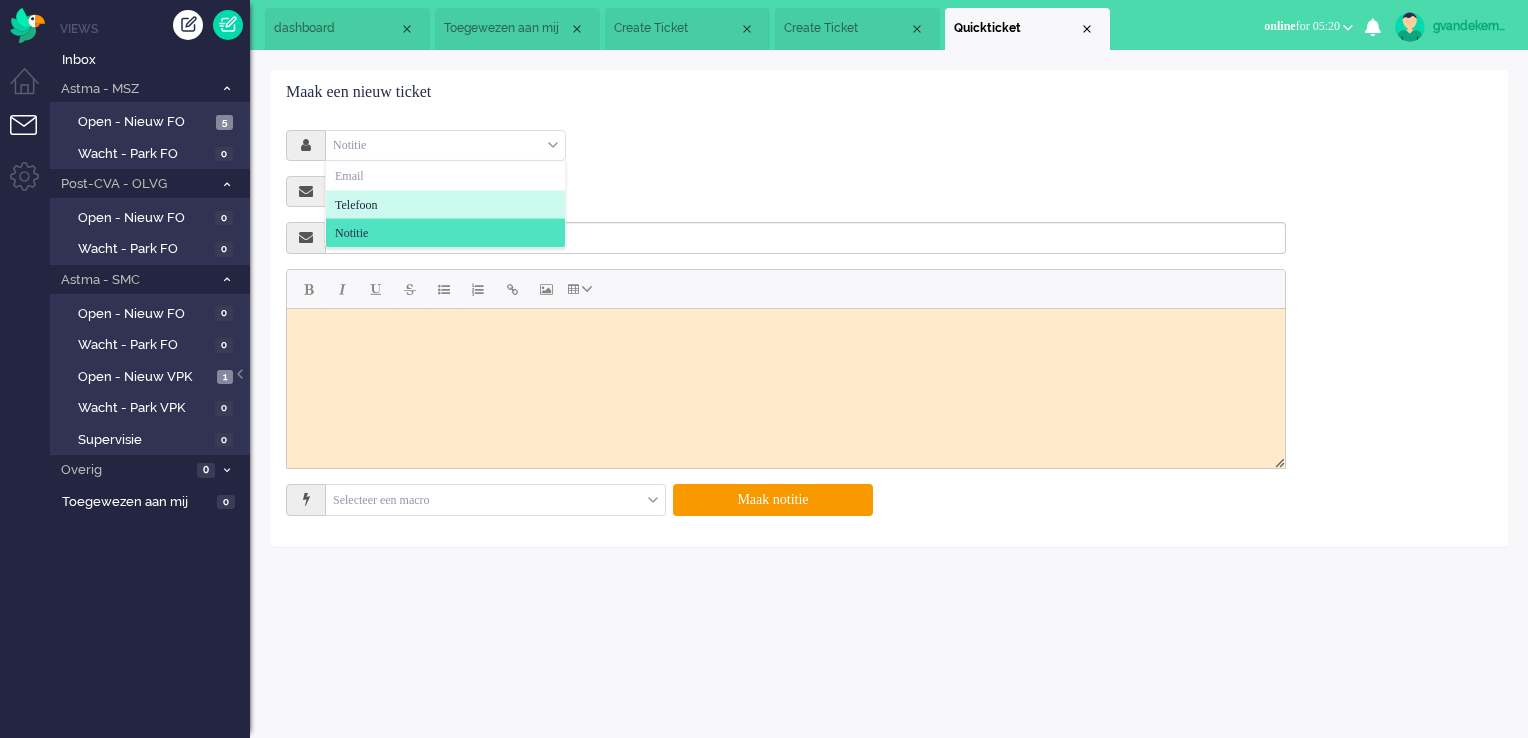 click on "Telefoon" 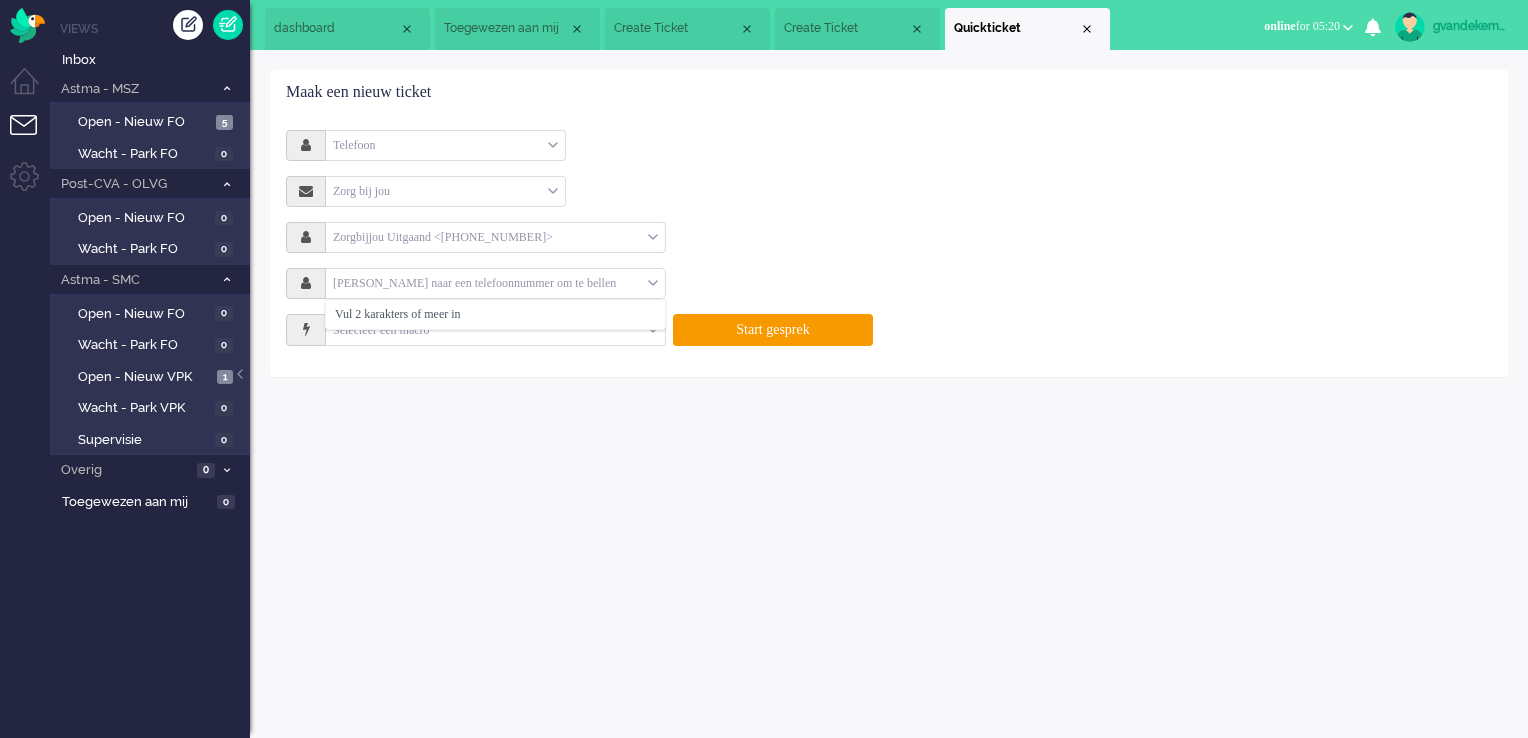 click on "[PERSON_NAME] naar een telefoonnummer om te bellen" at bounding box center [495, 283] 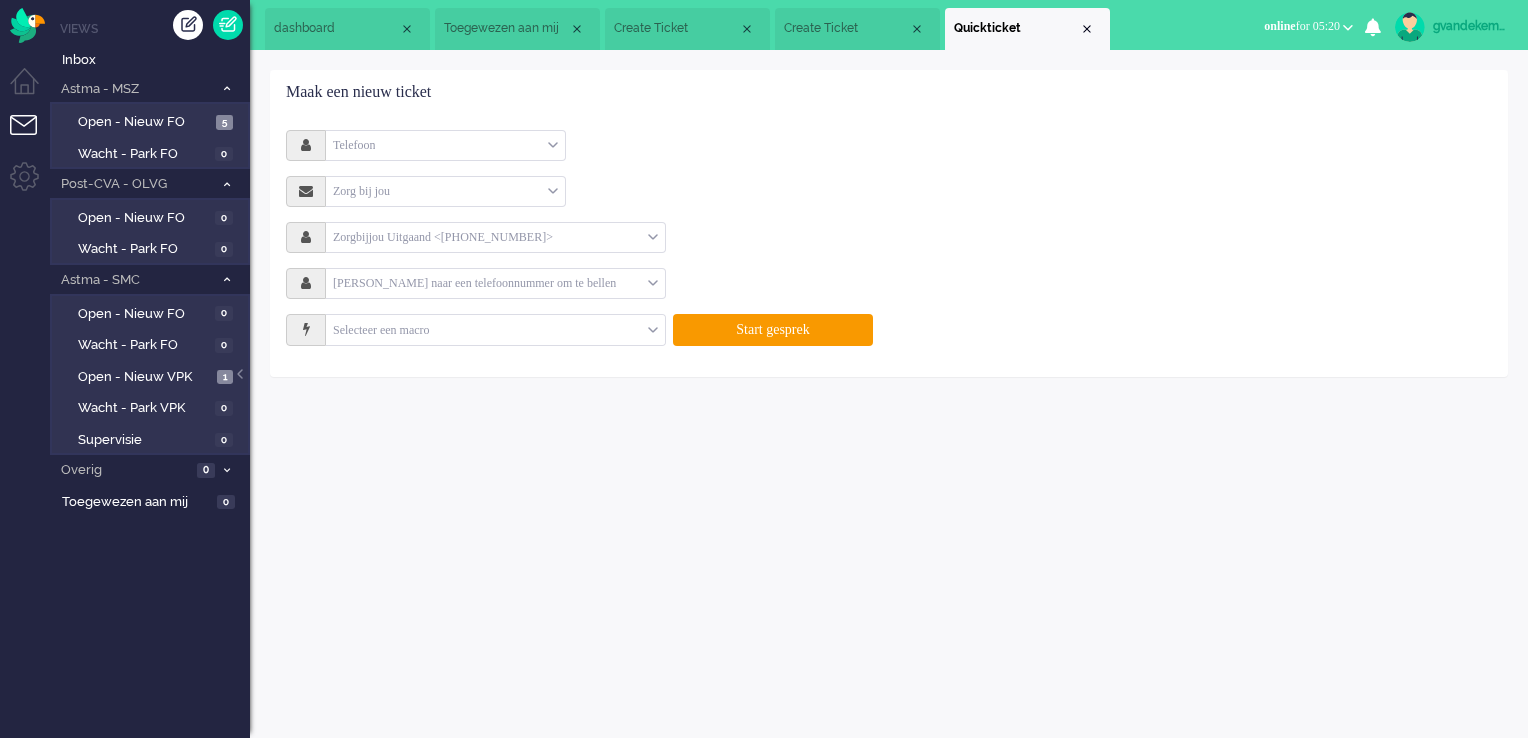 click on "Create Ticket" at bounding box center [676, 28] 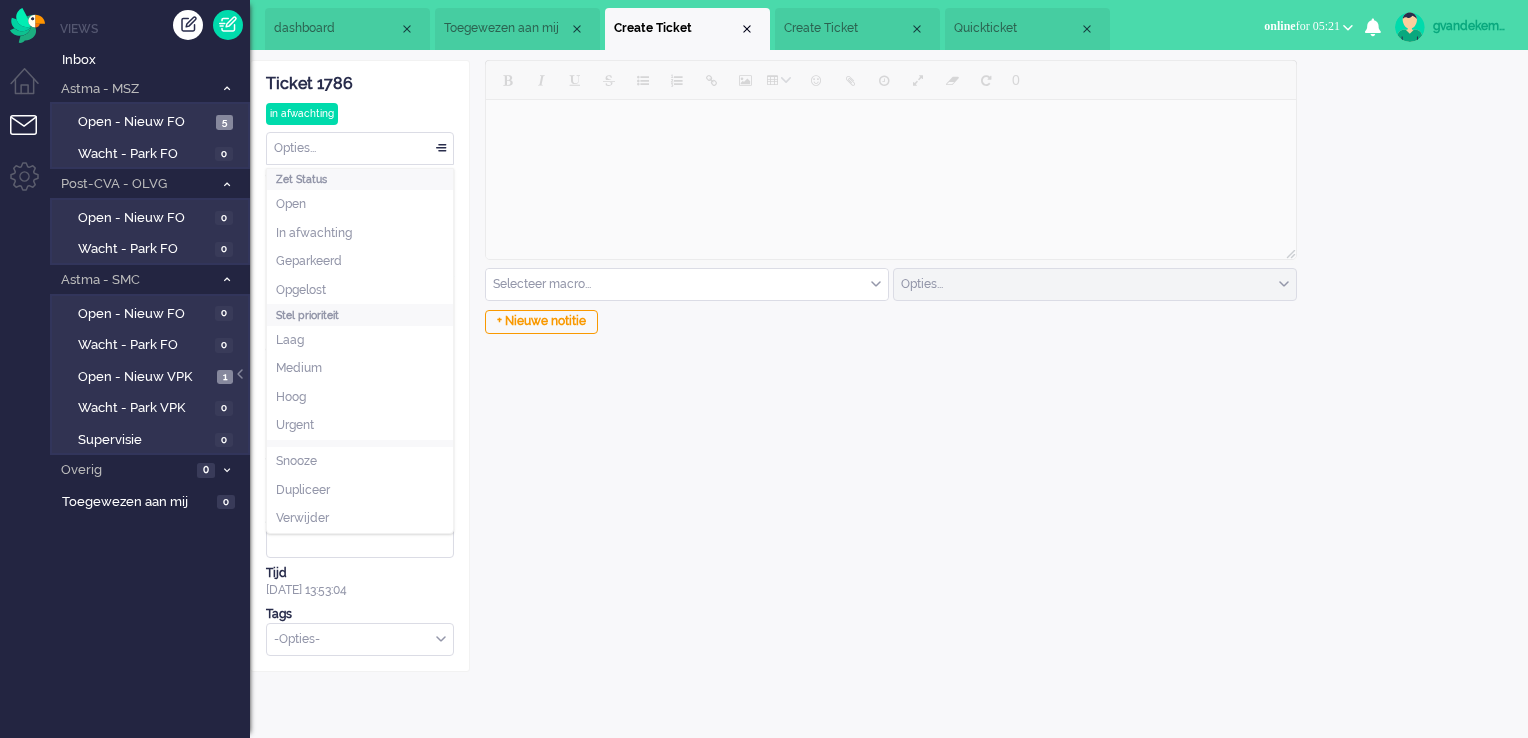 click on "Opties..." at bounding box center [360, 148] 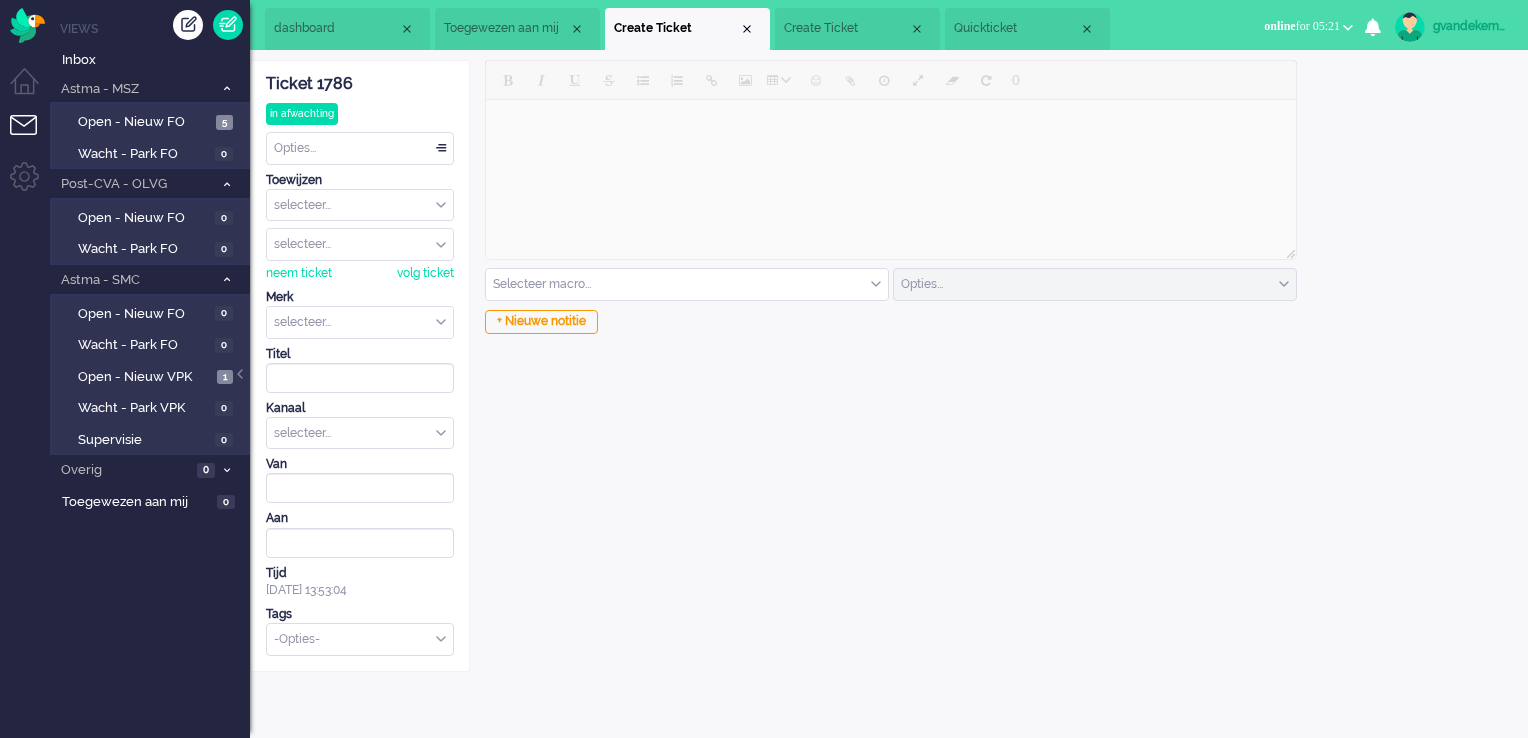 click on "Quickticket" at bounding box center (1016, 28) 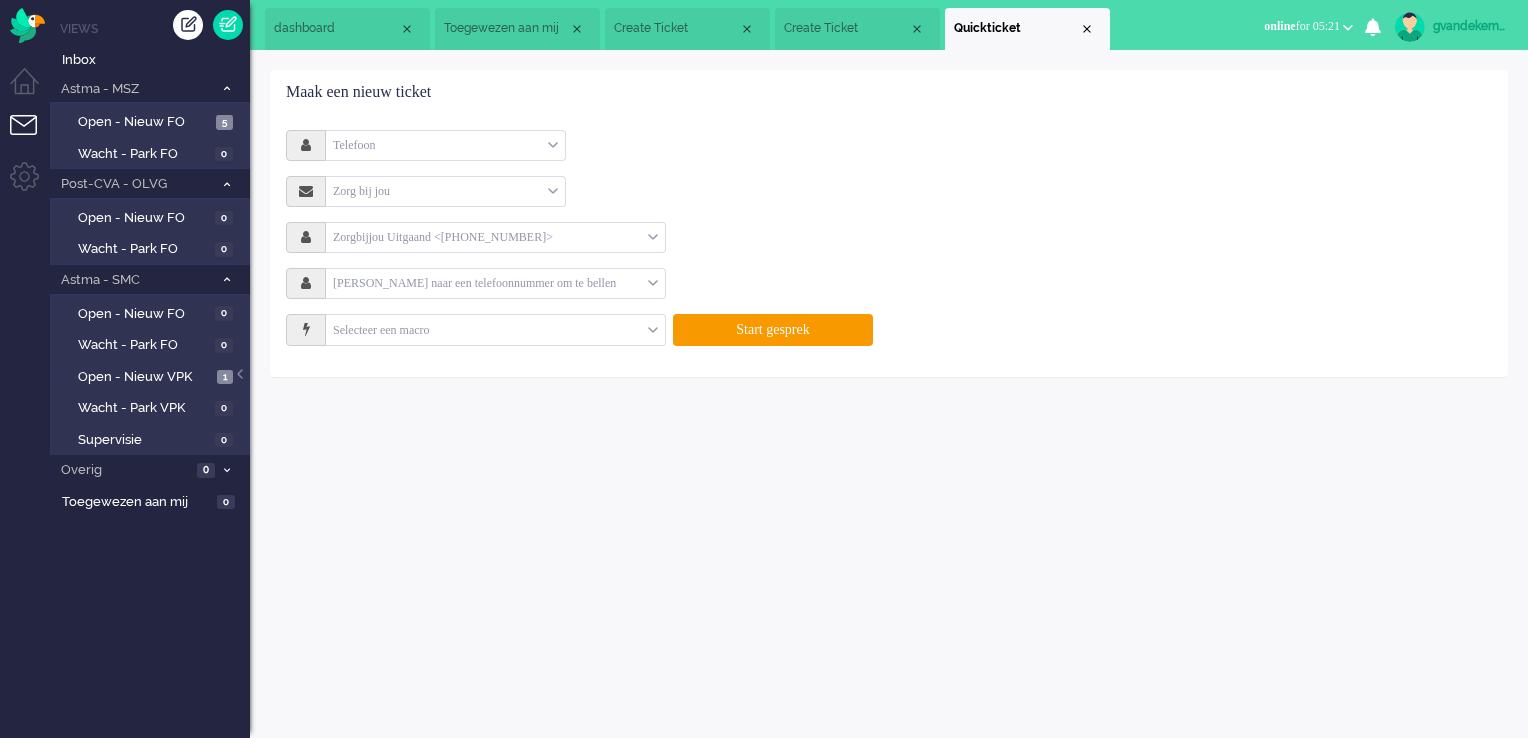 click on "[PERSON_NAME] naar een telefoonnummer om te bellen" at bounding box center [495, 283] 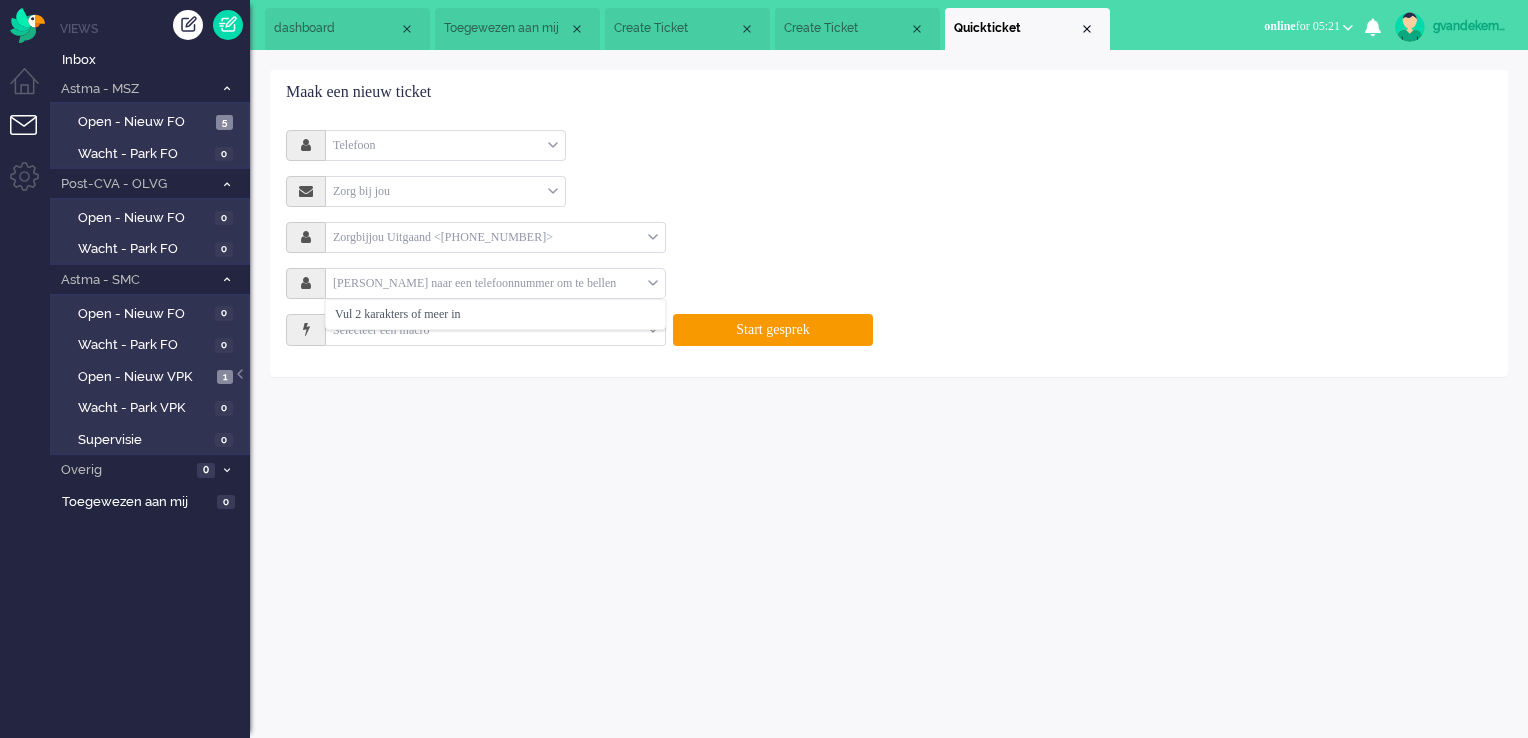 click 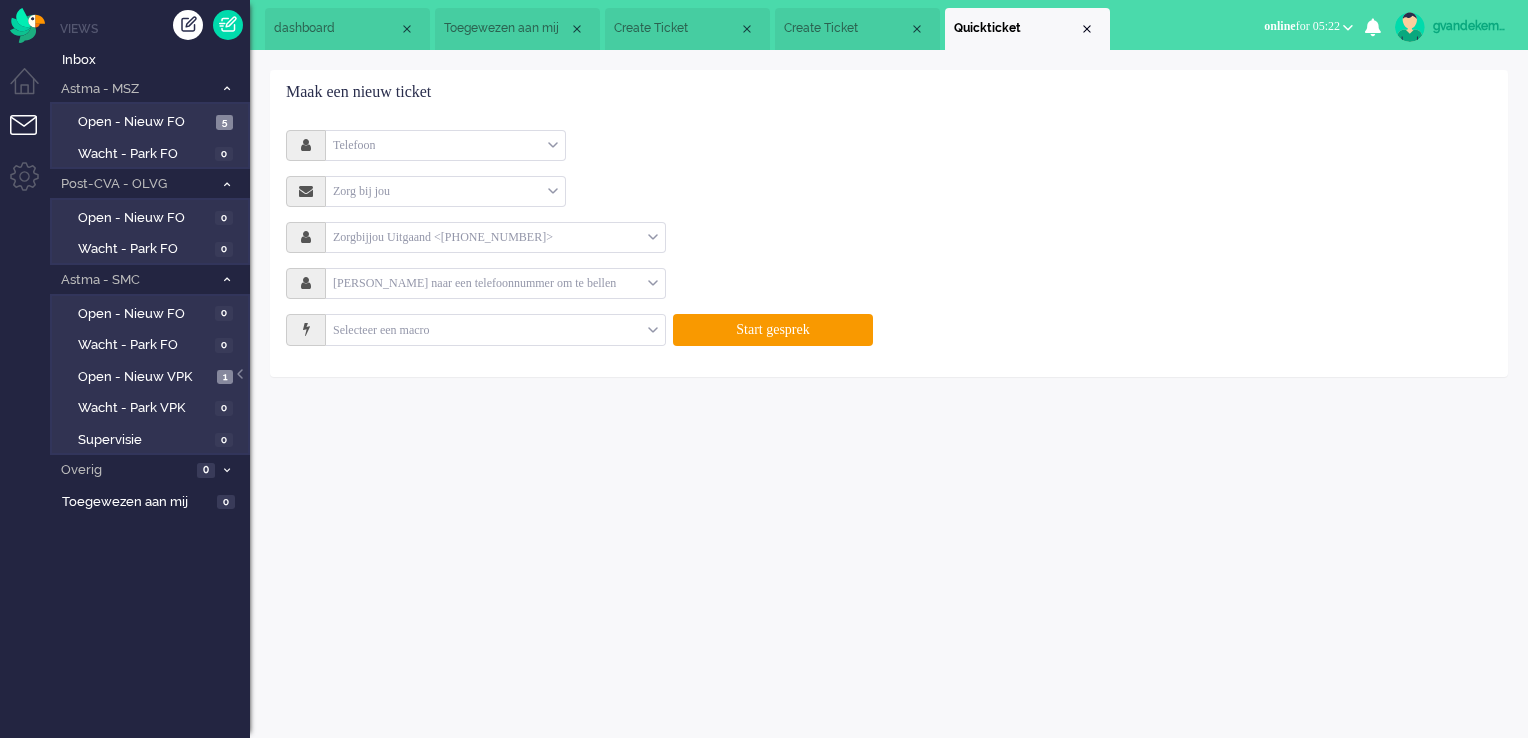 click on "Telefoon" at bounding box center (445, 145) 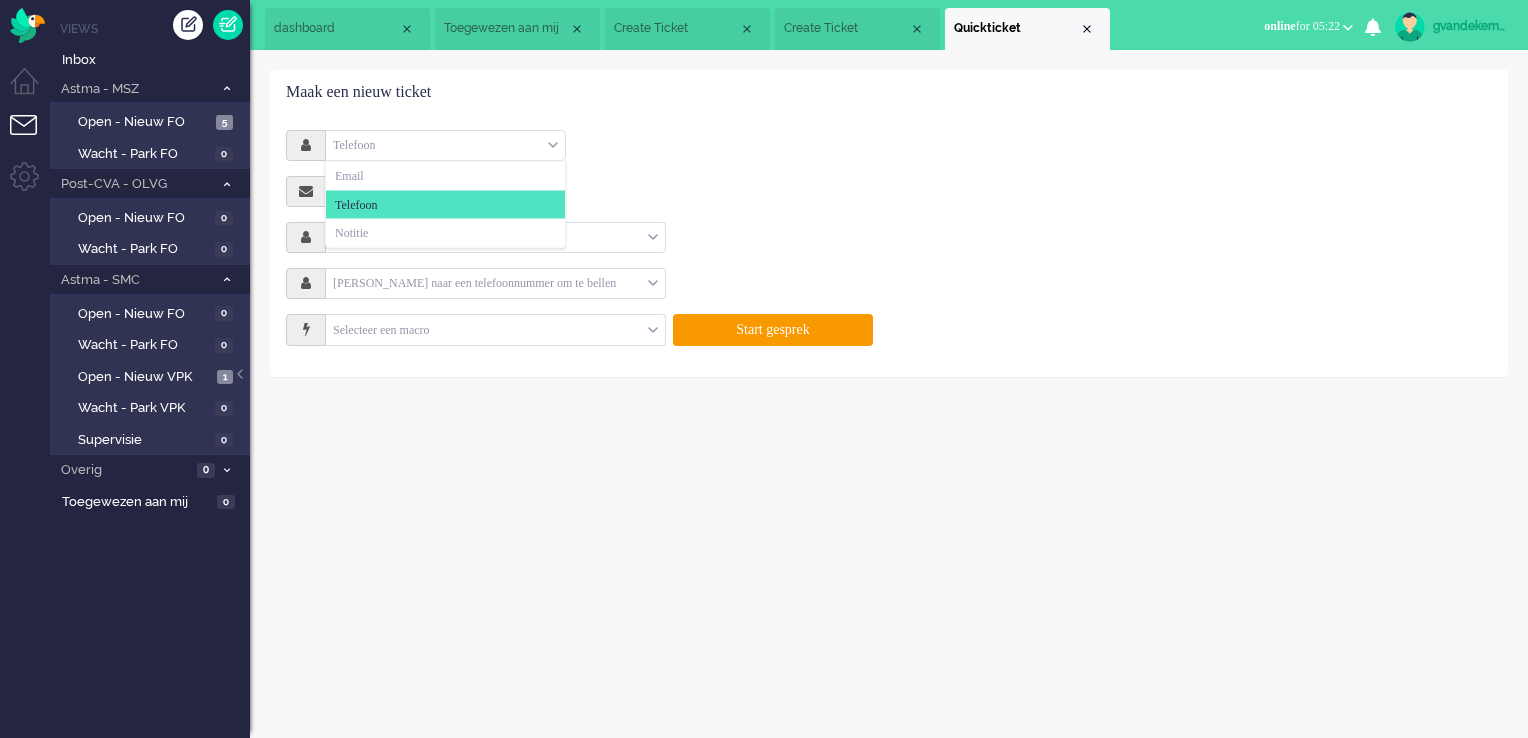 click on "Telefoon" at bounding box center [445, 145] 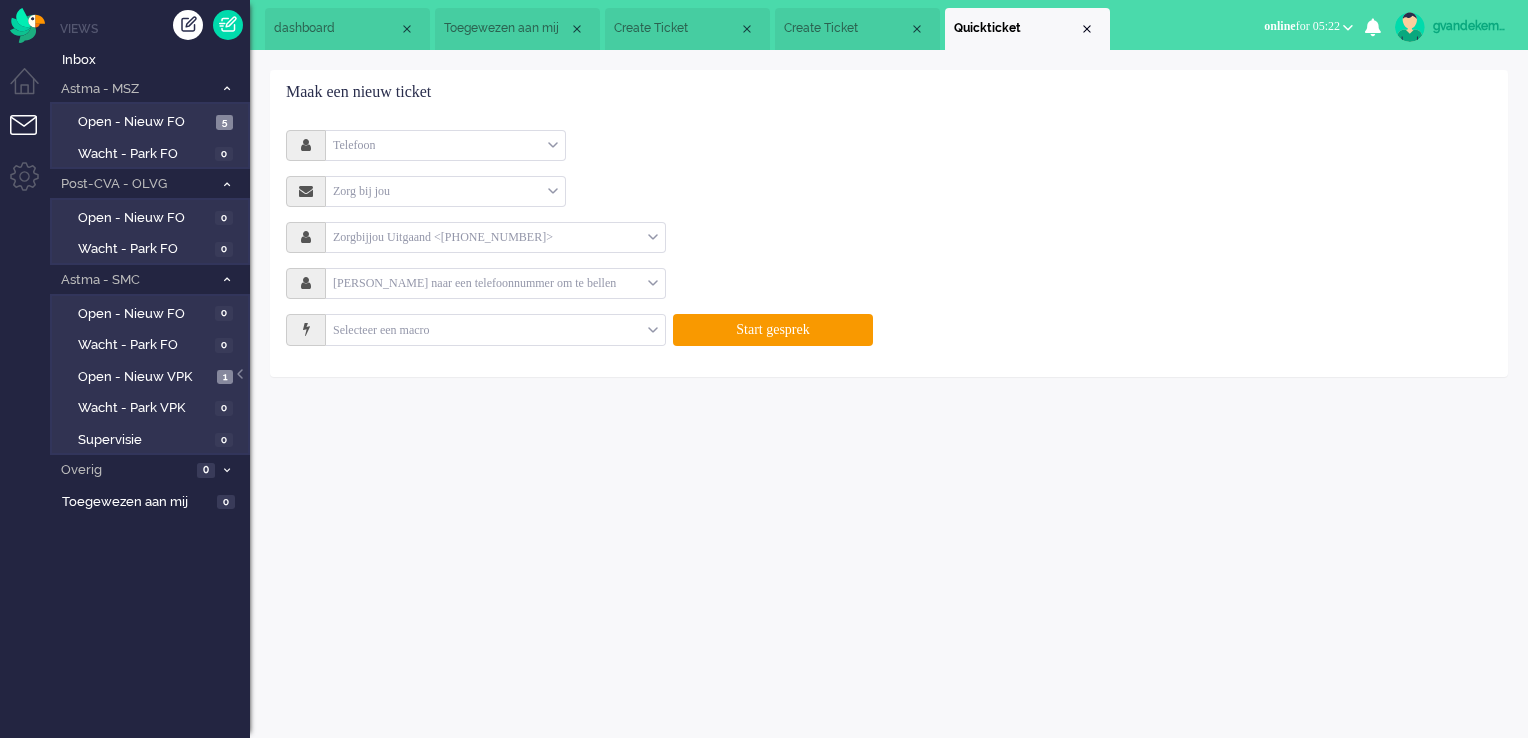 click on "Telefoon" at bounding box center (445, 145) 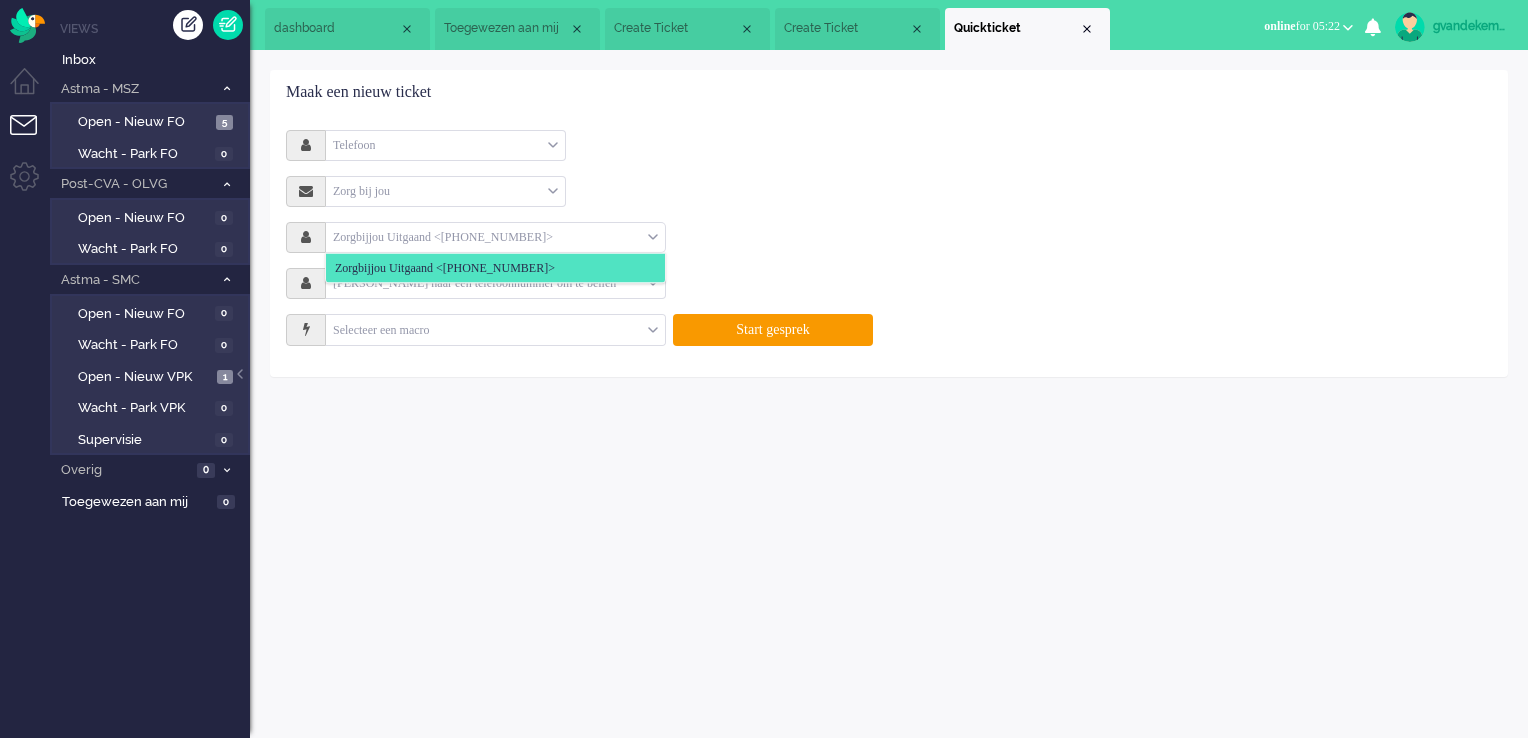 click 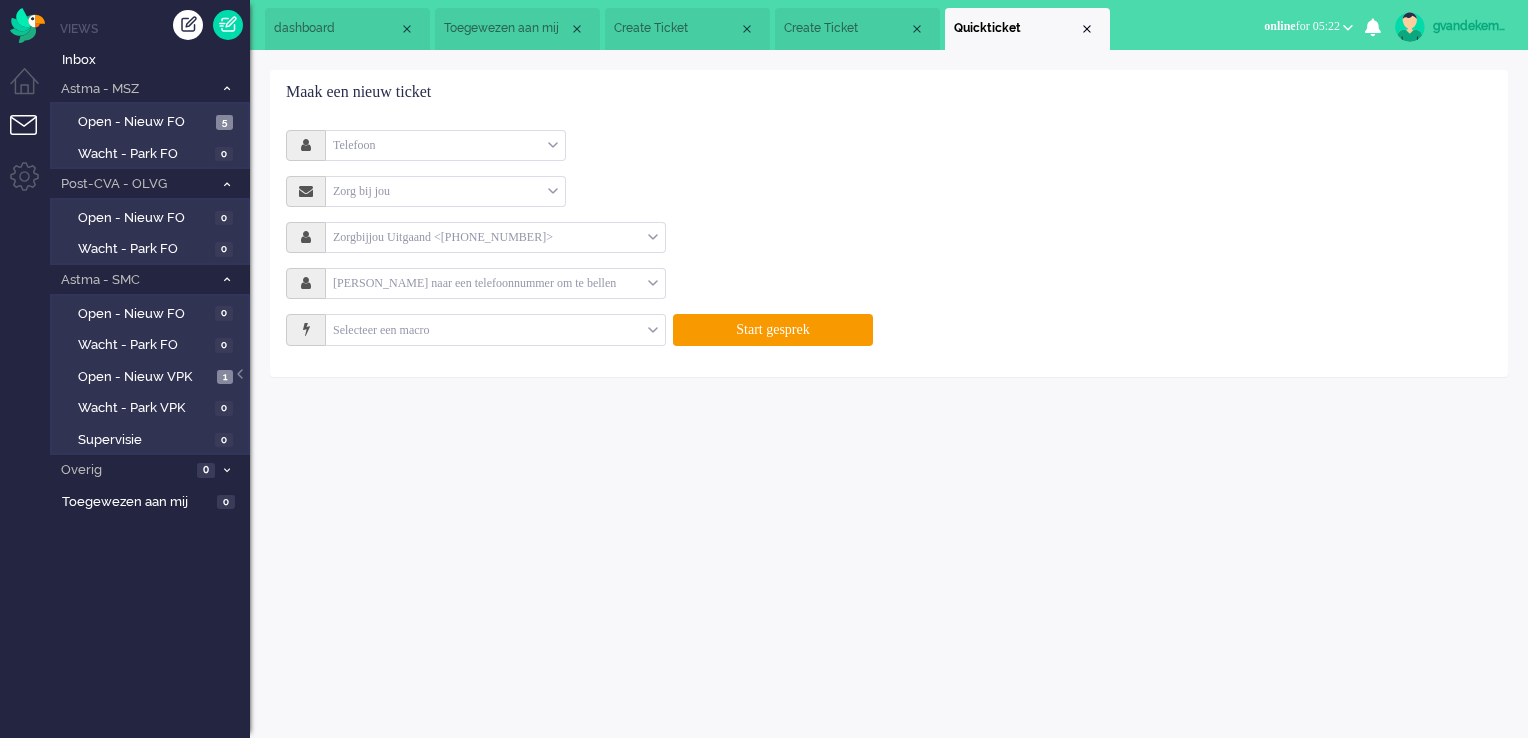click at bounding box center (306, 283) 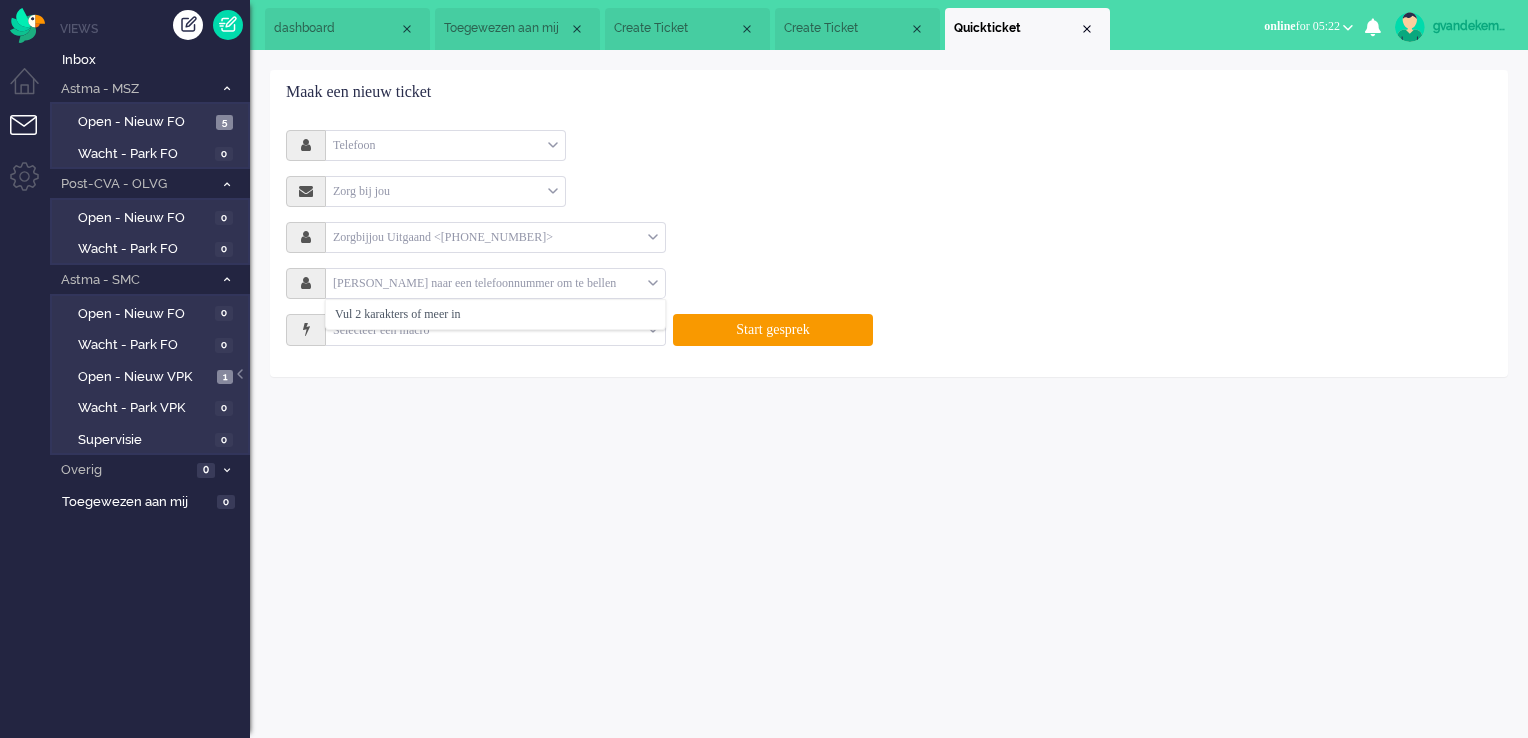 drag, startPoint x: 420, startPoint y: 287, endPoint x: 632, endPoint y: 274, distance: 212.39821 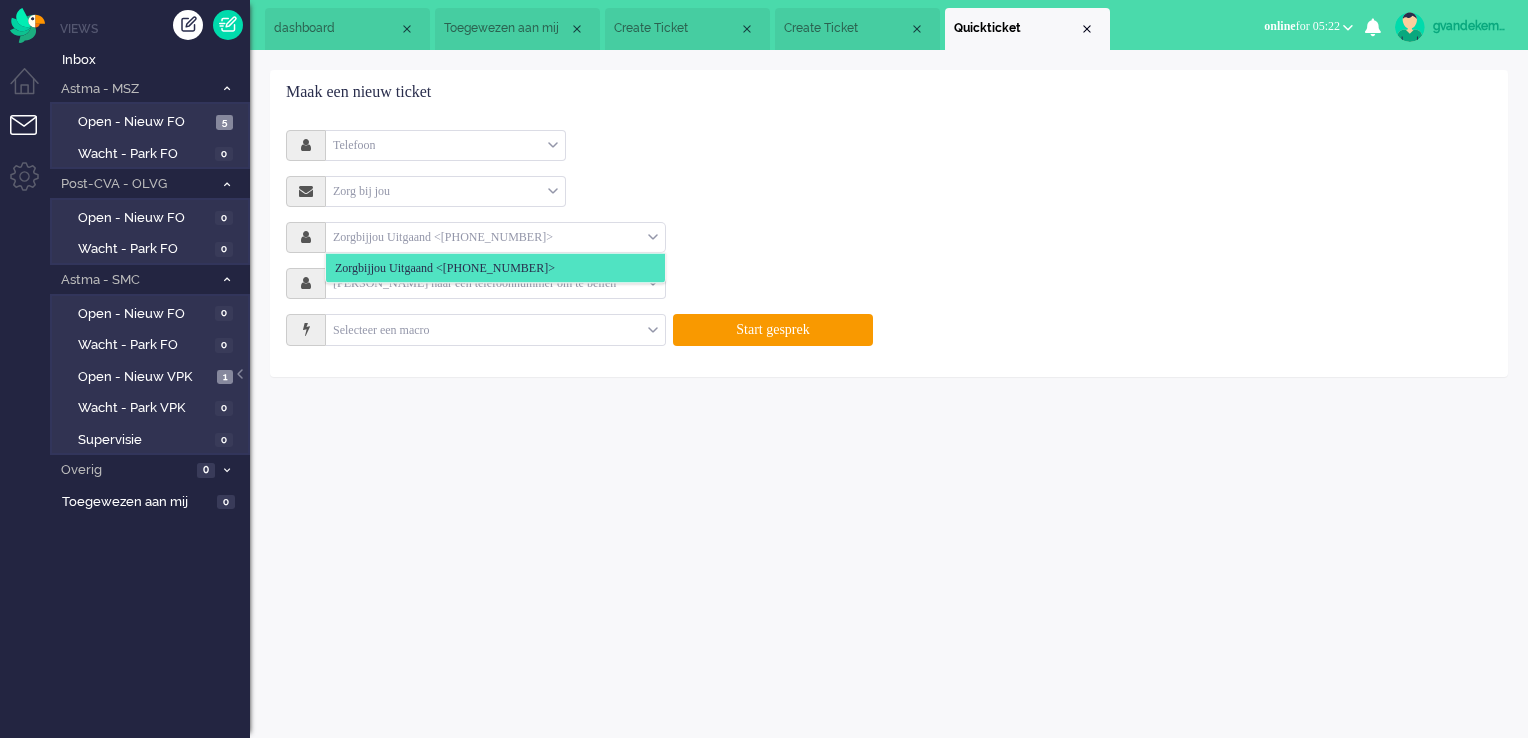 click on "Zorgbijjou Uitgaand <[PHONE_NUMBER]>" at bounding box center (495, 237) 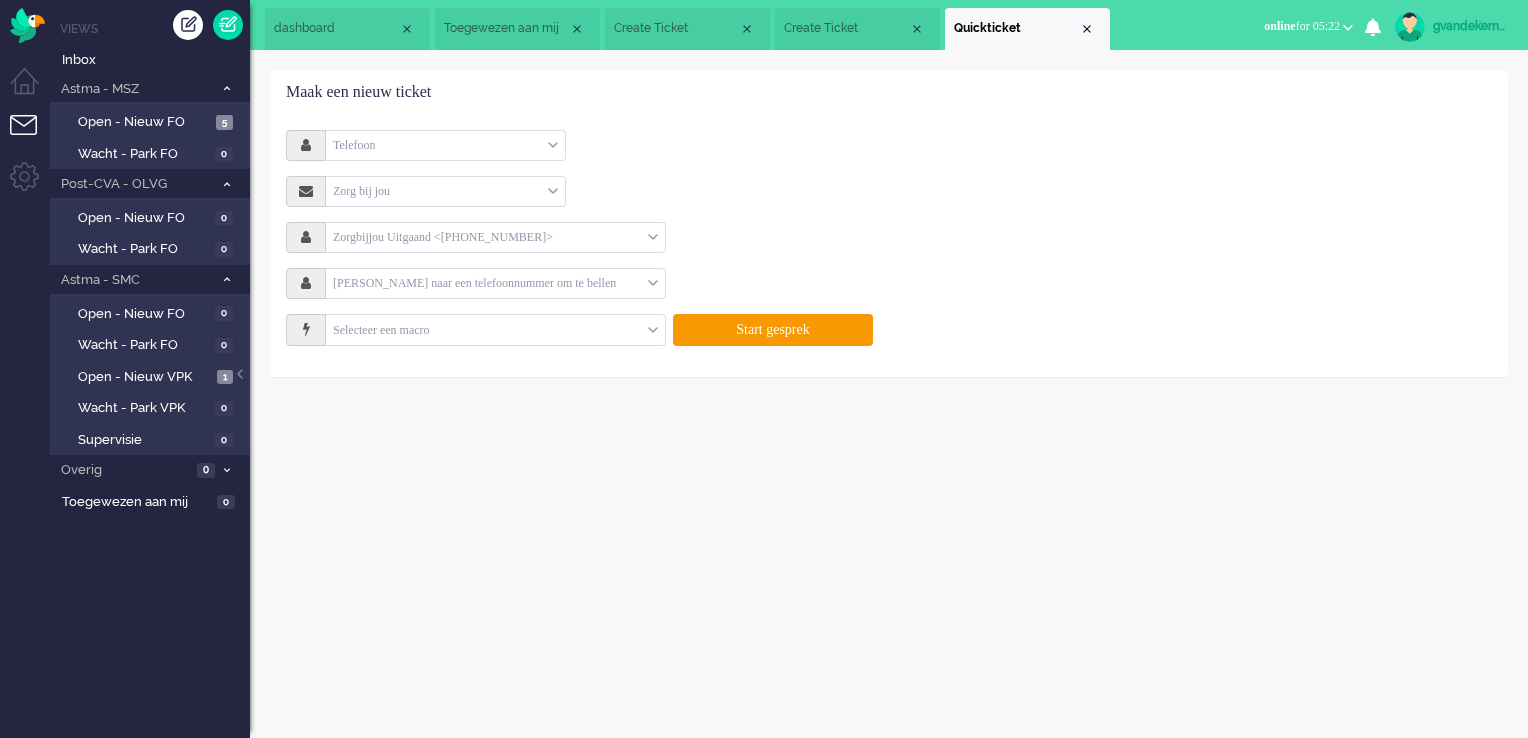 click on "Zorgbijjou Uitgaand <[PHONE_NUMBER]>" at bounding box center (495, 237) 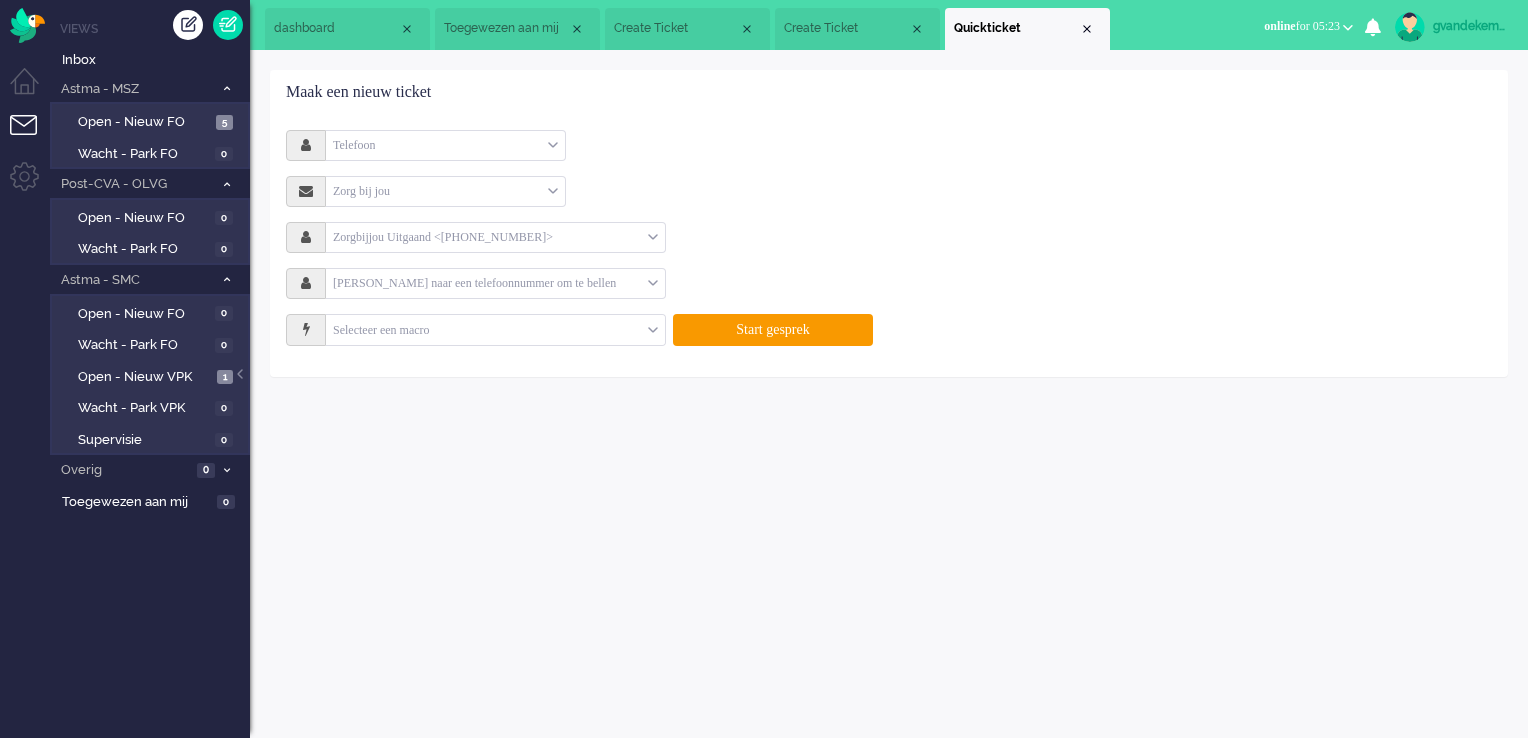 click on "Telefoon" at bounding box center (445, 145) 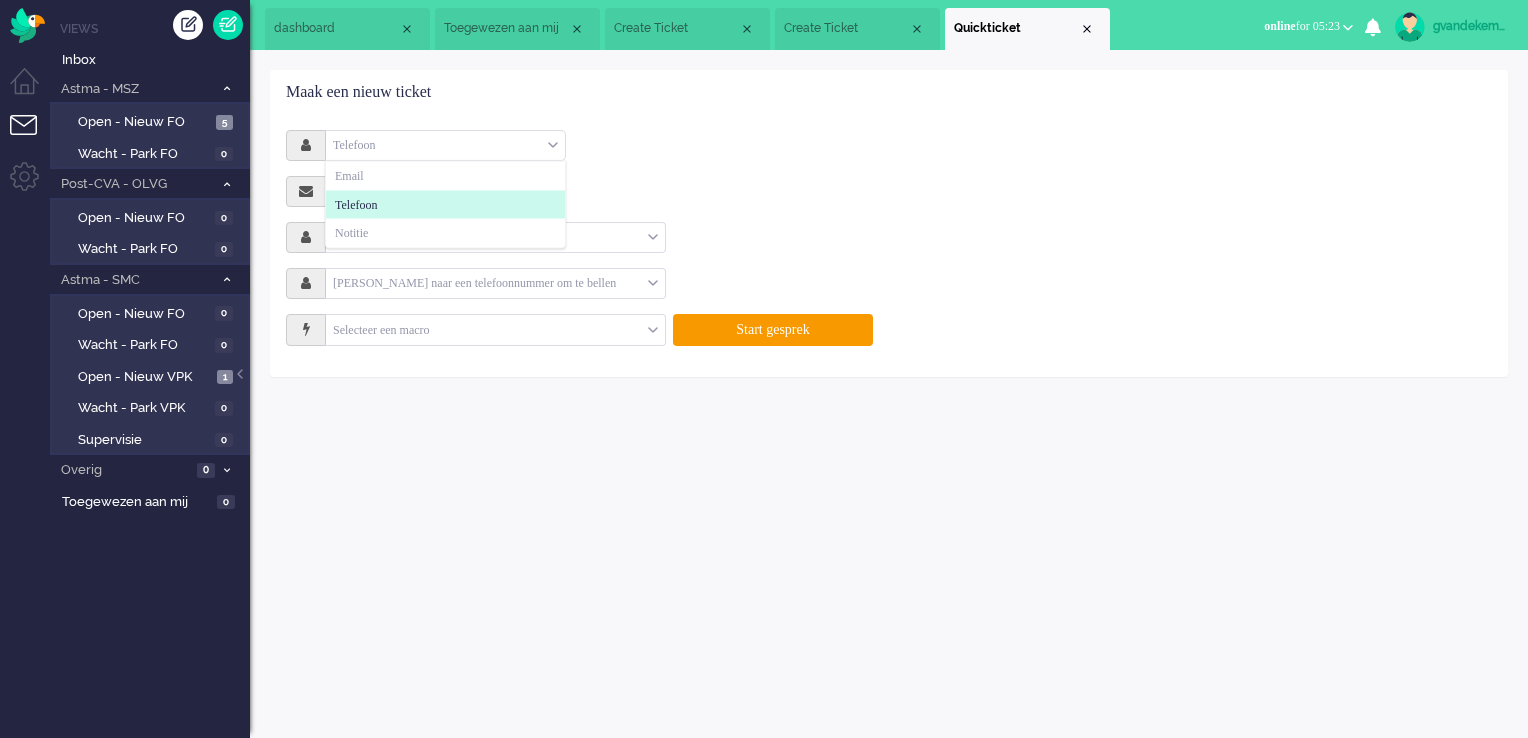 click on "Telefoon" 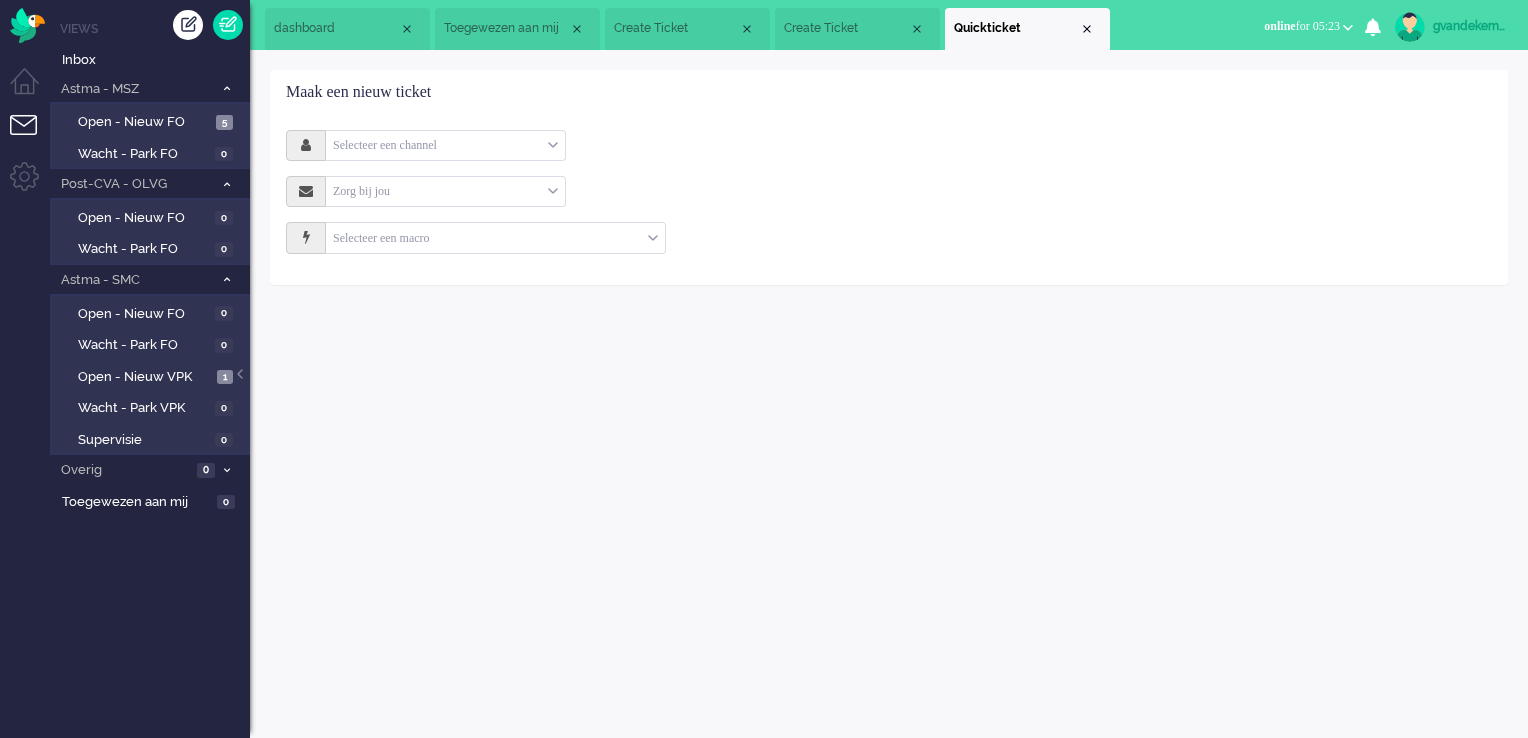 click on "Selecteer een channel Email Telefoon Notitie Zorg bij jou Selecteer Zorg bij jou Selecteer een macro The list is empty" at bounding box center [786, 192] 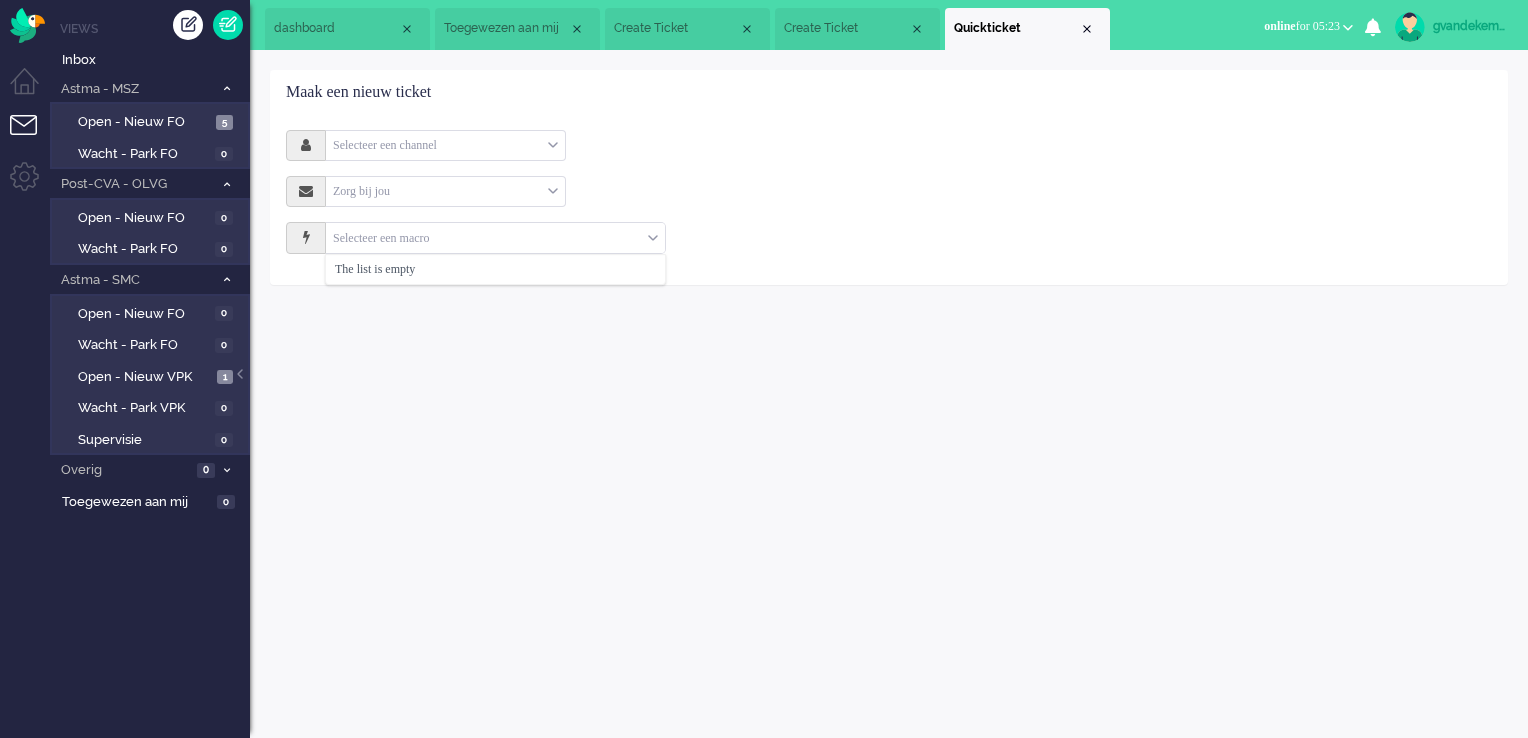 click on "Selecteer een macro" at bounding box center (495, 238) 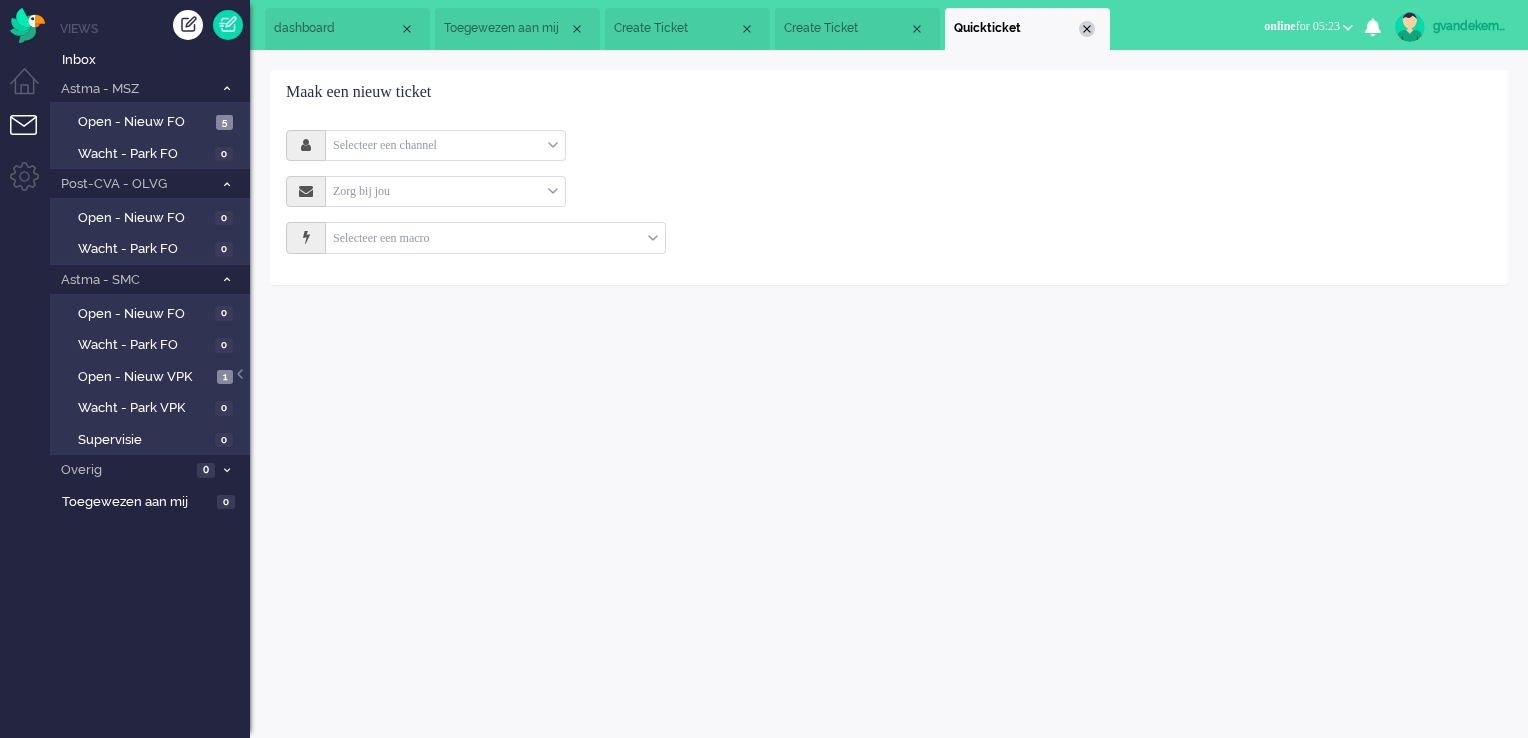 click at bounding box center [1087, 29] 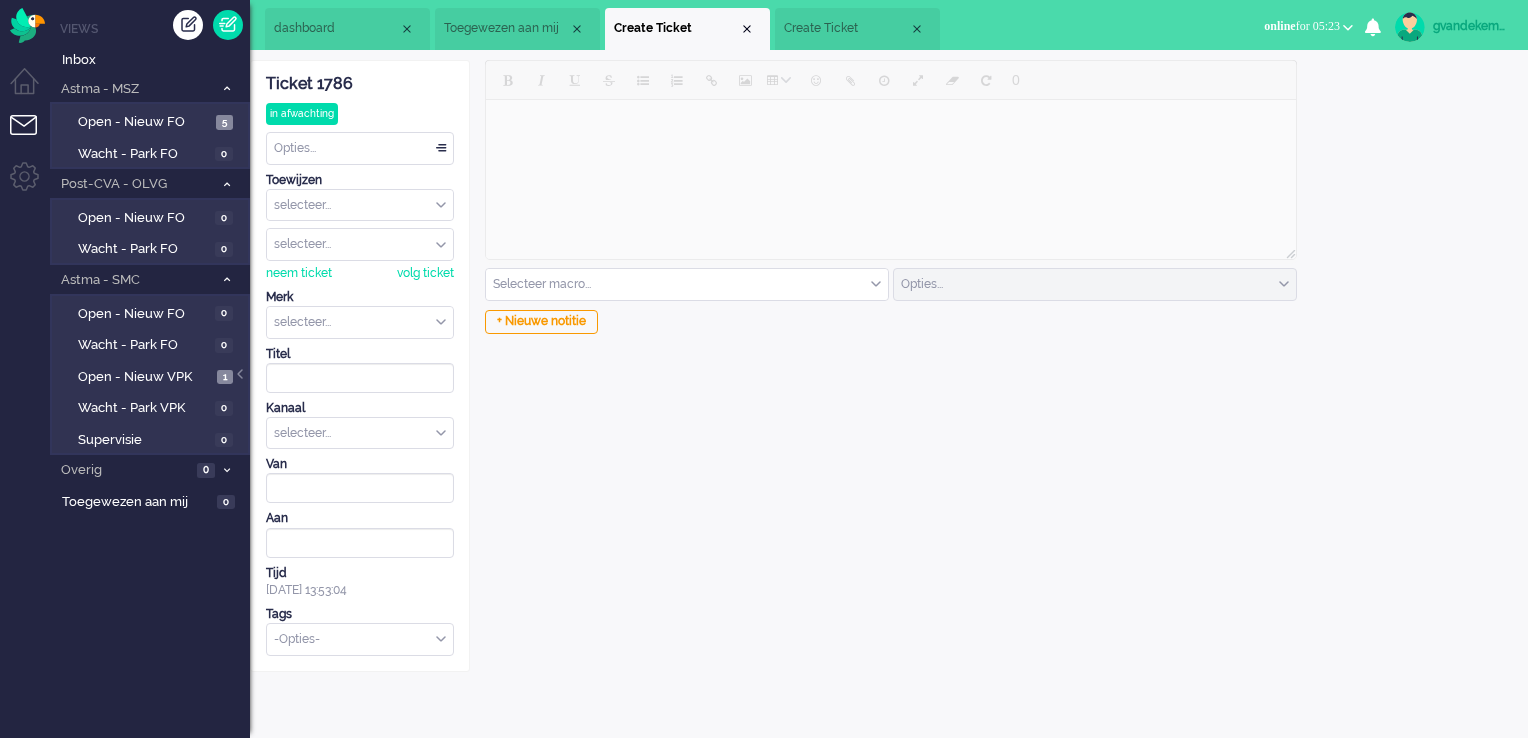 click on "dashboard                                                                                                                                                                                                                                  Toegewezen aan mij                                                                                                                                                                                                                                                       Create Ticket                                                                                                                                                                                                                                  Create Ticket" at bounding box center [694, 25] 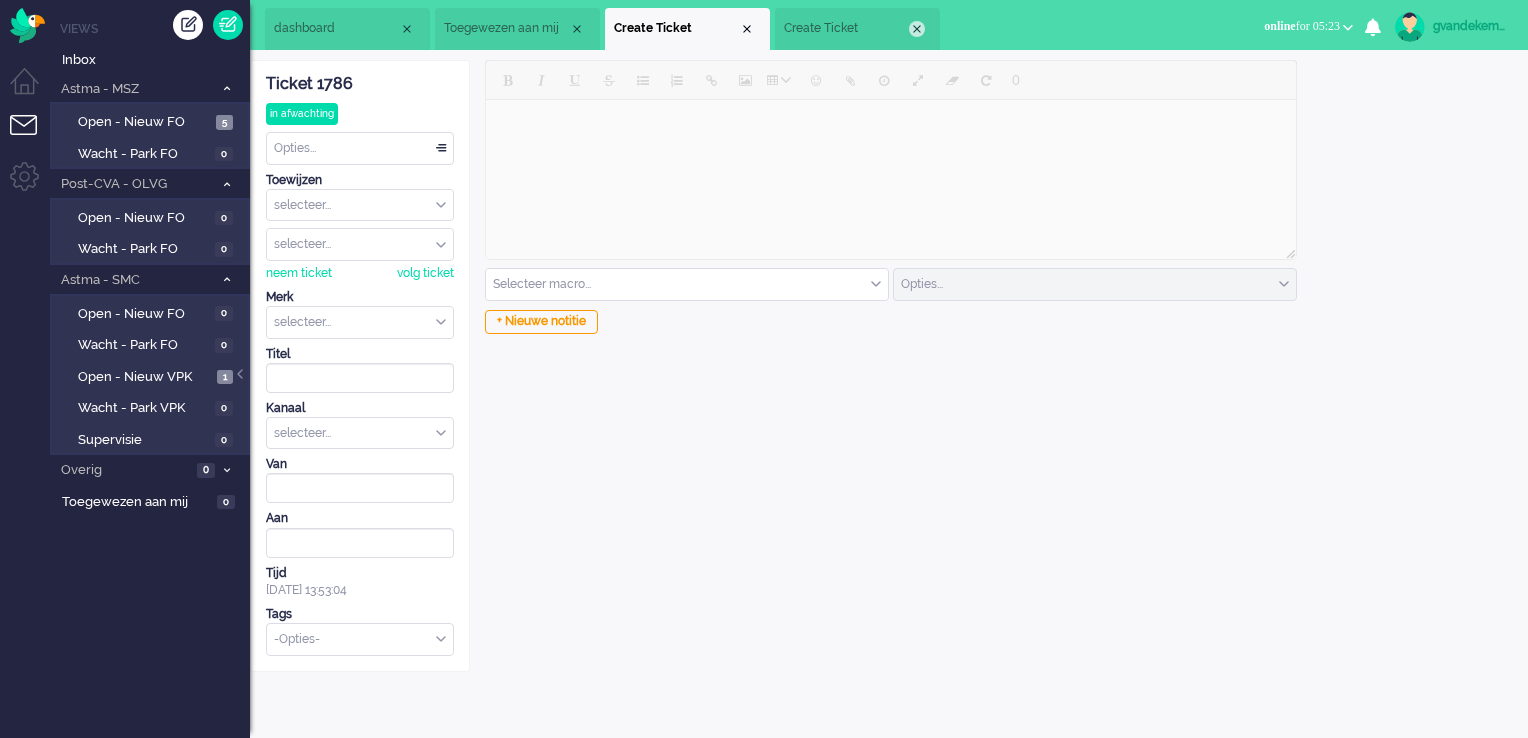 click at bounding box center [917, 29] 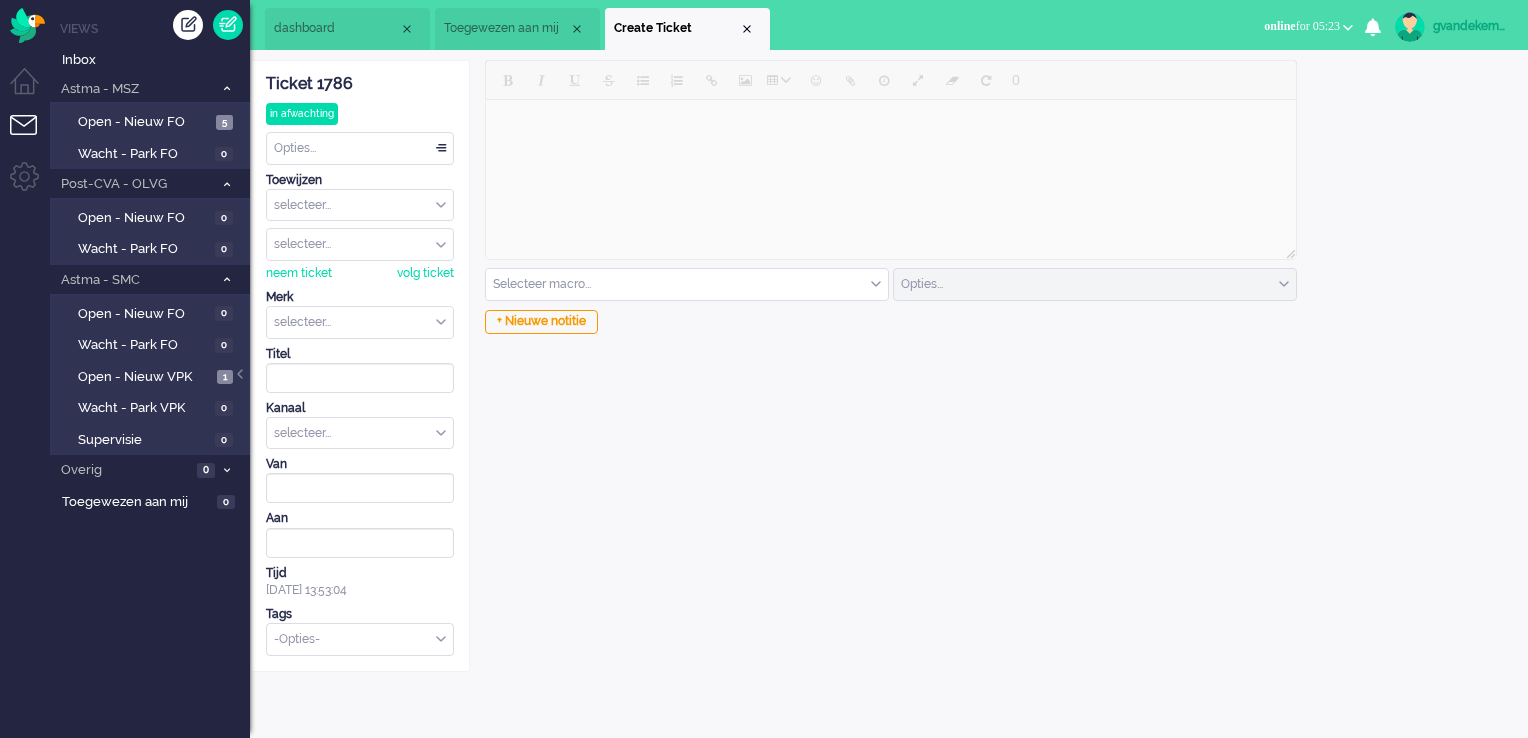 click on "Opties..." at bounding box center (360, 148) 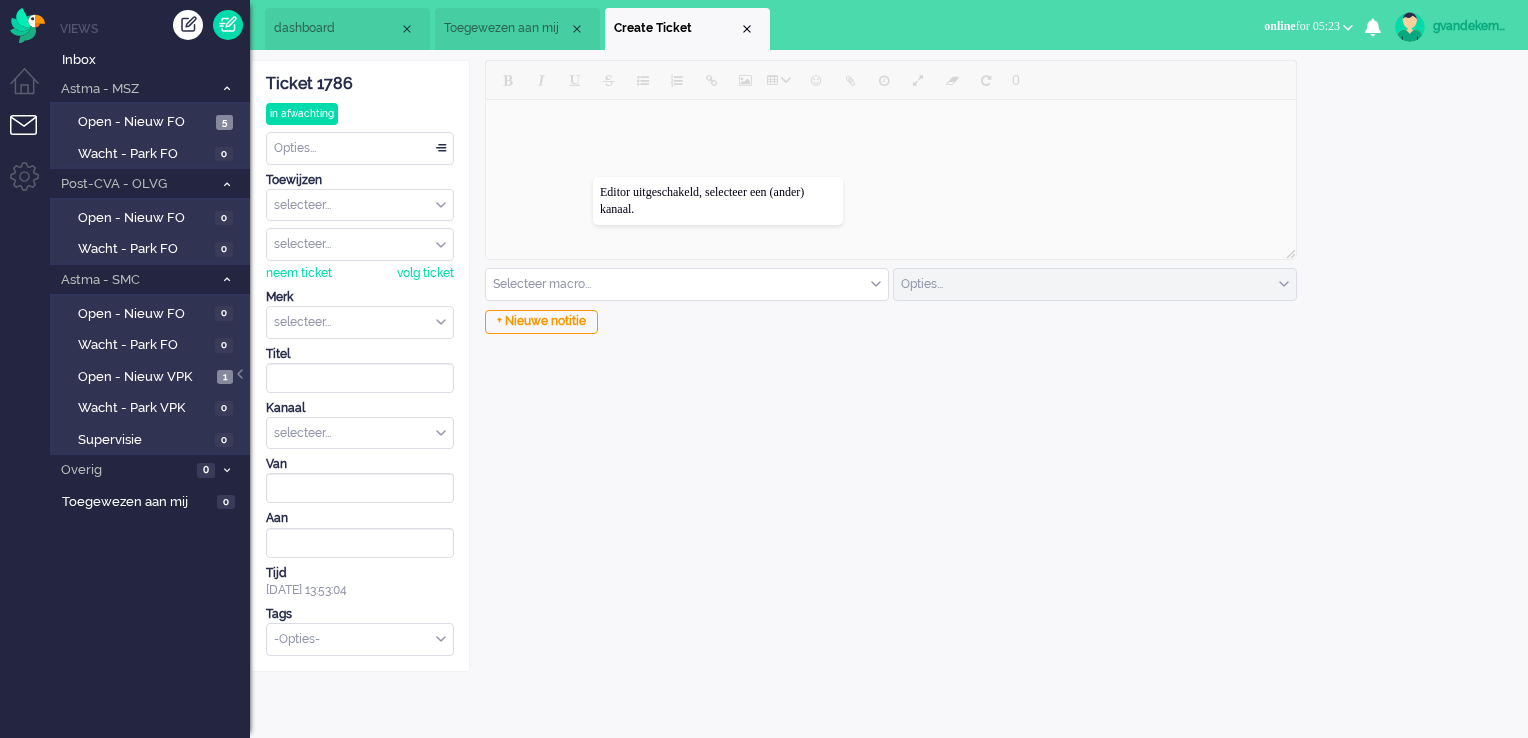 click at bounding box center [891, 162] 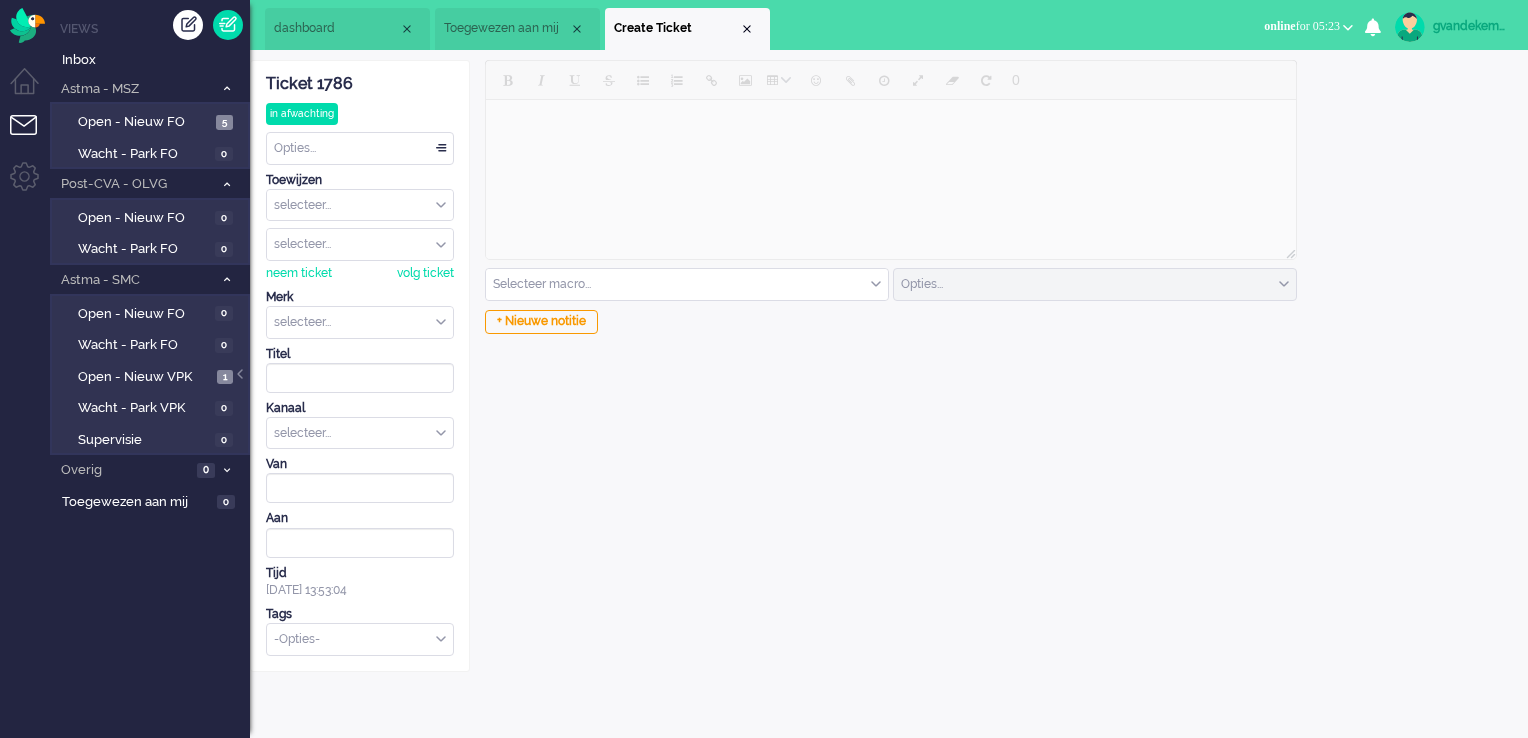 click on "dashboard" at bounding box center (336, 28) 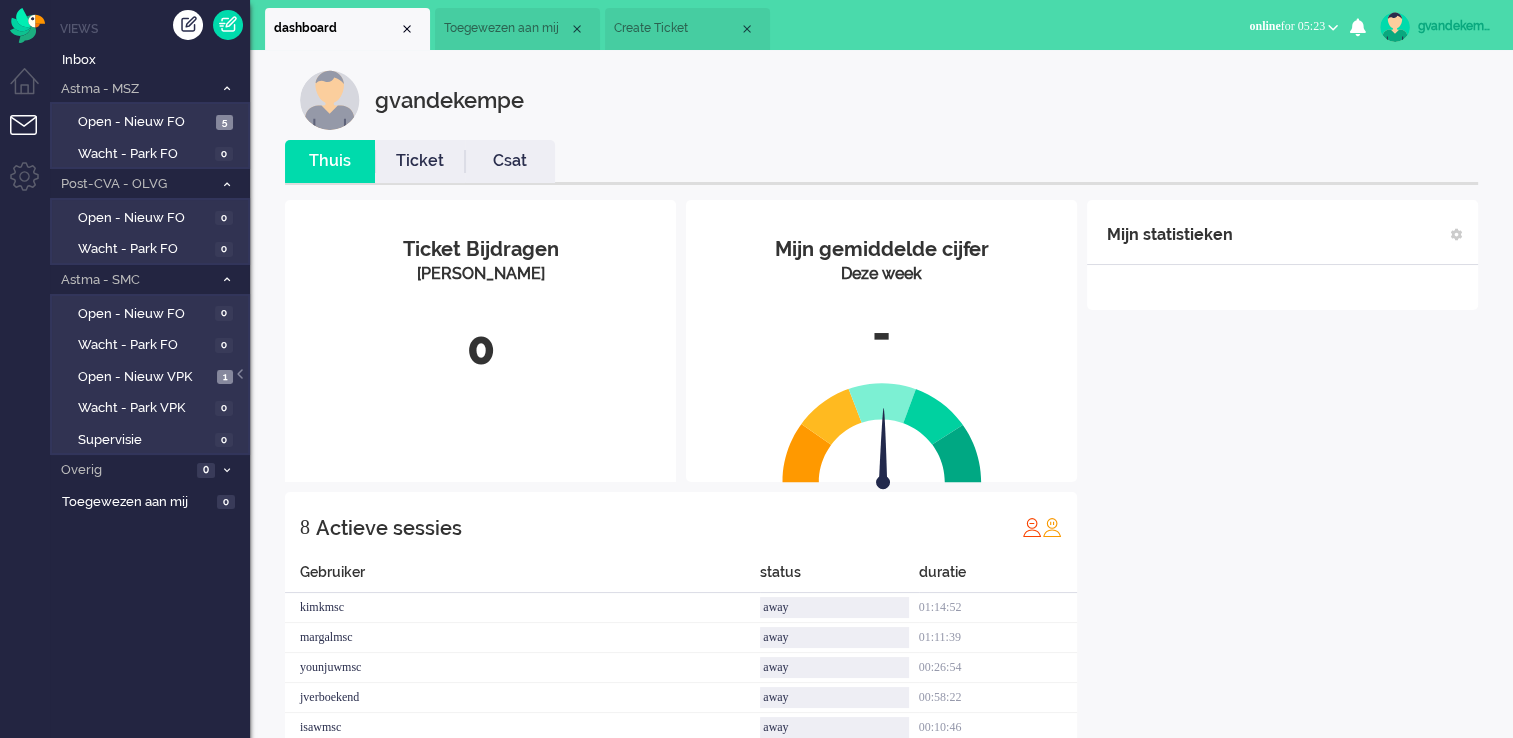click on "Ticket" at bounding box center [420, 161] 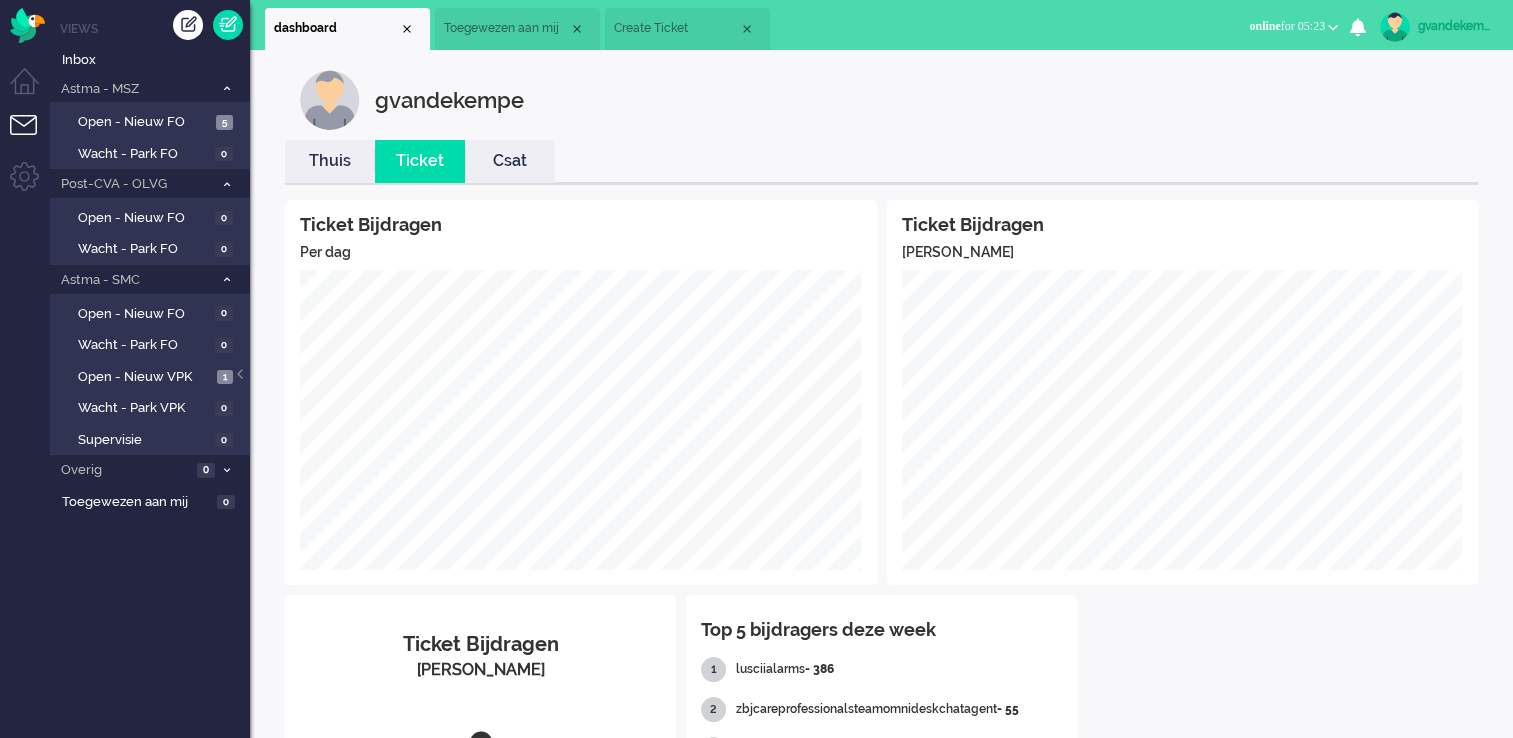 click on "Ticket" at bounding box center (420, 161) 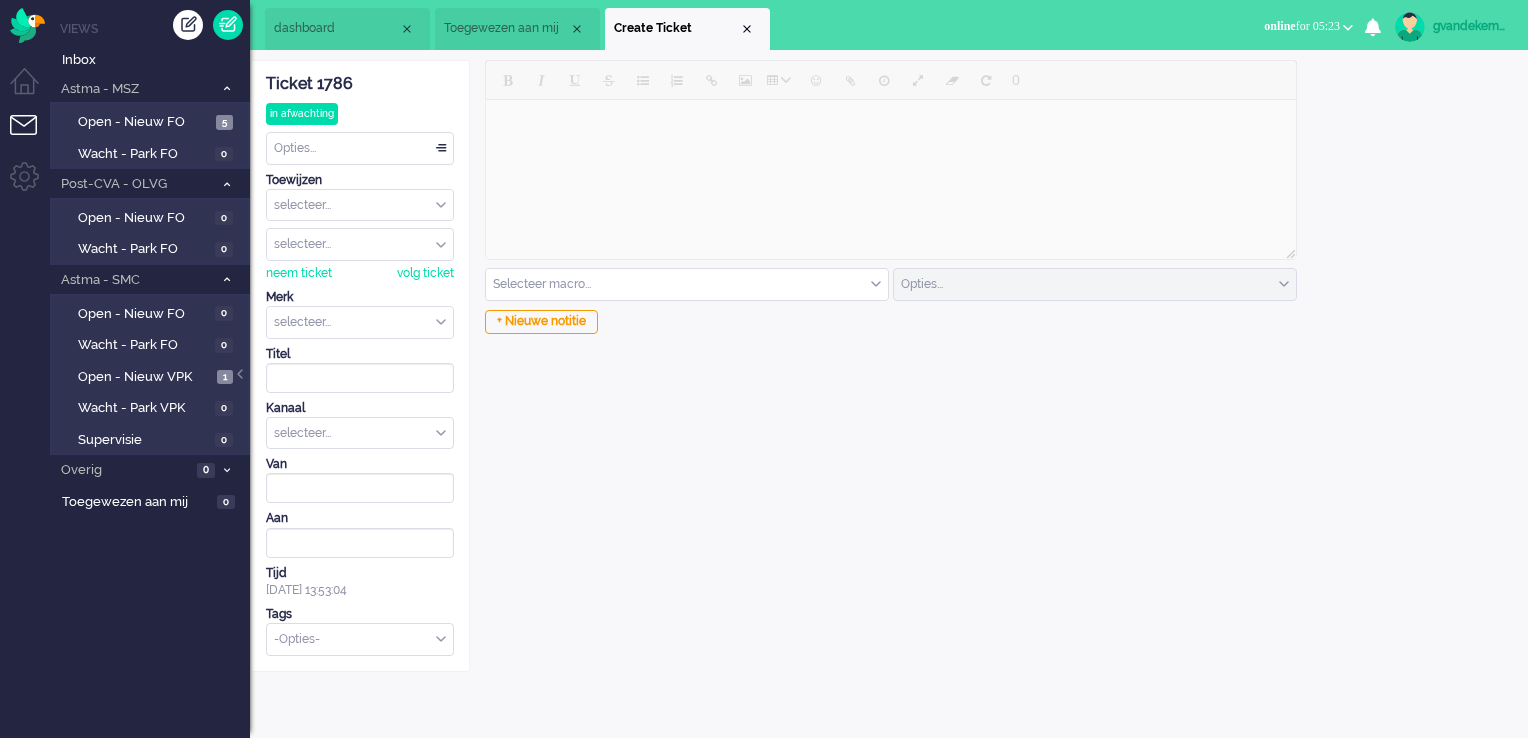 click on "in afwachting" 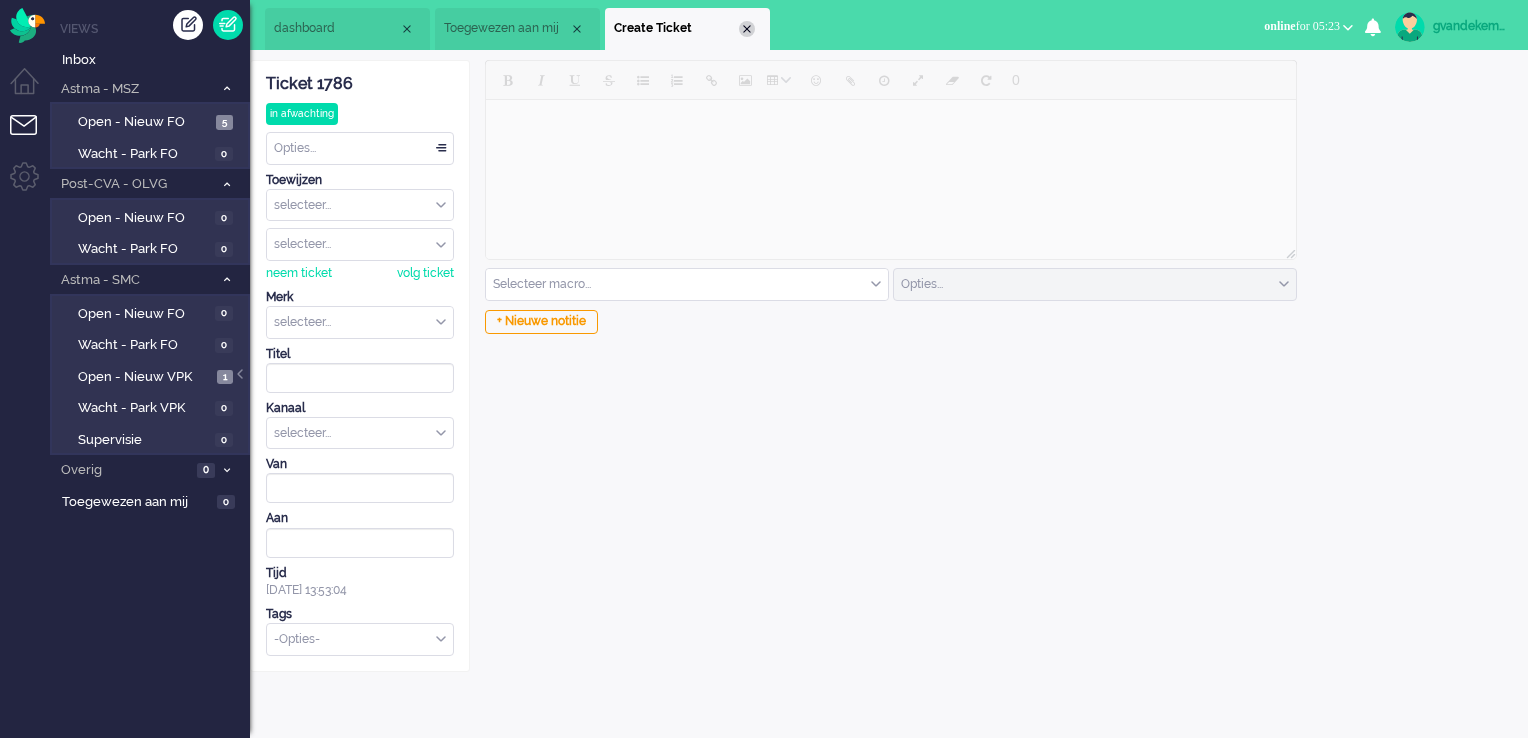 click at bounding box center (747, 29) 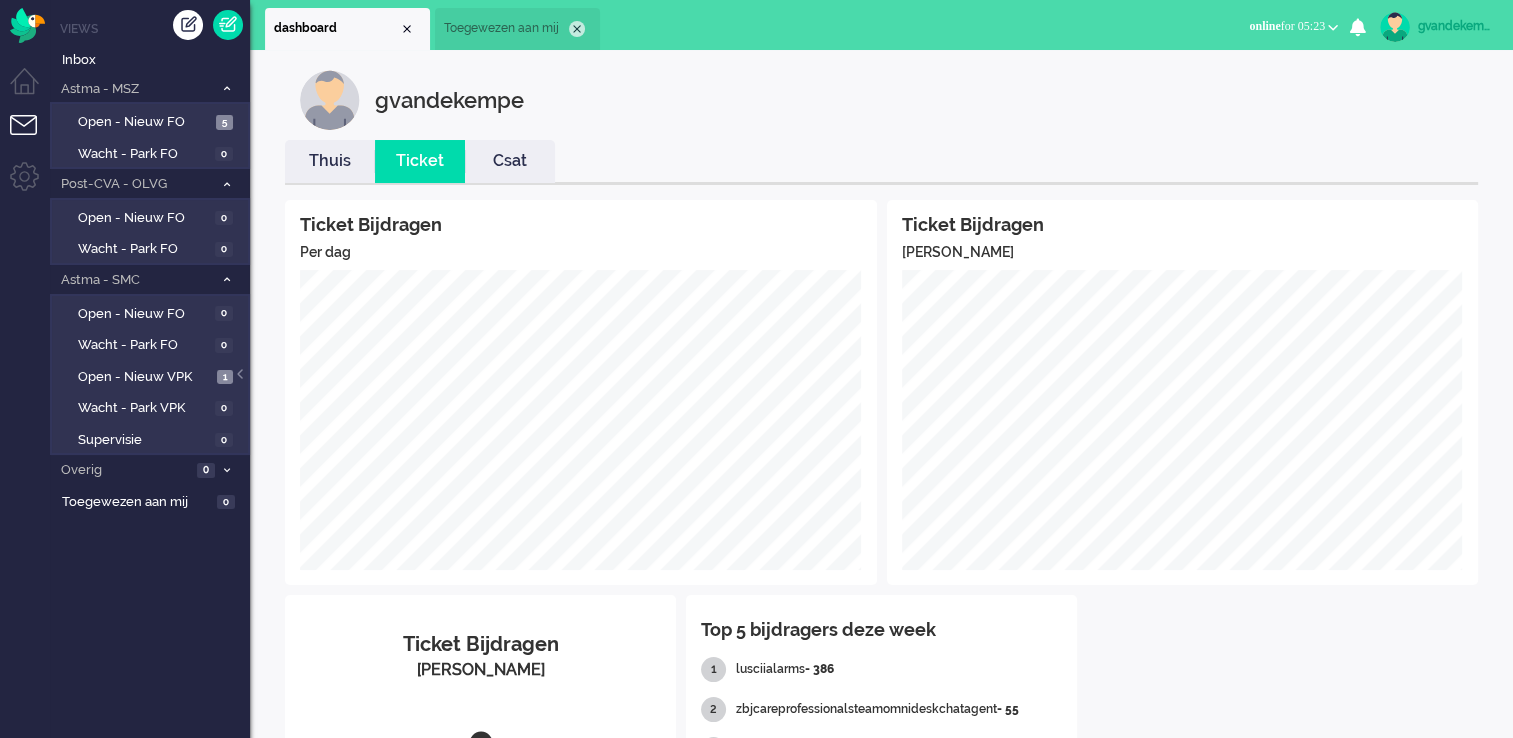 click at bounding box center (577, 29) 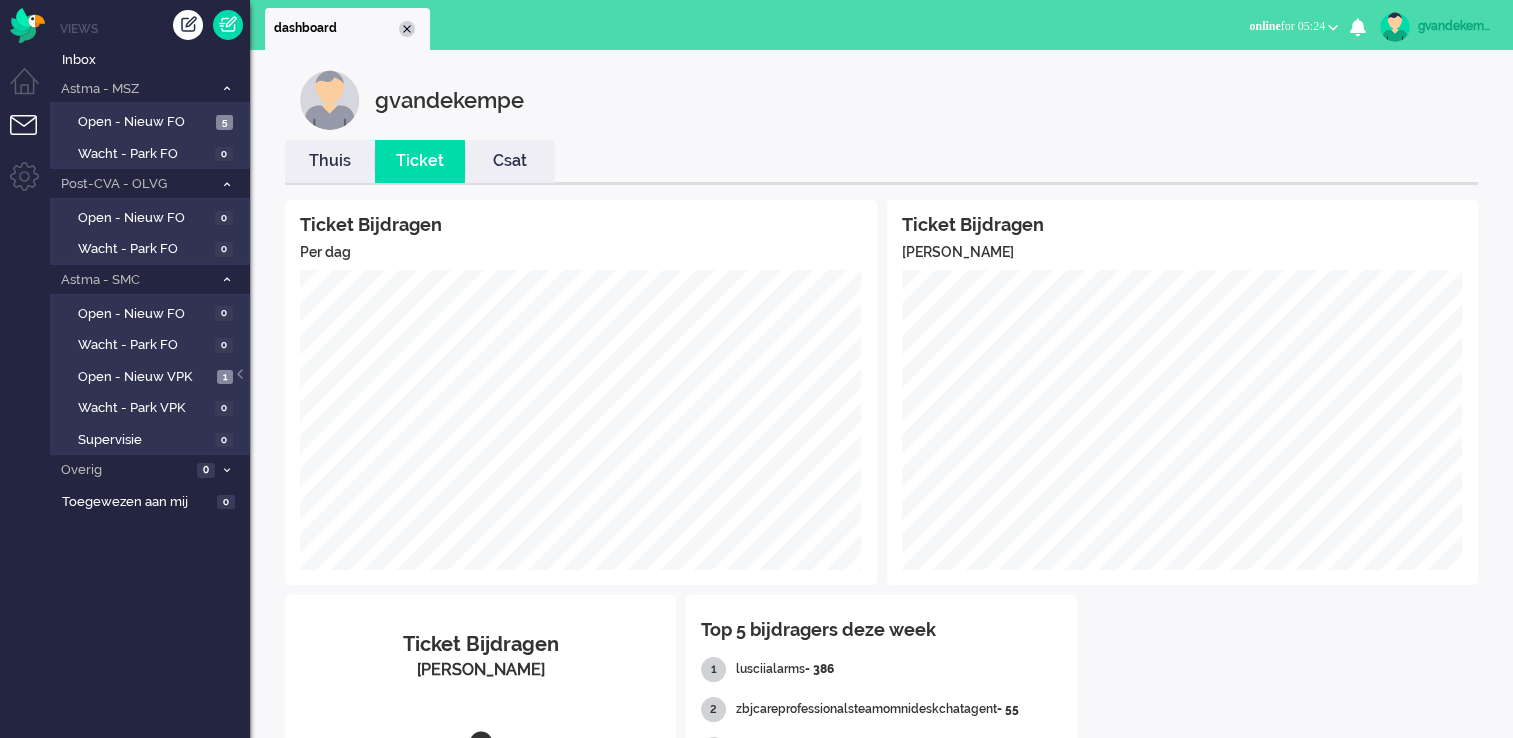 click at bounding box center [407, 29] 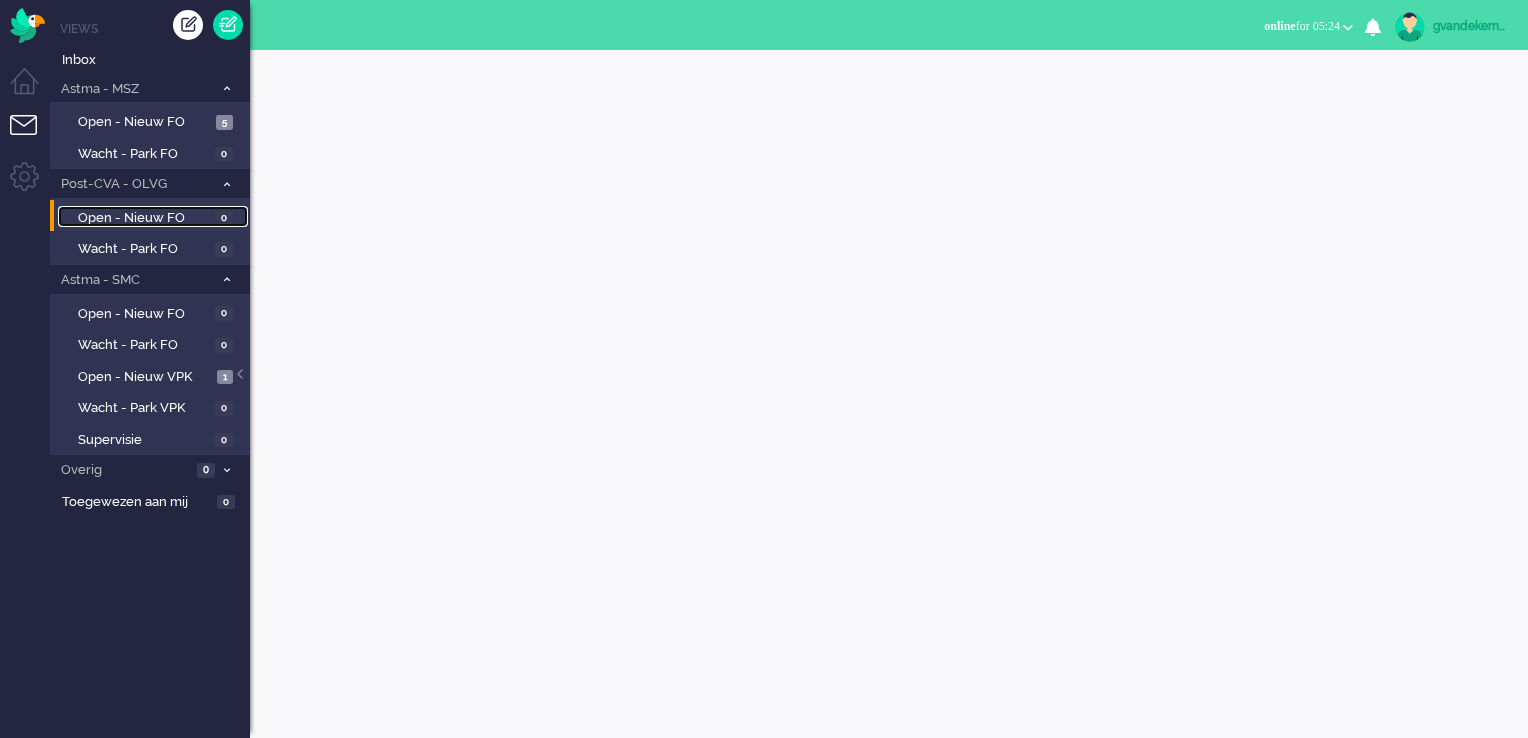 click on "Open - Nieuw FO" at bounding box center [144, 218] 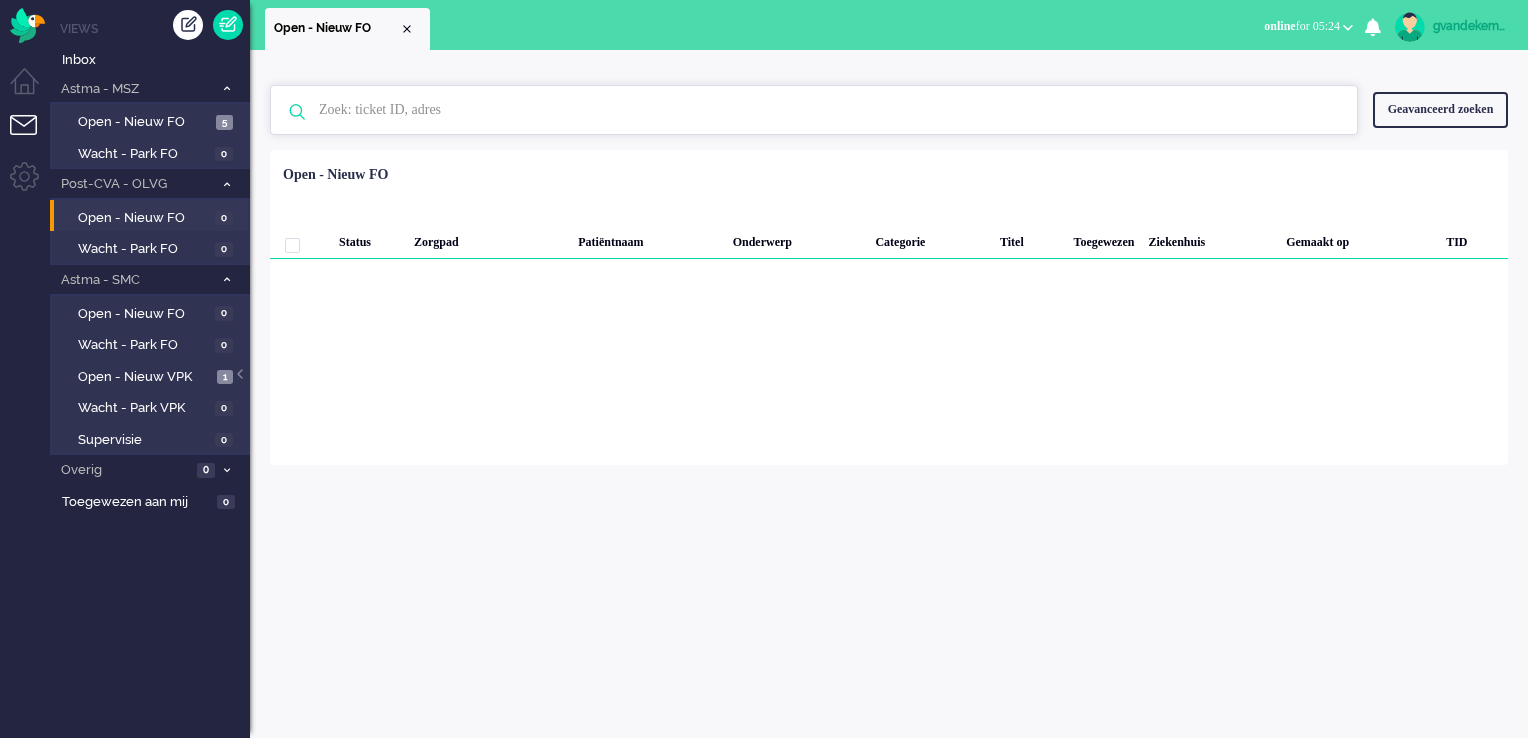click at bounding box center [817, 110] 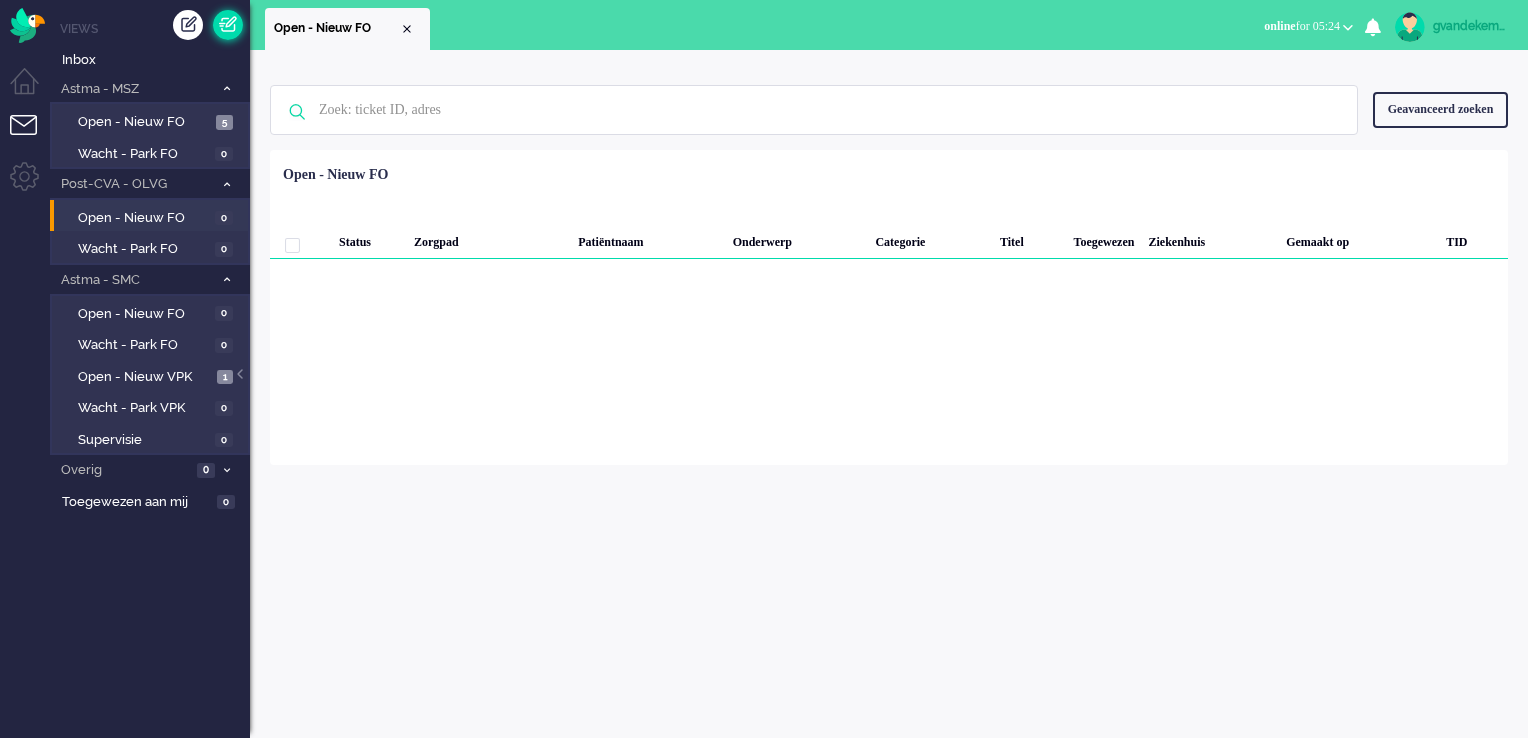 click at bounding box center (228, 25) 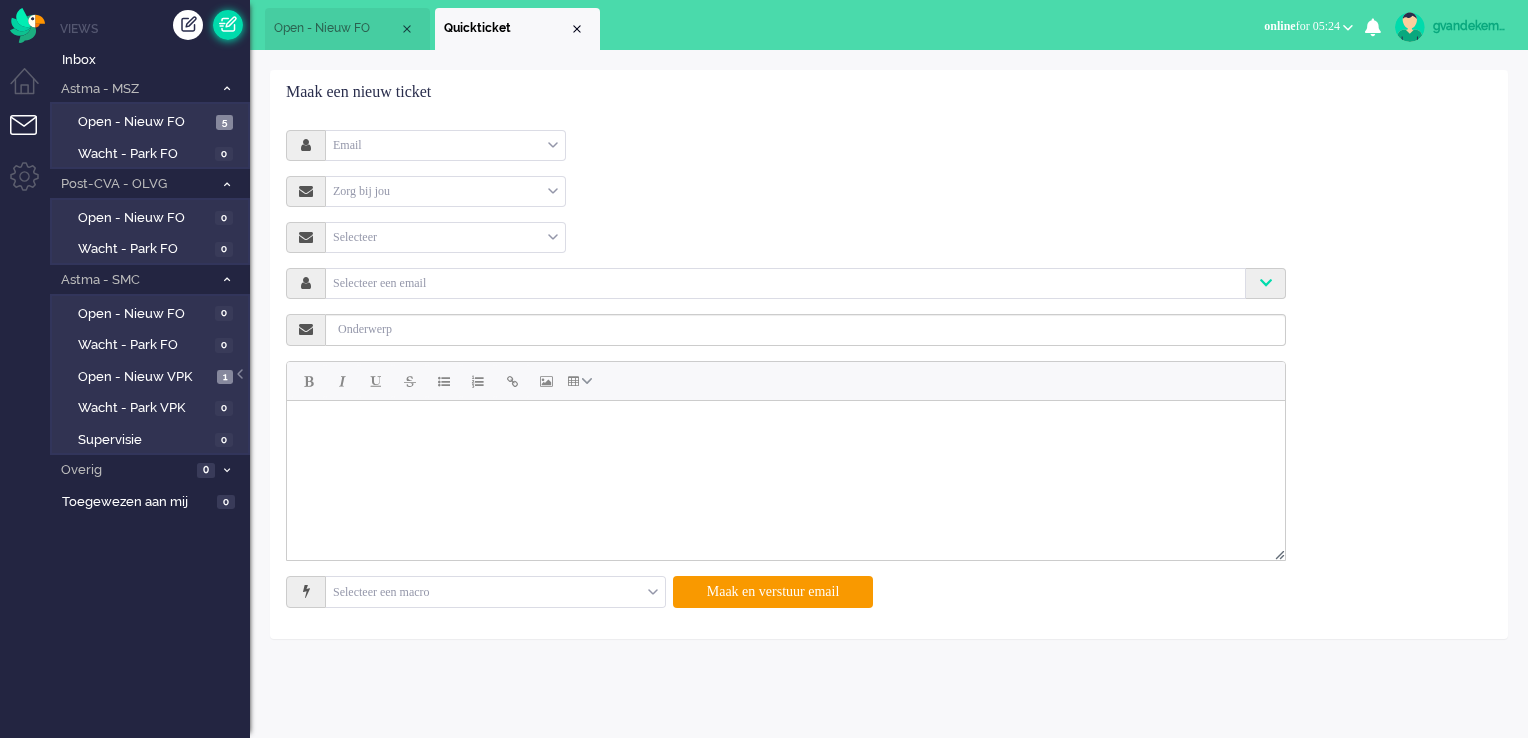 scroll, scrollTop: 0, scrollLeft: 0, axis: both 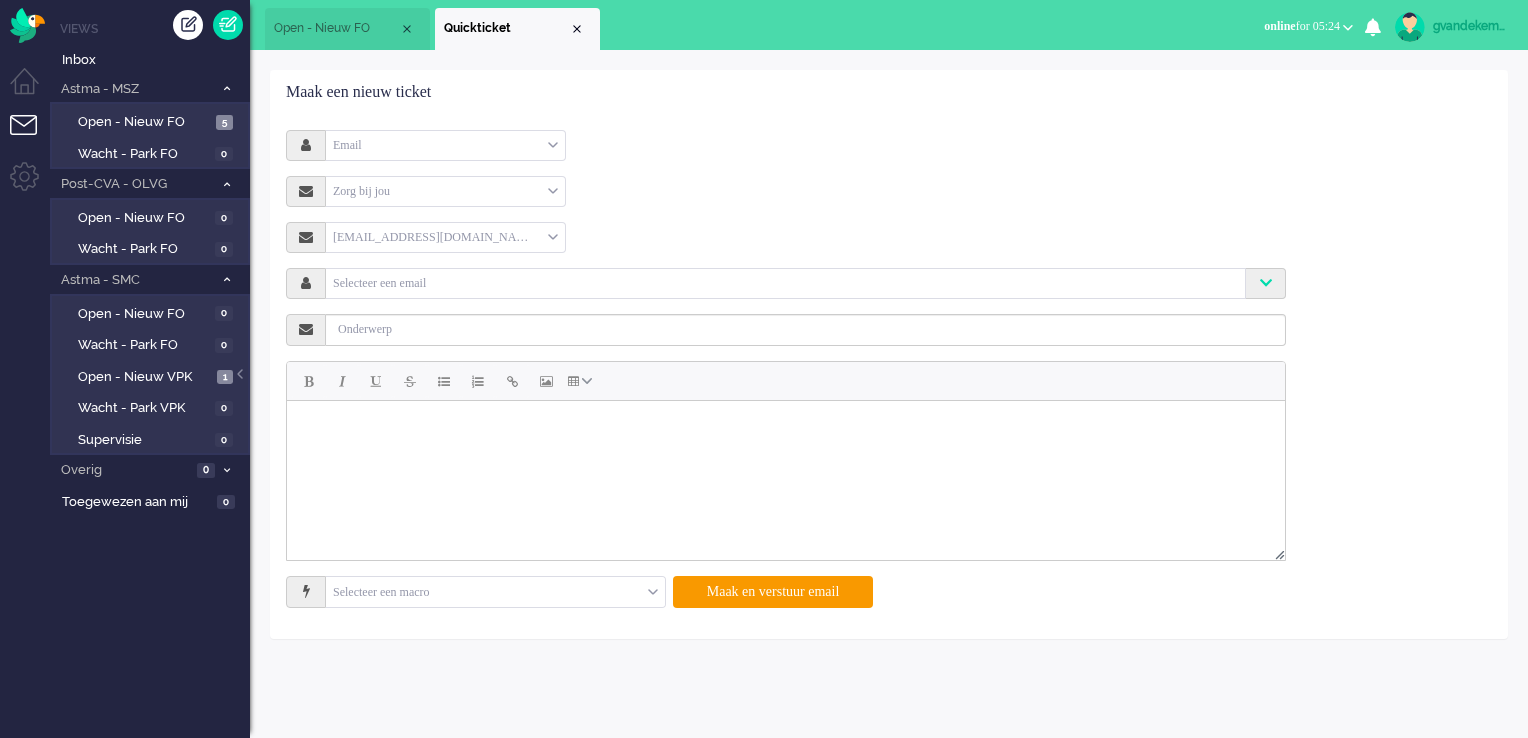 click on "Email" at bounding box center (445, 145) 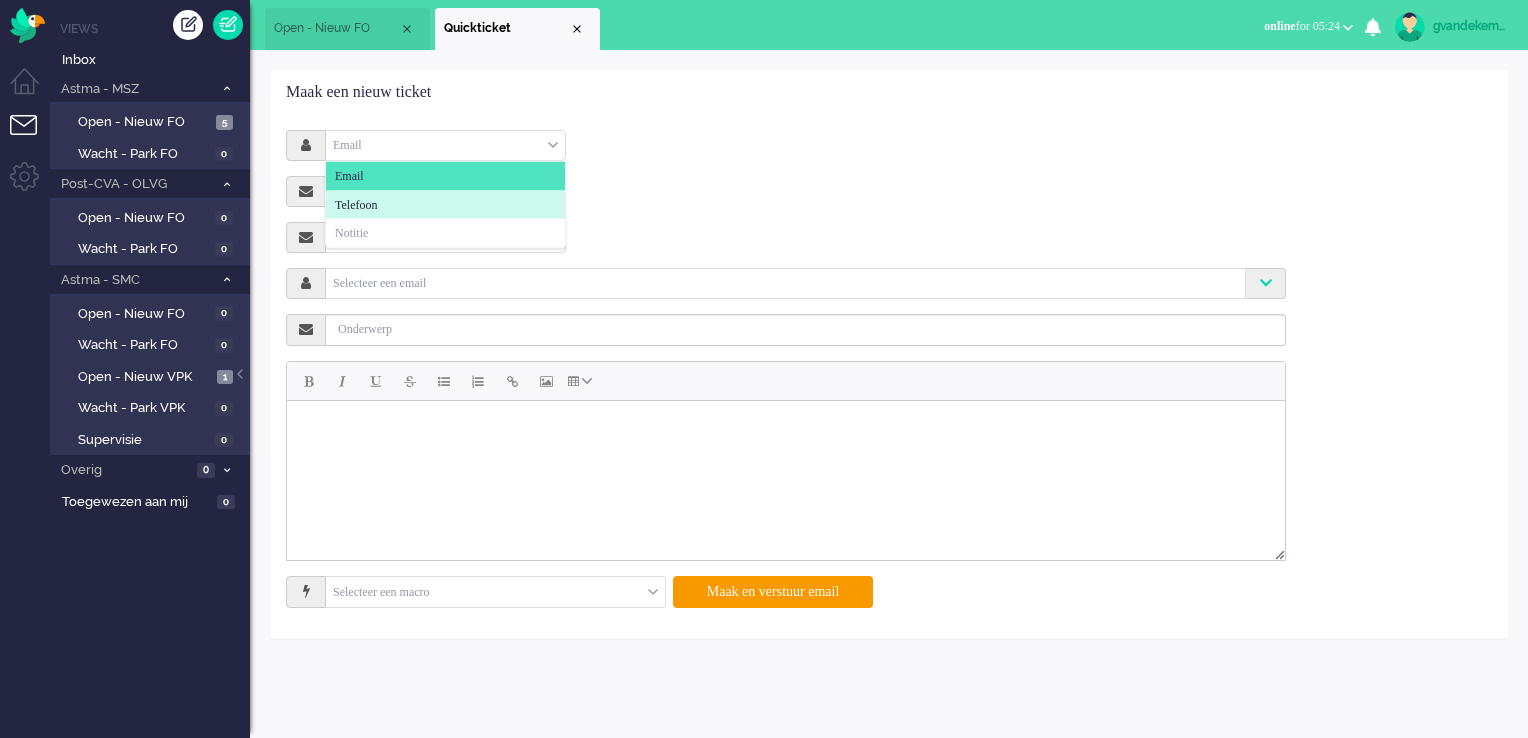click on "Telefoon" 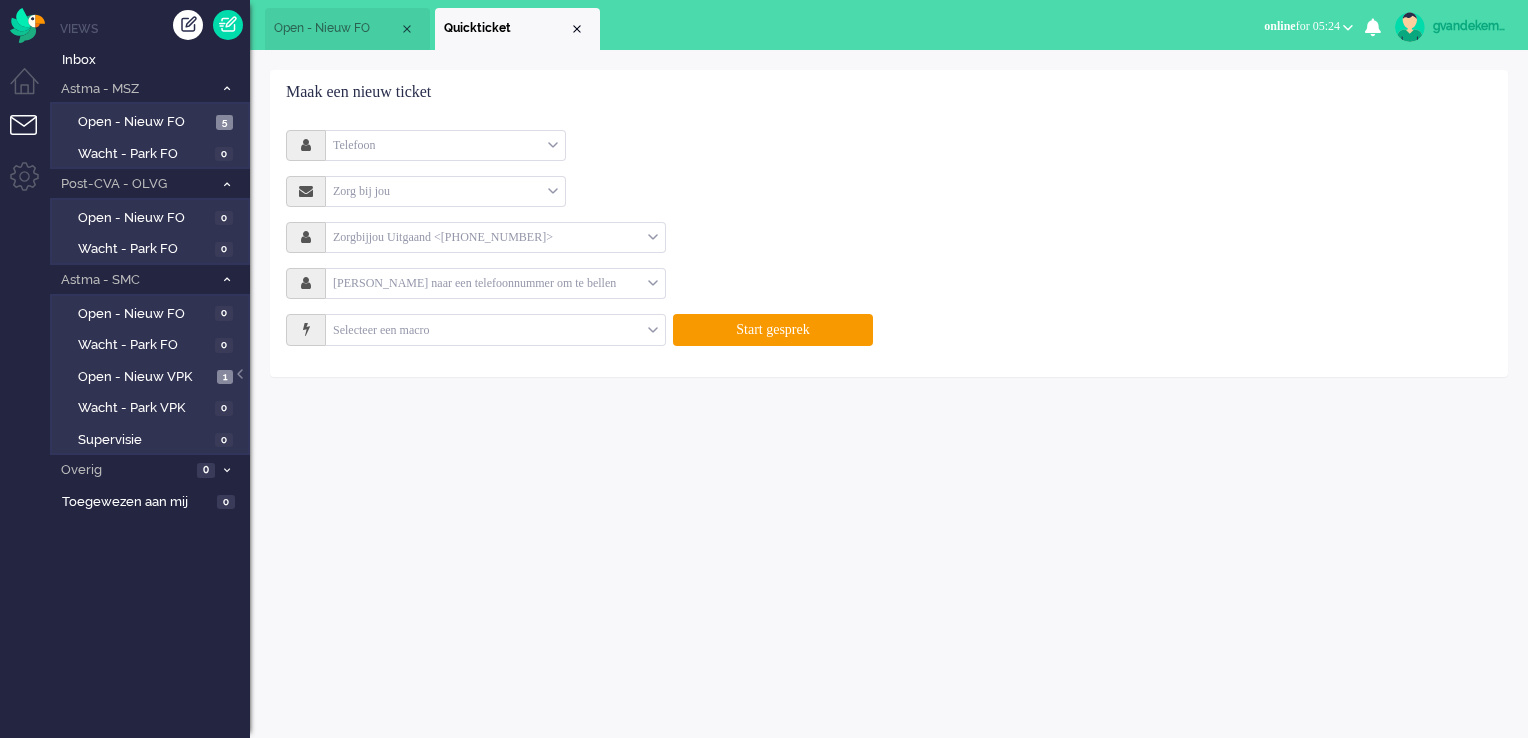 drag, startPoint x: 652, startPoint y: 283, endPoint x: 693, endPoint y: 194, distance: 97.98979 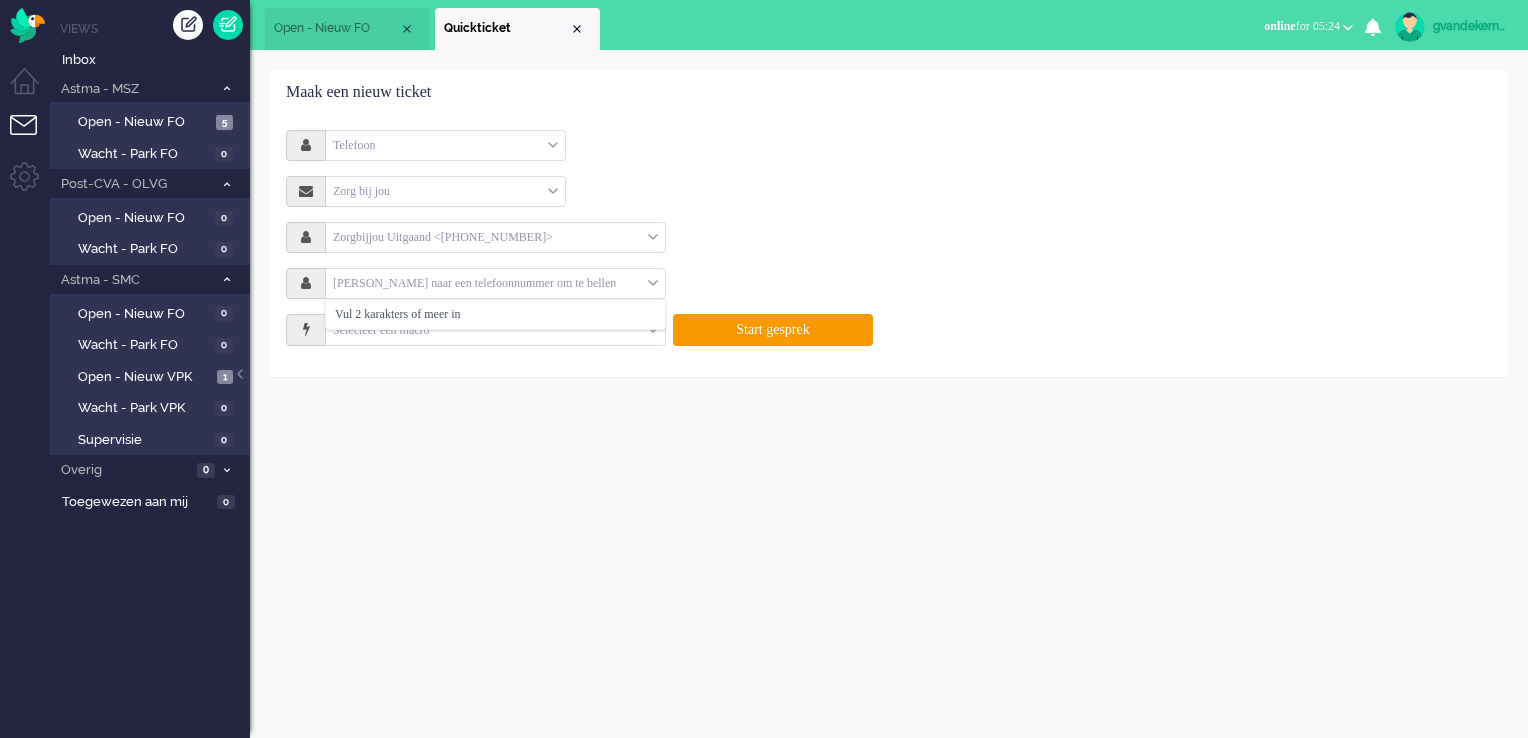 click on "[PERSON_NAME] naar een telefoonnummer om te bellen" at bounding box center [495, 283] 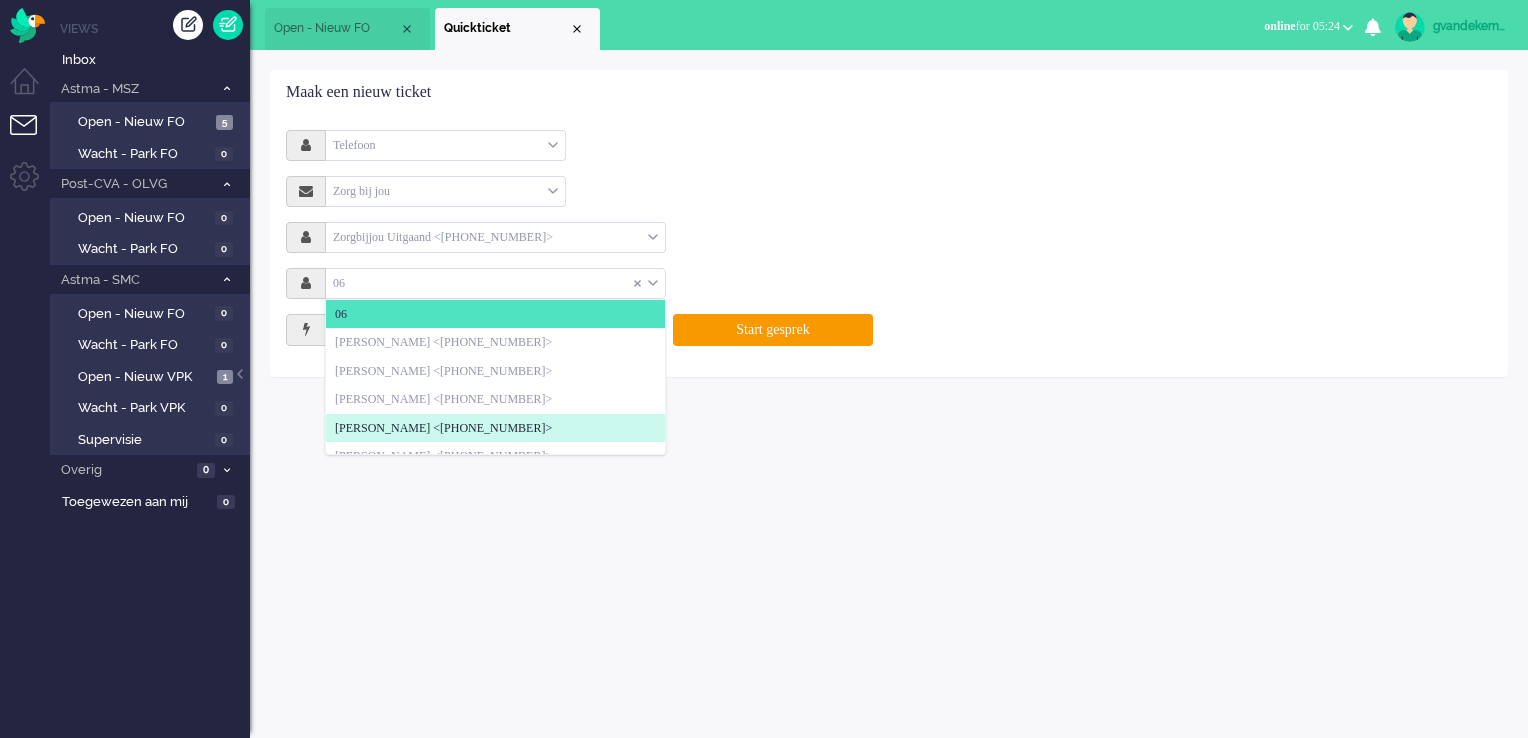 scroll, scrollTop: 16, scrollLeft: 0, axis: vertical 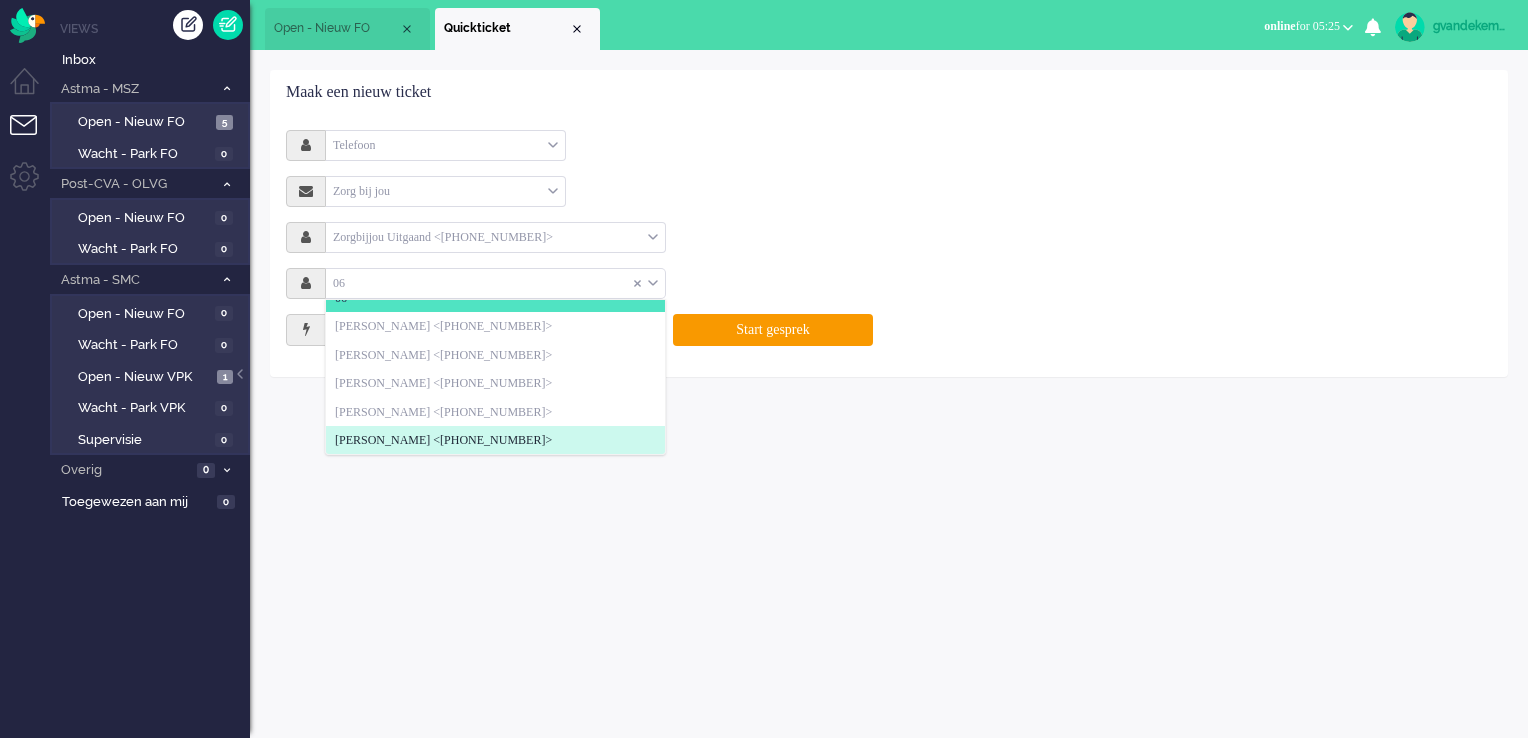 type on "06" 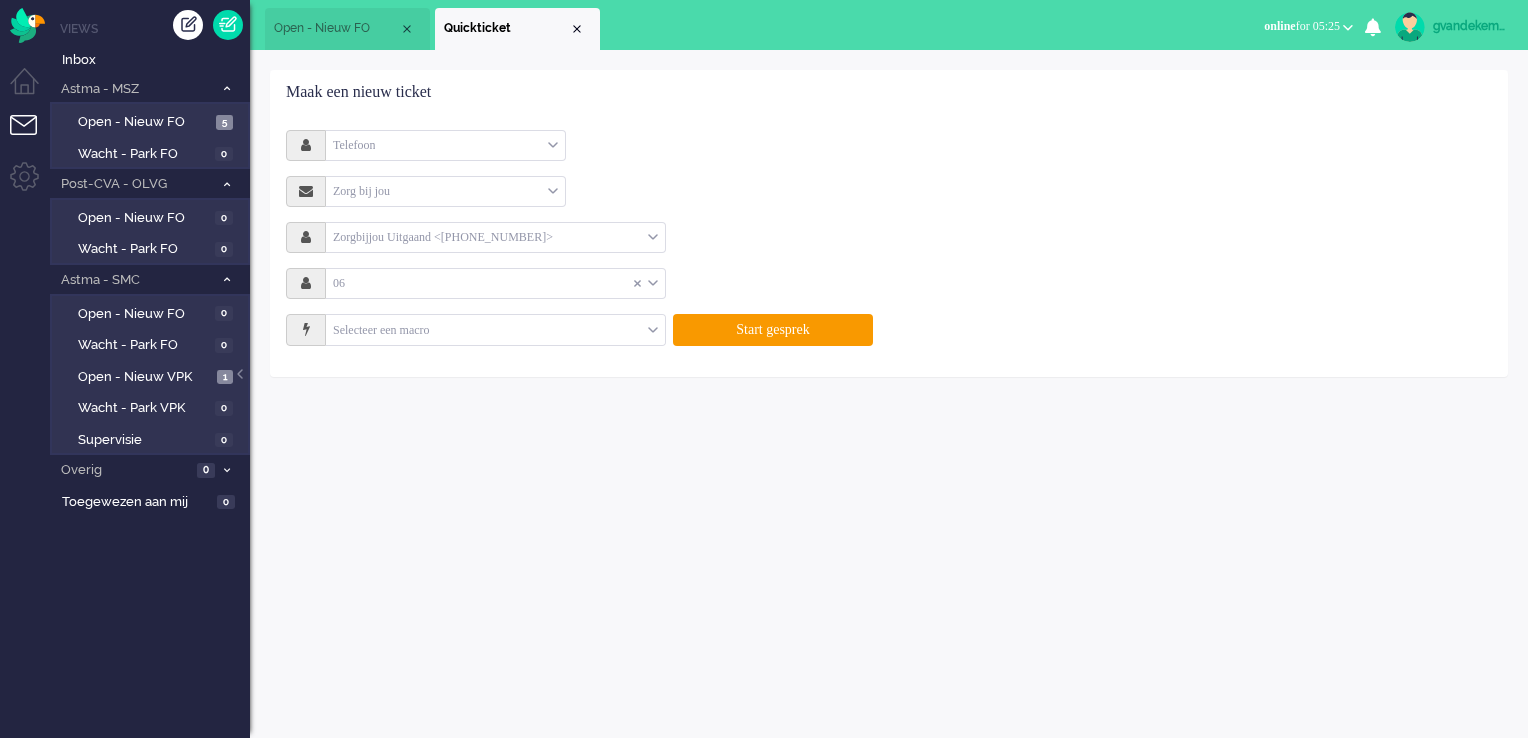 click on "Geen zoekresultaten [PERSON_NAME] nog eens Geavanceerd zoeken Geavanceerd zoeken  Ticket ID Ticket Status Selecteer... Nieuw Open In afwachting Geparkeerd Opgelost PatiëntId Kanaal Selecteer... e-mail telephone facebook twitter facebook_pm twitter_pm telephone outbound chat whatsapp sms chatbot note instagram Zorg bij jou Messaging Patiëntnaam Selecteer... Vul 2 karakters of meer in Inhoud Ticket toegewezen aan Selecteer... Unassigned biancanmsc christietmsc claudiammsc crisnmsc daniellesmsc davidnmsc msagarageproddemo denisebmsc denisehmsc [PERSON_NAME] fgrutters GeraldJmsc gvandekempe hbenard i.huikko isawmsc jeannetgmsc jverboekendnurse jverboekend jorisprod winegum-joris jvanseijen jorisprodadmin kimkmsc ltas liesbethvmsc lusciialarms margalmsc mhulzink marinadmsc mlie marjagmsc marthabmsc miyurusagarage nberger NienkeHmsc plaan pattylmsc SabineBmsc samanthapmsc stanmsc tvanderzanden vvuoriprod wtijsma younjuwmsc zorgbijjou Zorg-bij-jou crisnmsc" at bounding box center (889, 394) 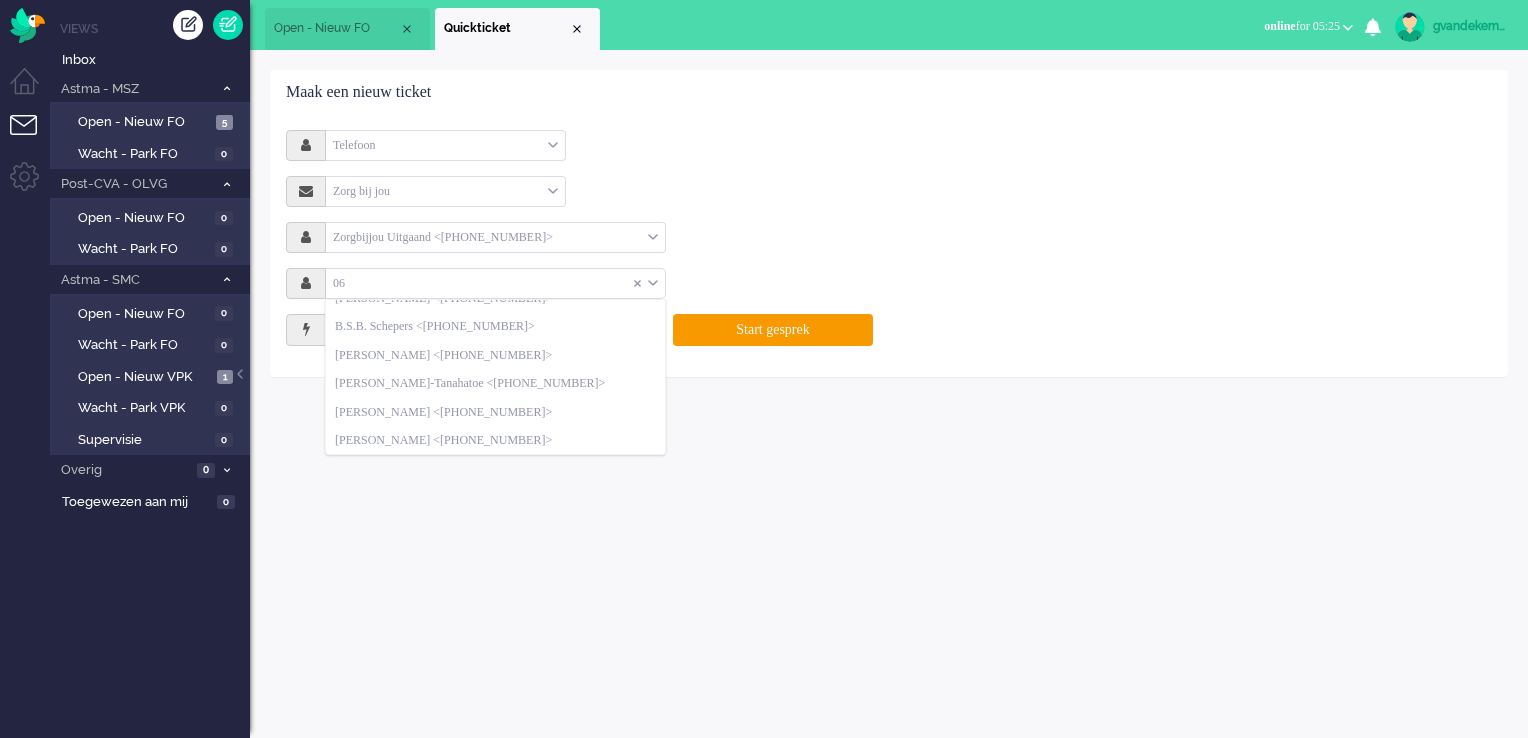 click at bounding box center (480, 283) 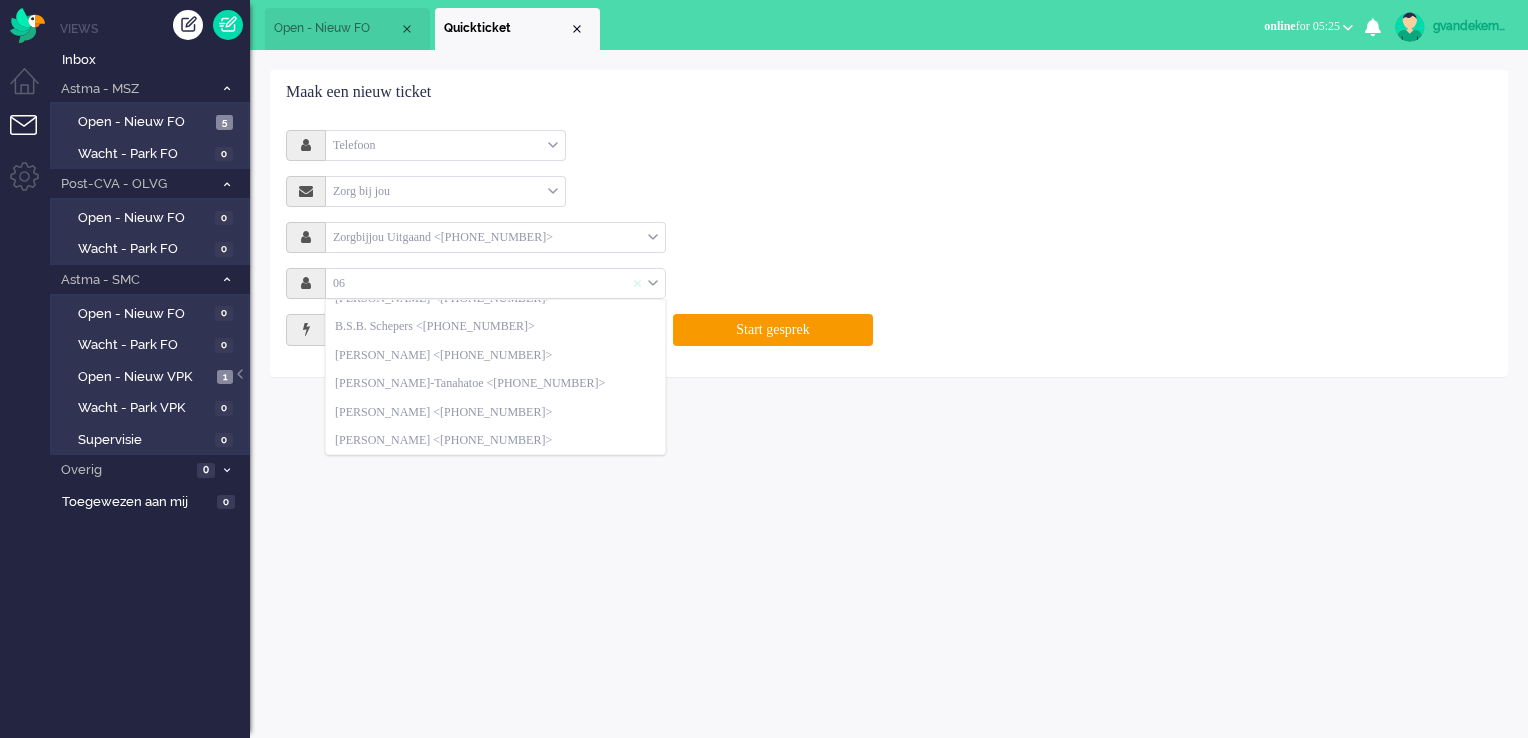 click 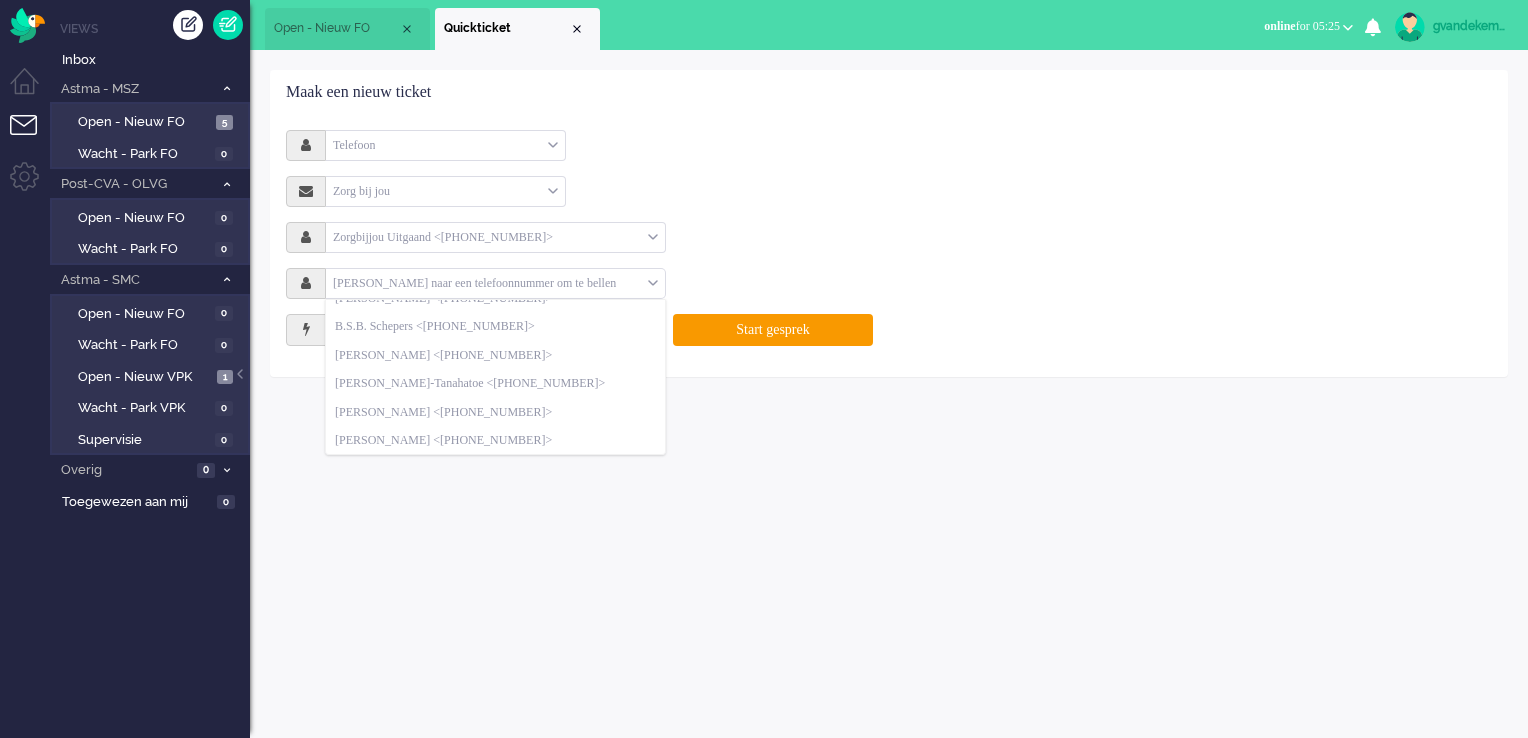 click at bounding box center (487, 283) 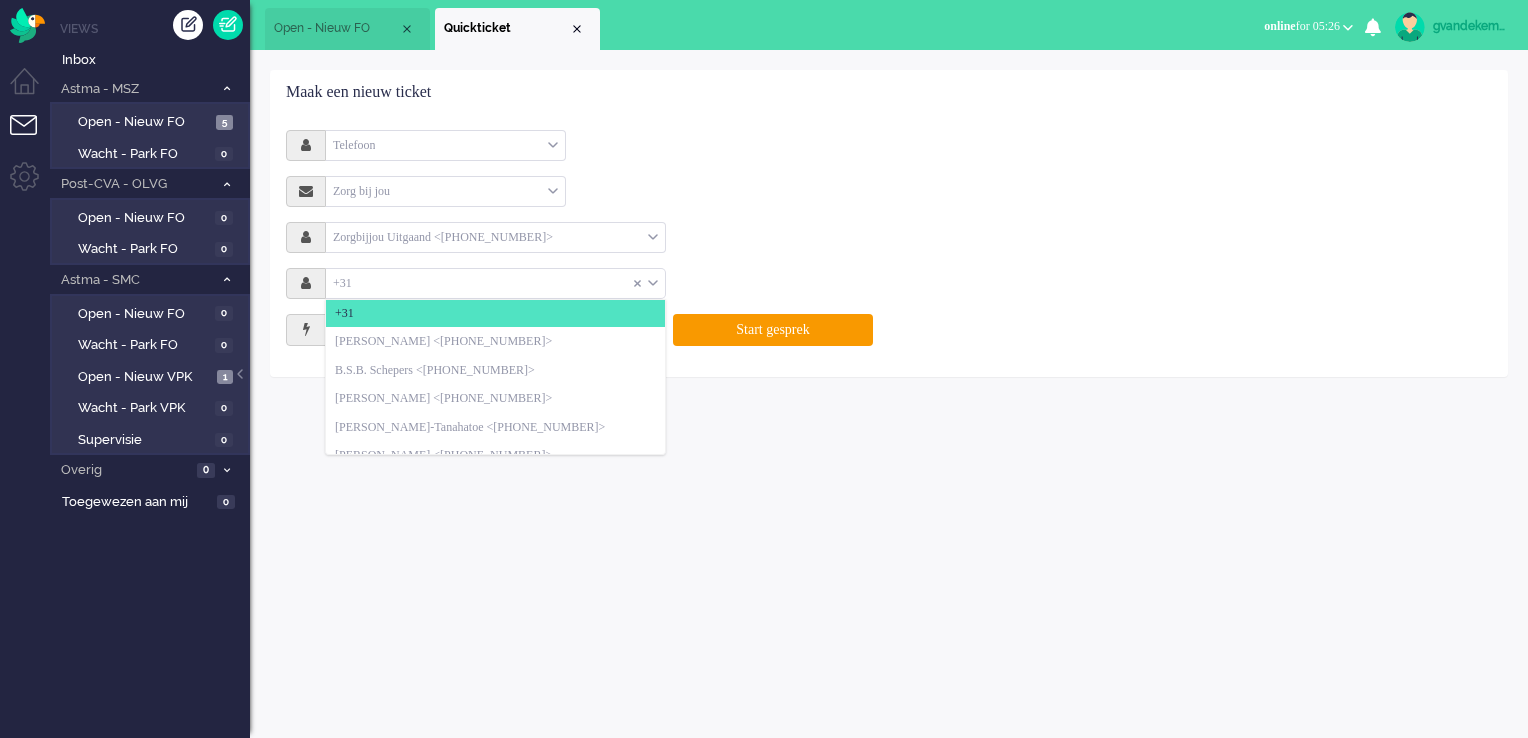 scroll, scrollTop: 0, scrollLeft: 0, axis: both 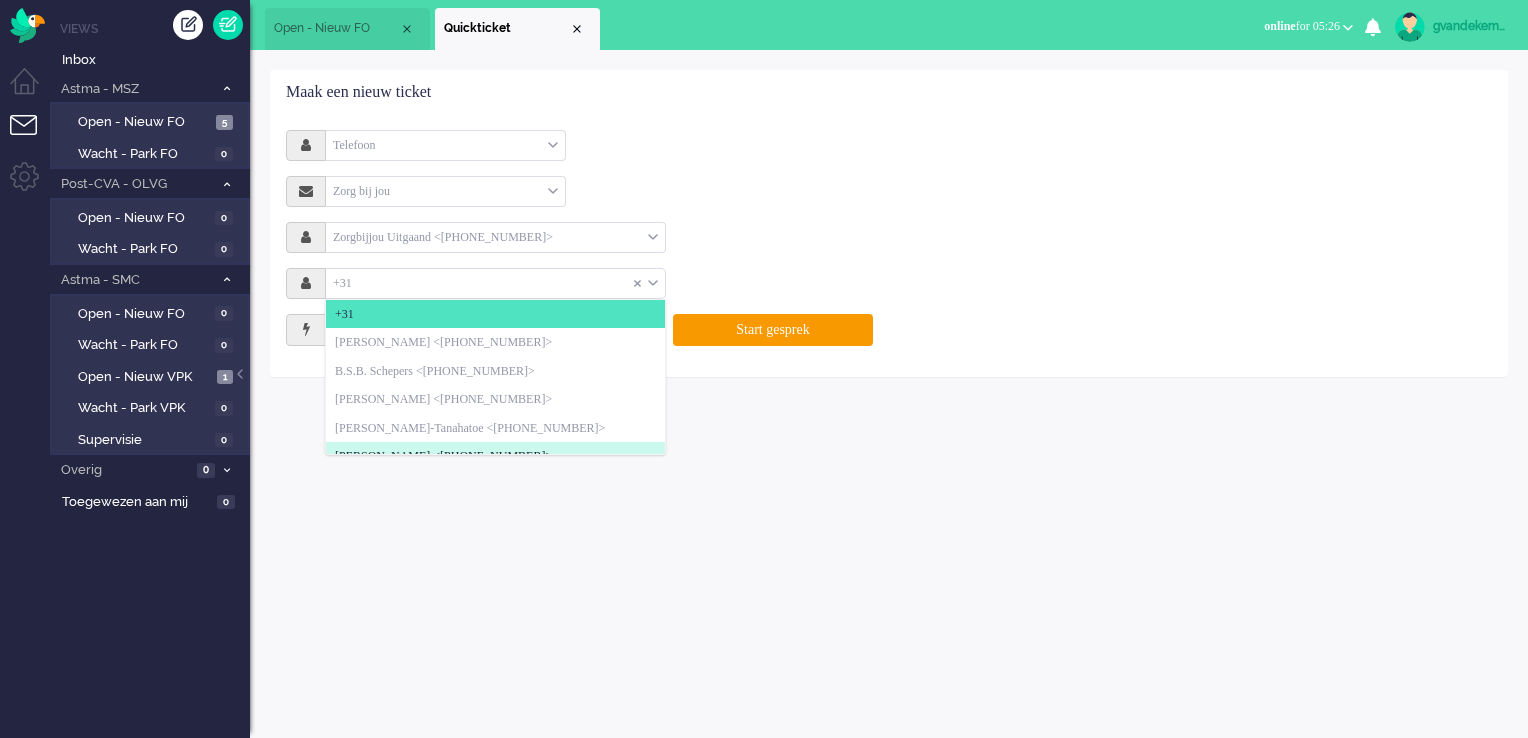 type on "+31" 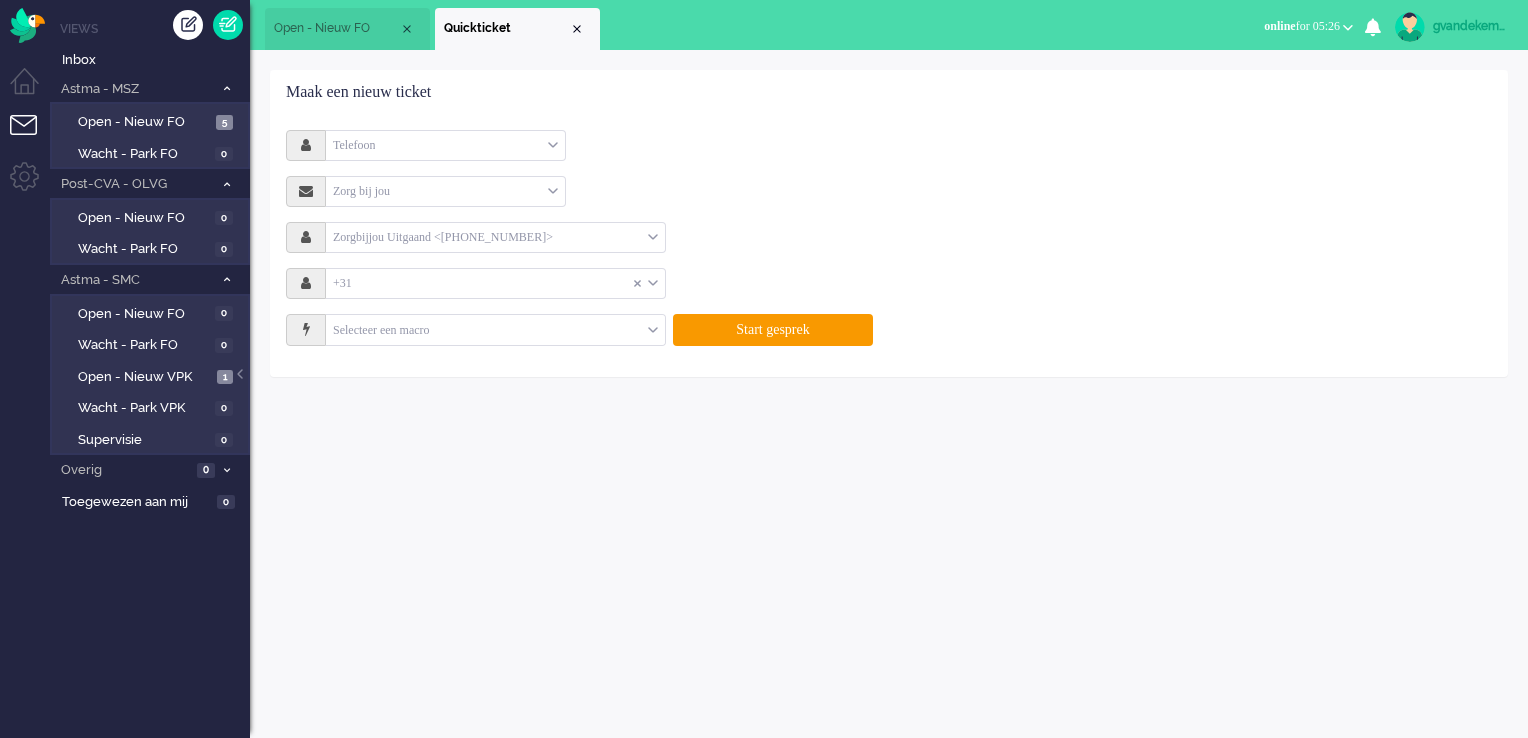 click on "Geen zoekresultaten [PERSON_NAME] nog eens Geavanceerd zoeken Geavanceerd zoeken  Ticket ID Ticket Status Selecteer... Nieuw Open In afwachting Geparkeerd Opgelost PatiëntId Kanaal Selecteer... e-mail telephone facebook twitter facebook_pm twitter_pm telephone outbound chat whatsapp sms chatbot note instagram Zorg bij jou Messaging Patiëntnaam Selecteer... Vul 2 karakters of meer in Inhoud Ticket toegewezen aan Selecteer... Unassigned biancanmsc christietmsc claudiammsc crisnmsc daniellesmsc davidnmsc msagarageproddemo denisebmsc denisehmsc [PERSON_NAME] fgrutters GeraldJmsc gvandekempe hbenard i.huikko isawmsc jeannetgmsc jverboekendnurse jverboekend jorisprod winegum-joris jvanseijen jorisprodadmin kimkmsc ltas liesbethvmsc lusciialarms margalmsc mhulzink marinadmsc mlie marjagmsc marthabmsc miyurusagarage nberger NienkeHmsc plaan pattylmsc SabineBmsc samanthapmsc stanmsc tvanderzanden vvuoriprod wtijsma younjuwmsc zorgbijjou Zorg-bij-jou crisnmsc" at bounding box center (889, 394) 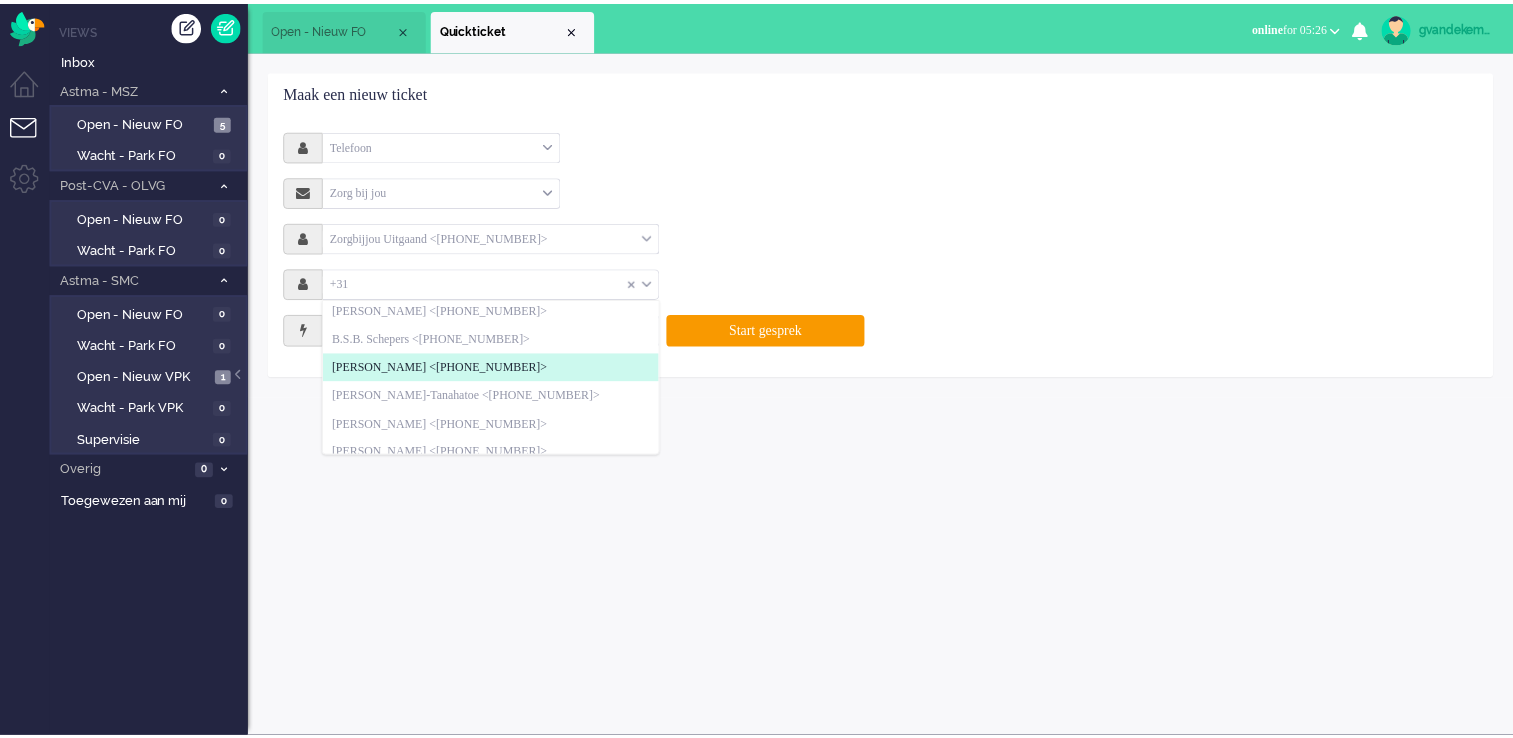 scroll, scrollTop: 0, scrollLeft: 0, axis: both 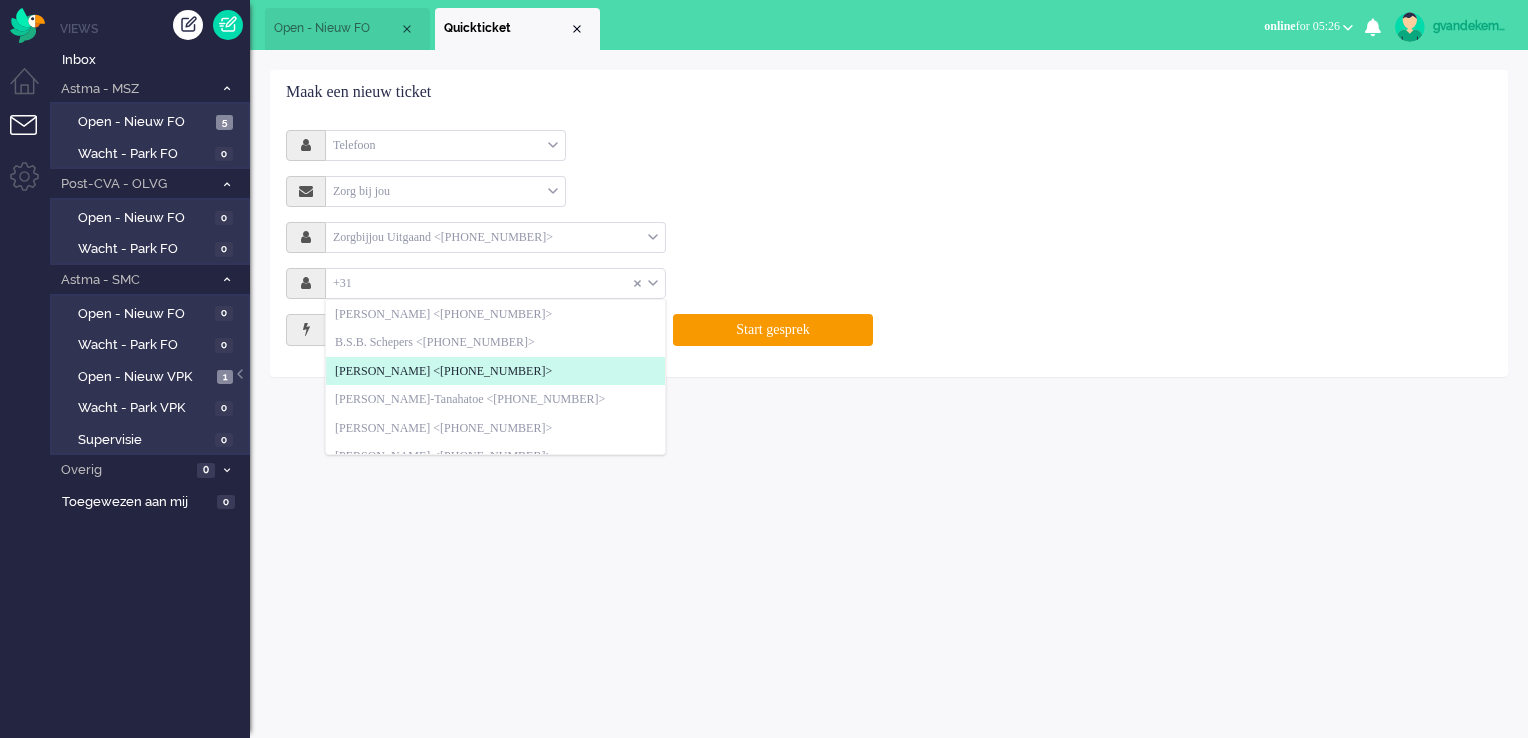 click on "Geen zoekresultaten [PERSON_NAME] nog eens Geavanceerd zoeken Geavanceerd zoeken  Ticket ID Ticket Status Selecteer... Nieuw Open In afwachting Geparkeerd Opgelost PatiëntId Kanaal Selecteer... e-mail telephone facebook twitter facebook_pm twitter_pm telephone outbound chat whatsapp sms chatbot note instagram Zorg bij jou Messaging Patiëntnaam Selecteer... Vul 2 karakters of meer in Inhoud Ticket toegewezen aan Selecteer... Unassigned biancanmsc christietmsc claudiammsc crisnmsc daniellesmsc davidnmsc msagarageproddemo denisebmsc denisehmsc [PERSON_NAME] fgrutters GeraldJmsc gvandekempe hbenard i.huikko isawmsc jeannetgmsc jverboekendnurse jverboekend jorisprod winegum-joris jvanseijen jorisprodadmin kimkmsc ltas liesbethvmsc lusciialarms margalmsc mhulzink marinadmsc mlie marjagmsc marthabmsc miyurusagarage nberger NienkeHmsc plaan pattylmsc SabineBmsc samanthapmsc stanmsc tvanderzanden vvuoriprod wtijsma younjuwmsc zorgbijjou Zorg-bij-jou crisnmsc" at bounding box center (889, 394) 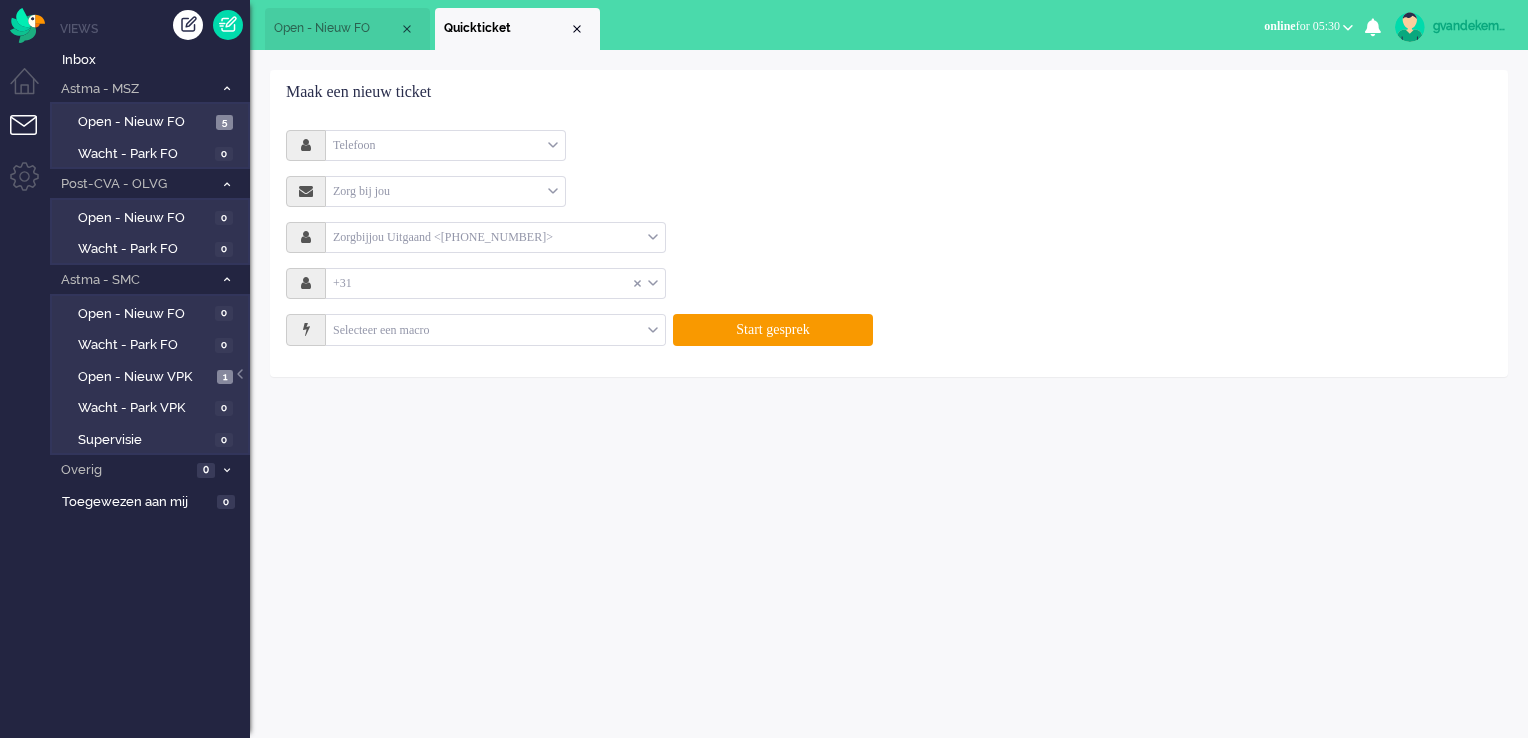 click on "+31" at bounding box center (495, 283) 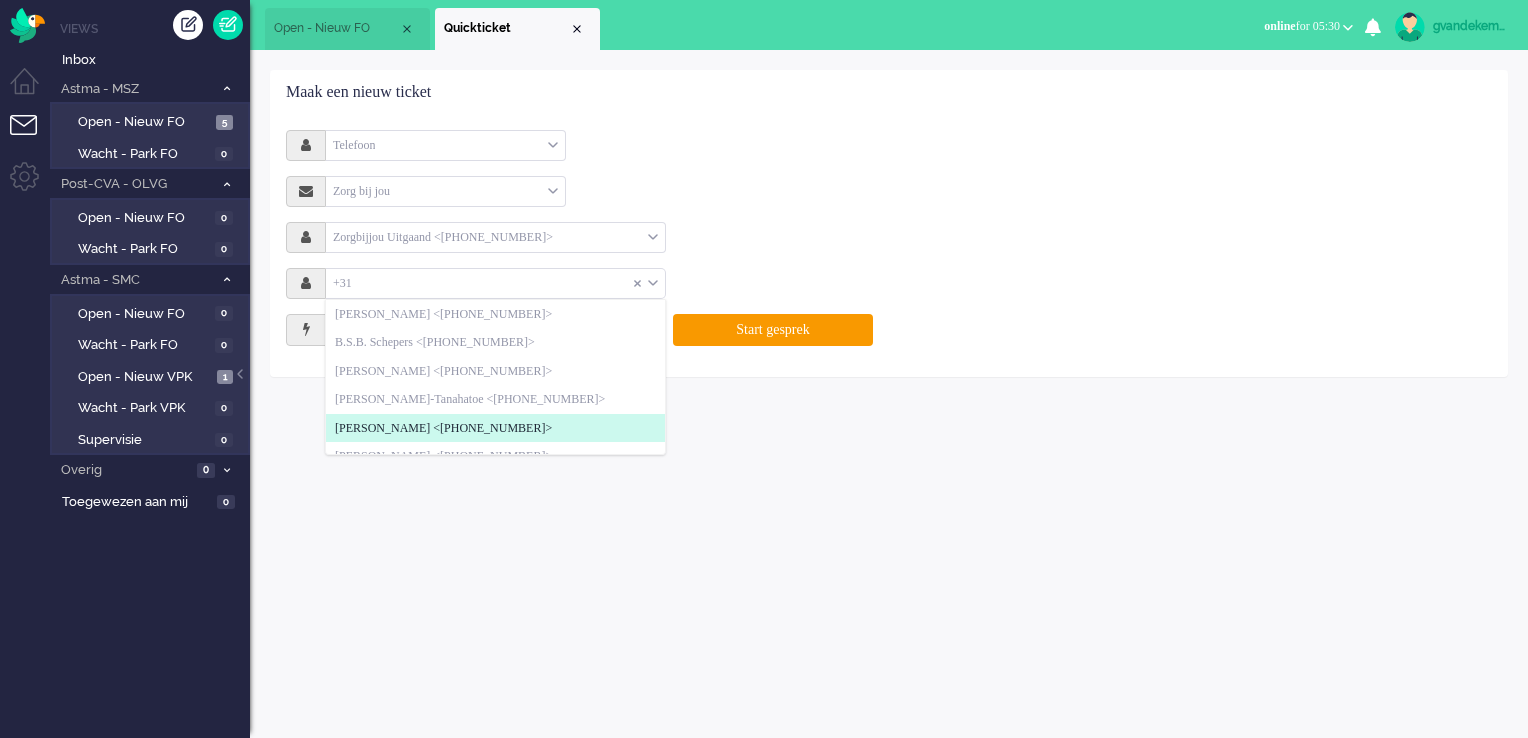 click on "[PERSON_NAME] <[PHONE_NUMBER]>" 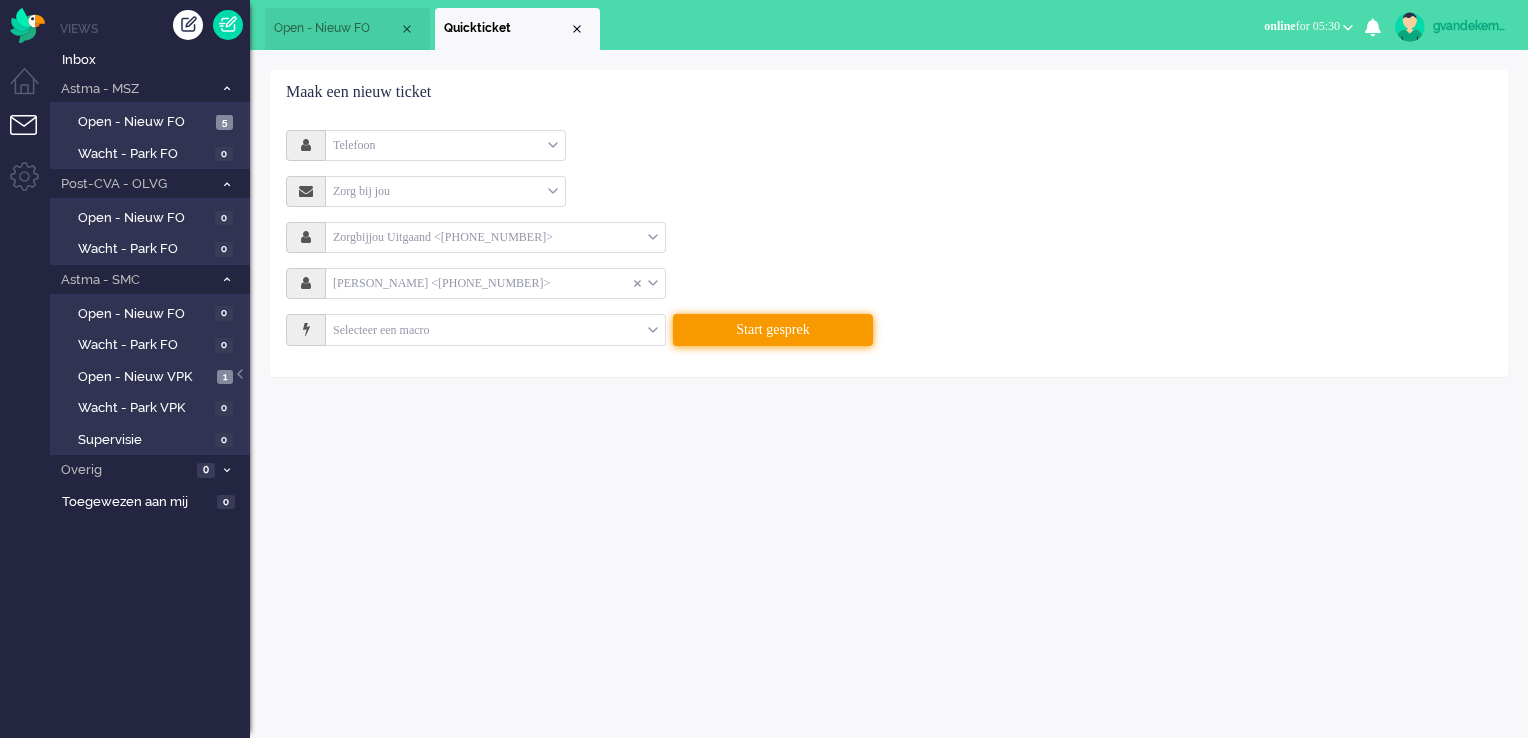 click on "Start gesprek" at bounding box center [773, 330] 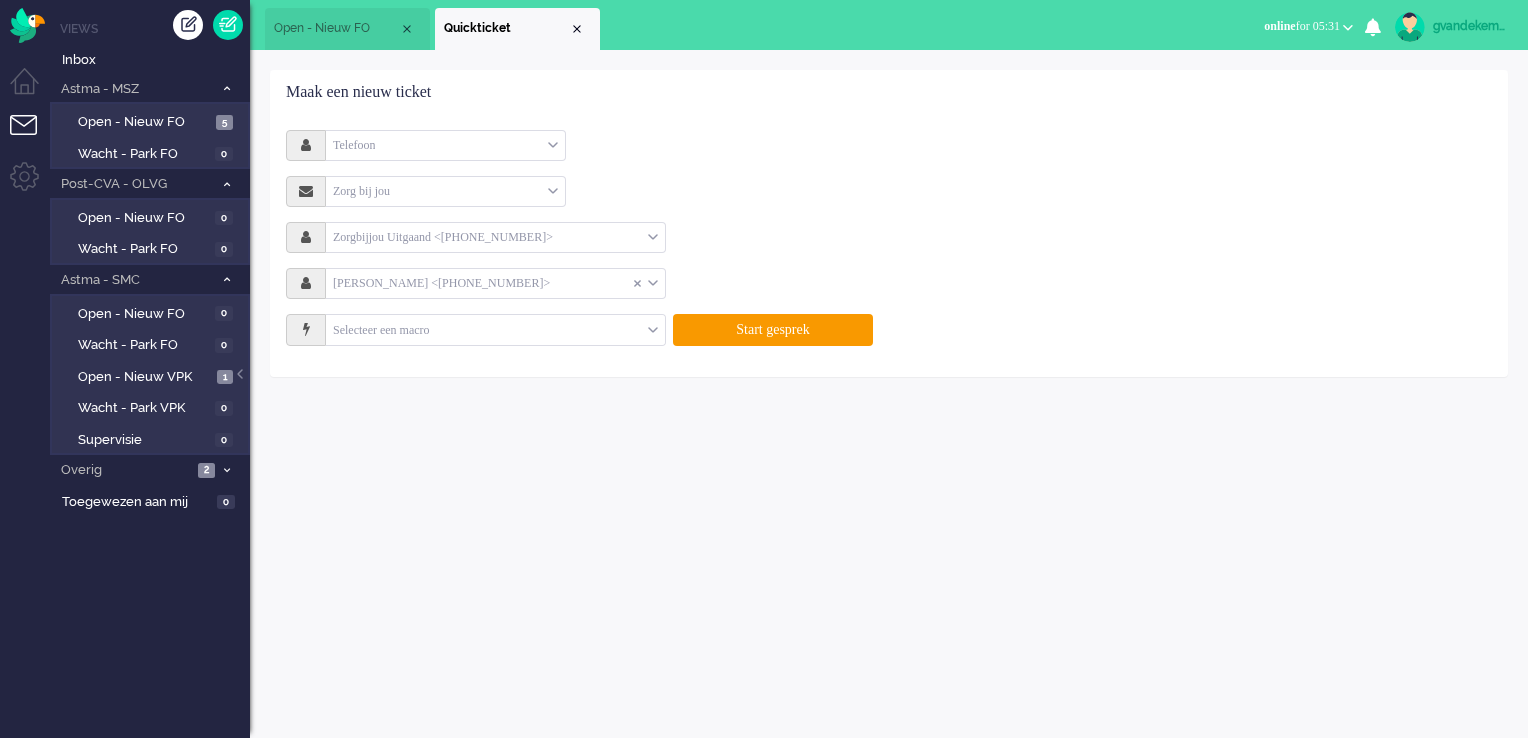click on "Selecteer een macro" at bounding box center [495, 330] 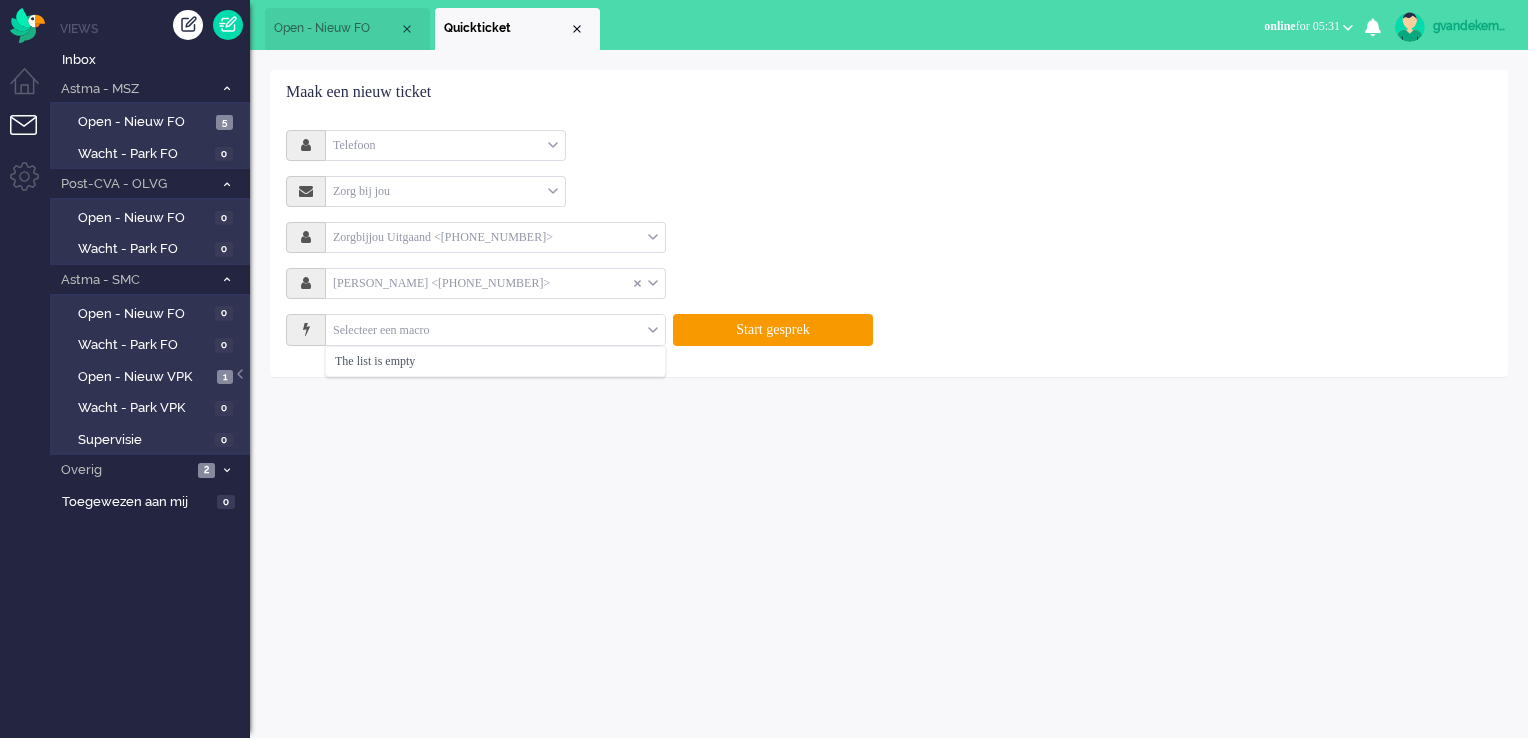 click 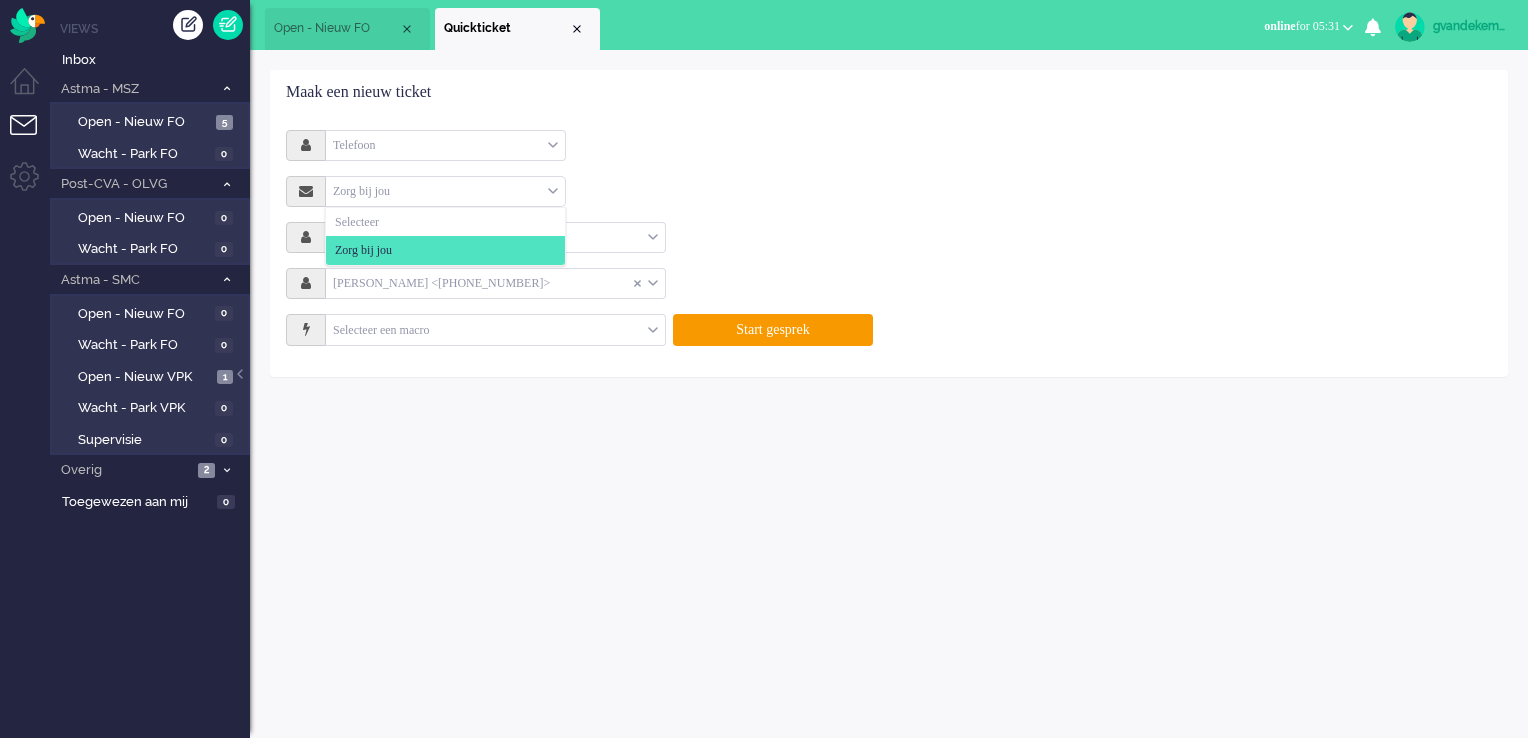 click on "Zorg bij jou" at bounding box center [445, 191] 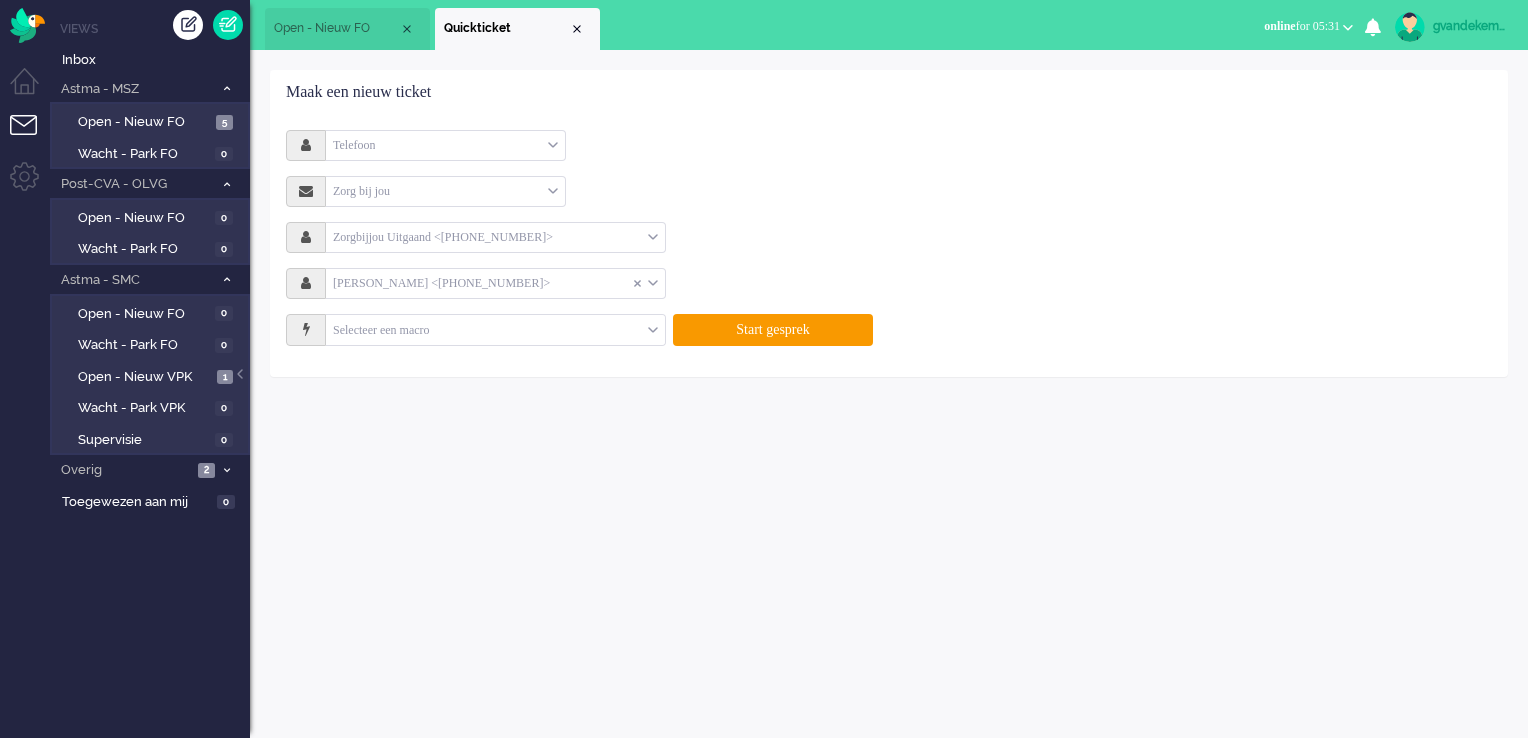 click on "Zorgbijjou Uitgaand <[PHONE_NUMBER]>" at bounding box center [495, 237] 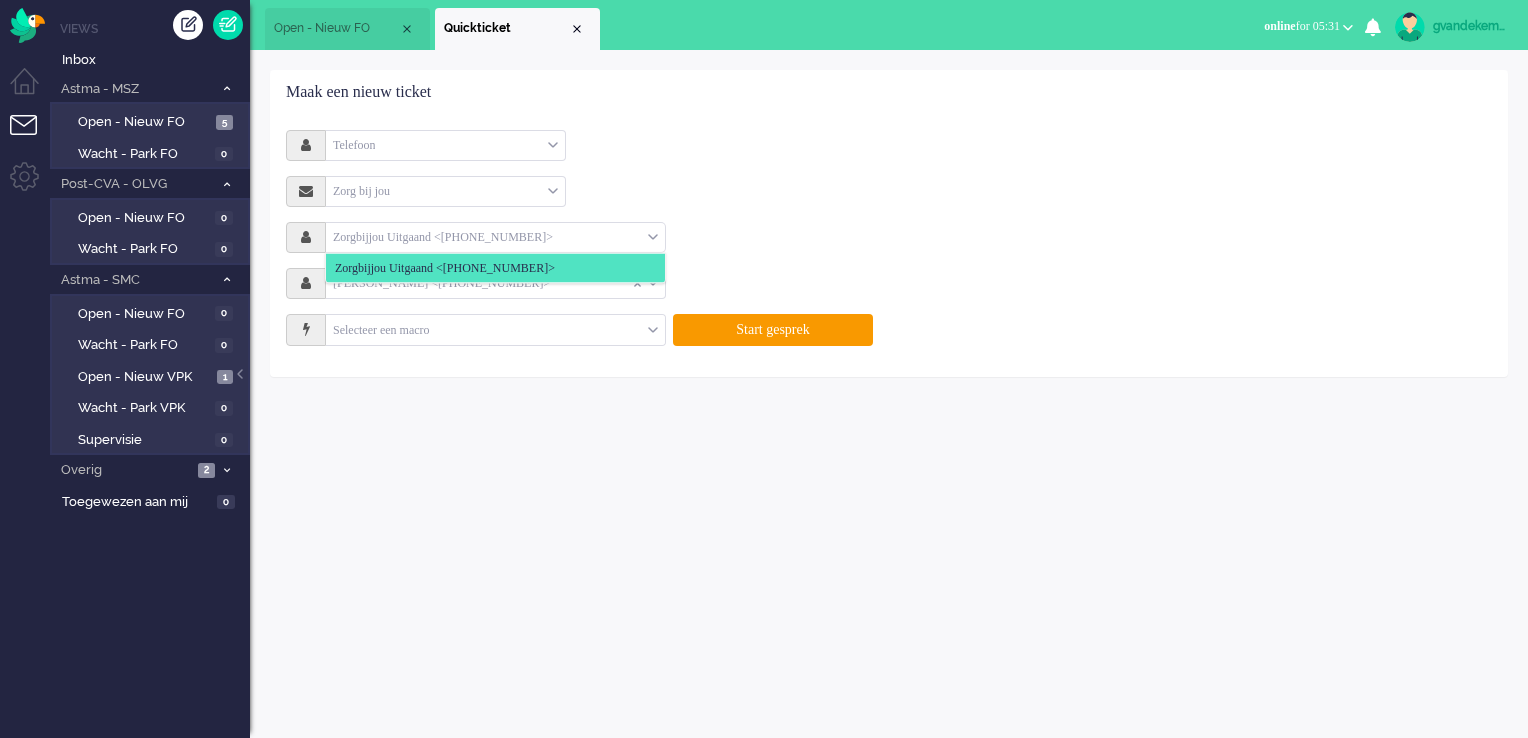 click 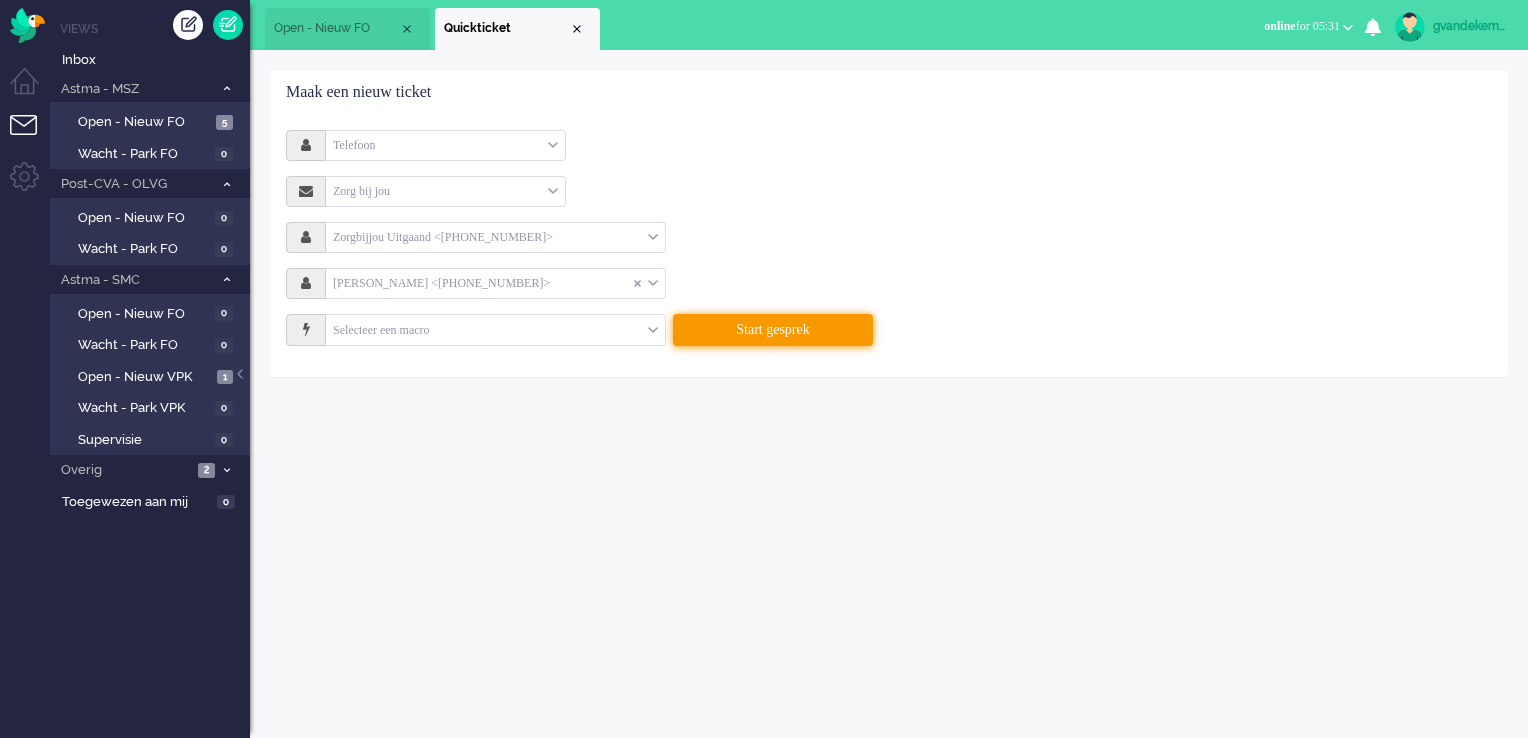 click on "Start gesprek" at bounding box center [773, 330] 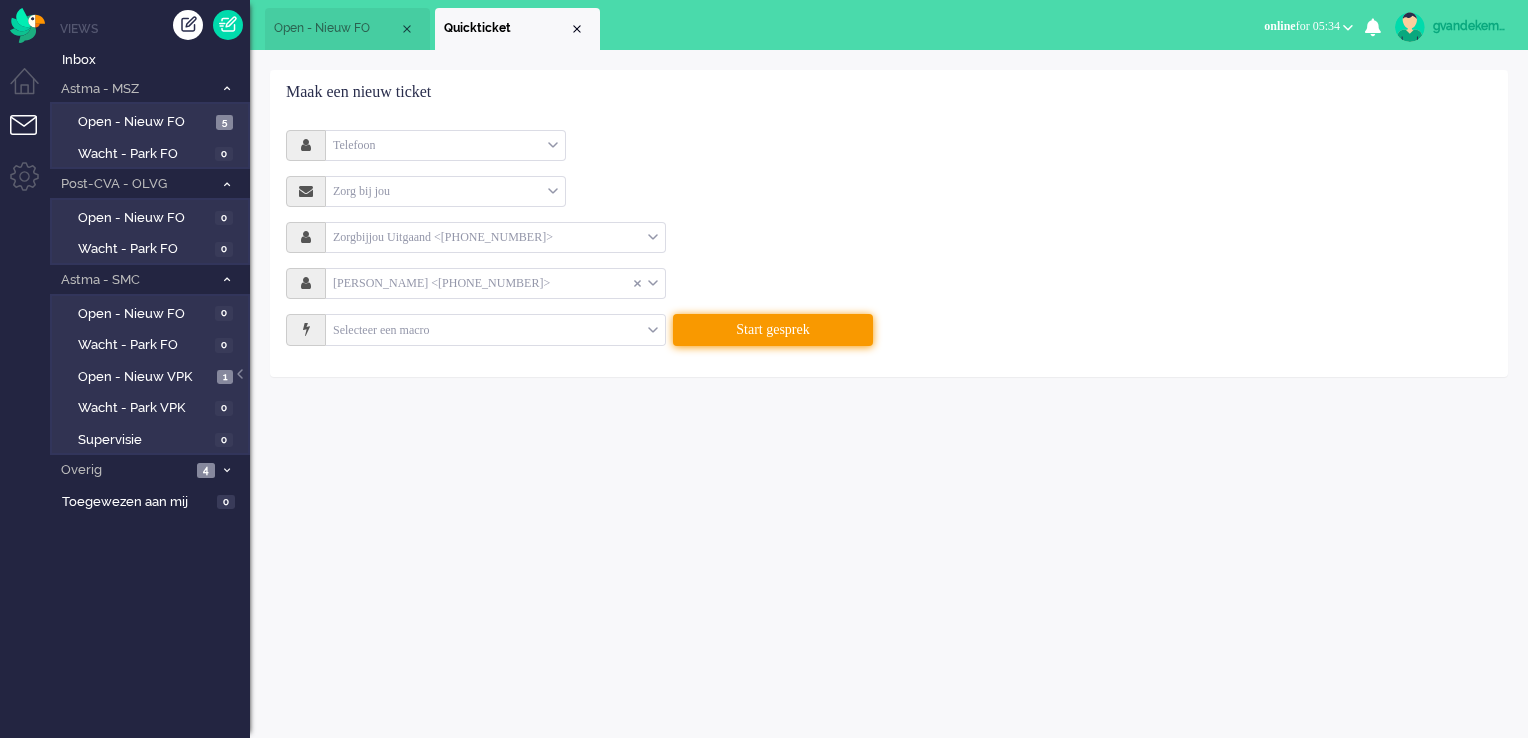 drag, startPoint x: 1461, startPoint y: 0, endPoint x: 858, endPoint y: 326, distance: 685.48157 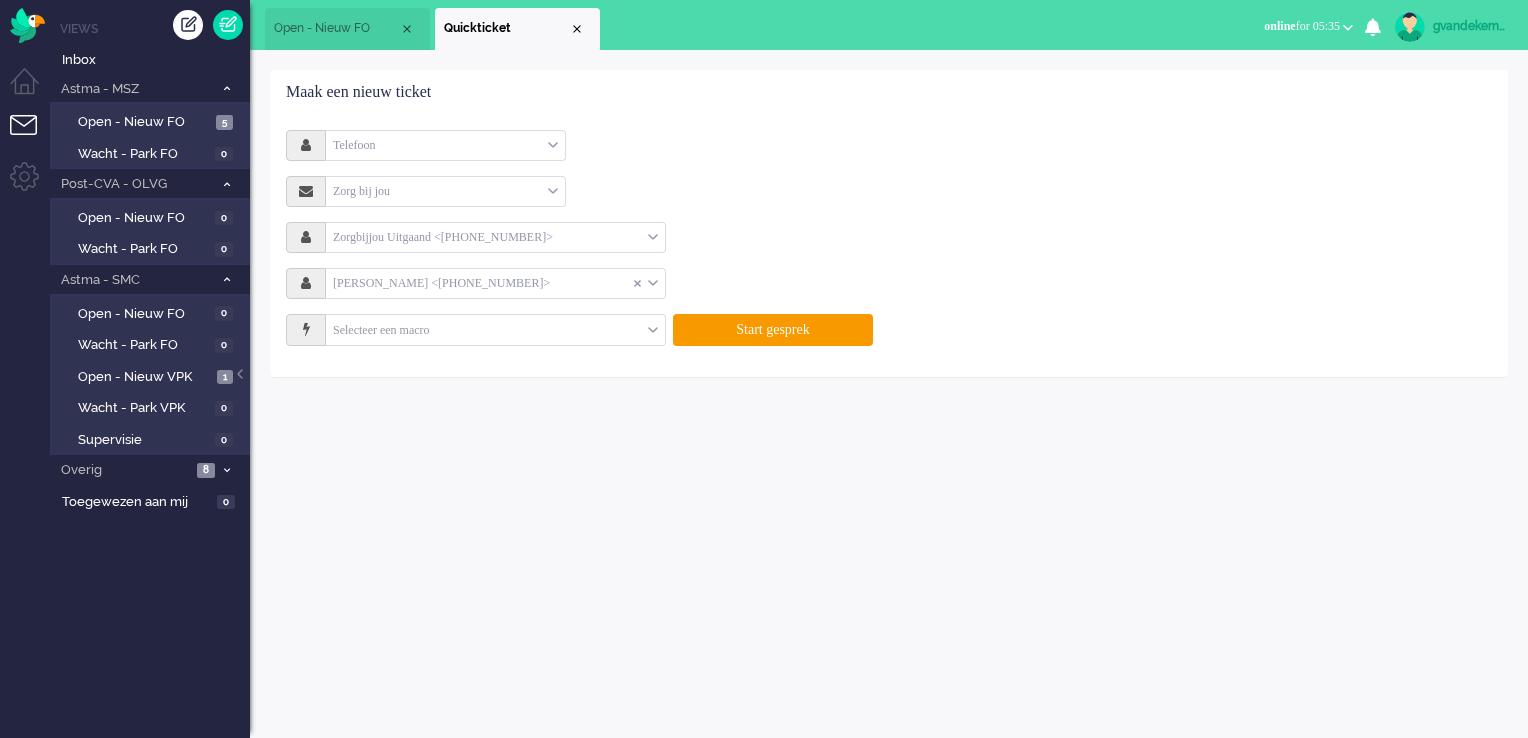 drag, startPoint x: 1464, startPoint y: 1, endPoint x: 1044, endPoint y: 184, distance: 458.13644 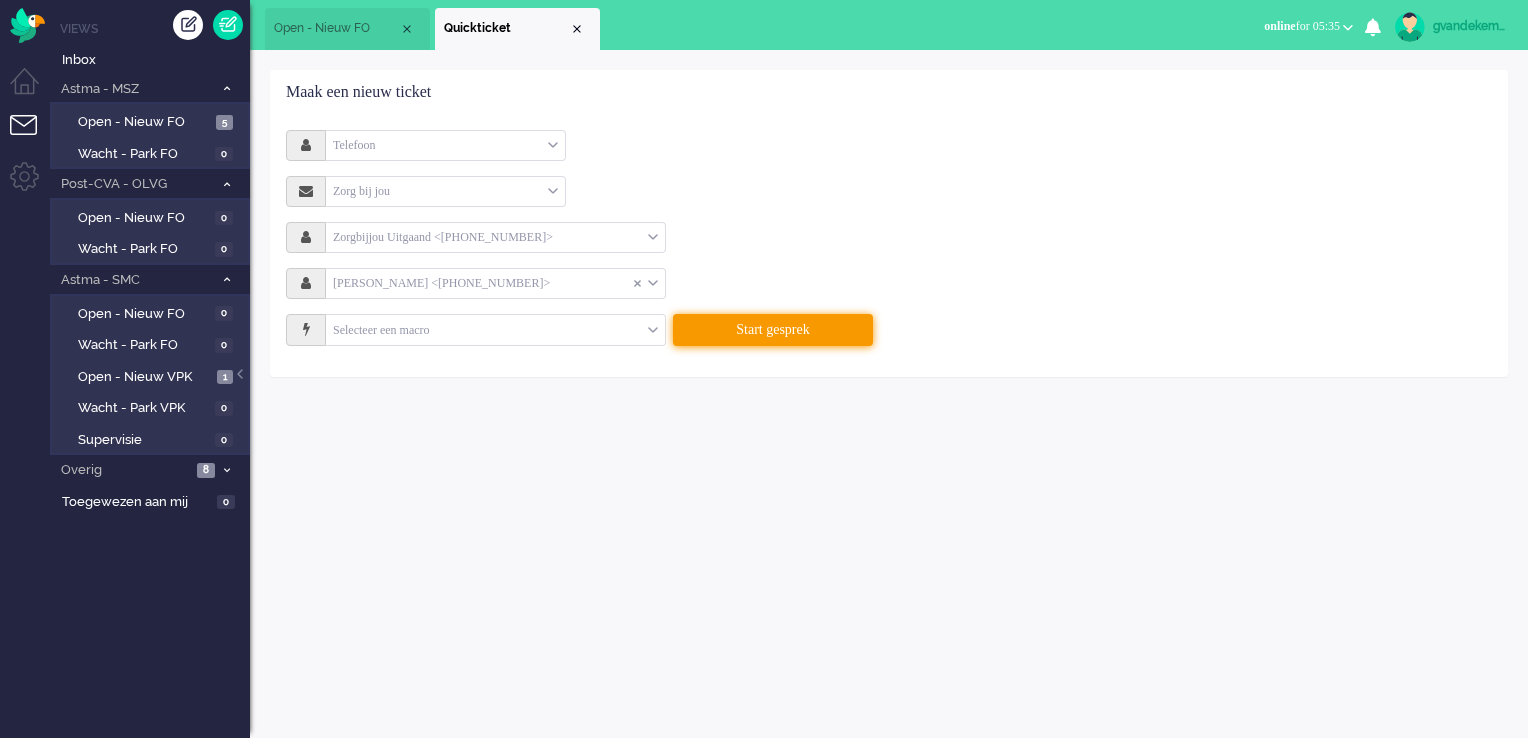 click on "Start gesprek" at bounding box center (773, 330) 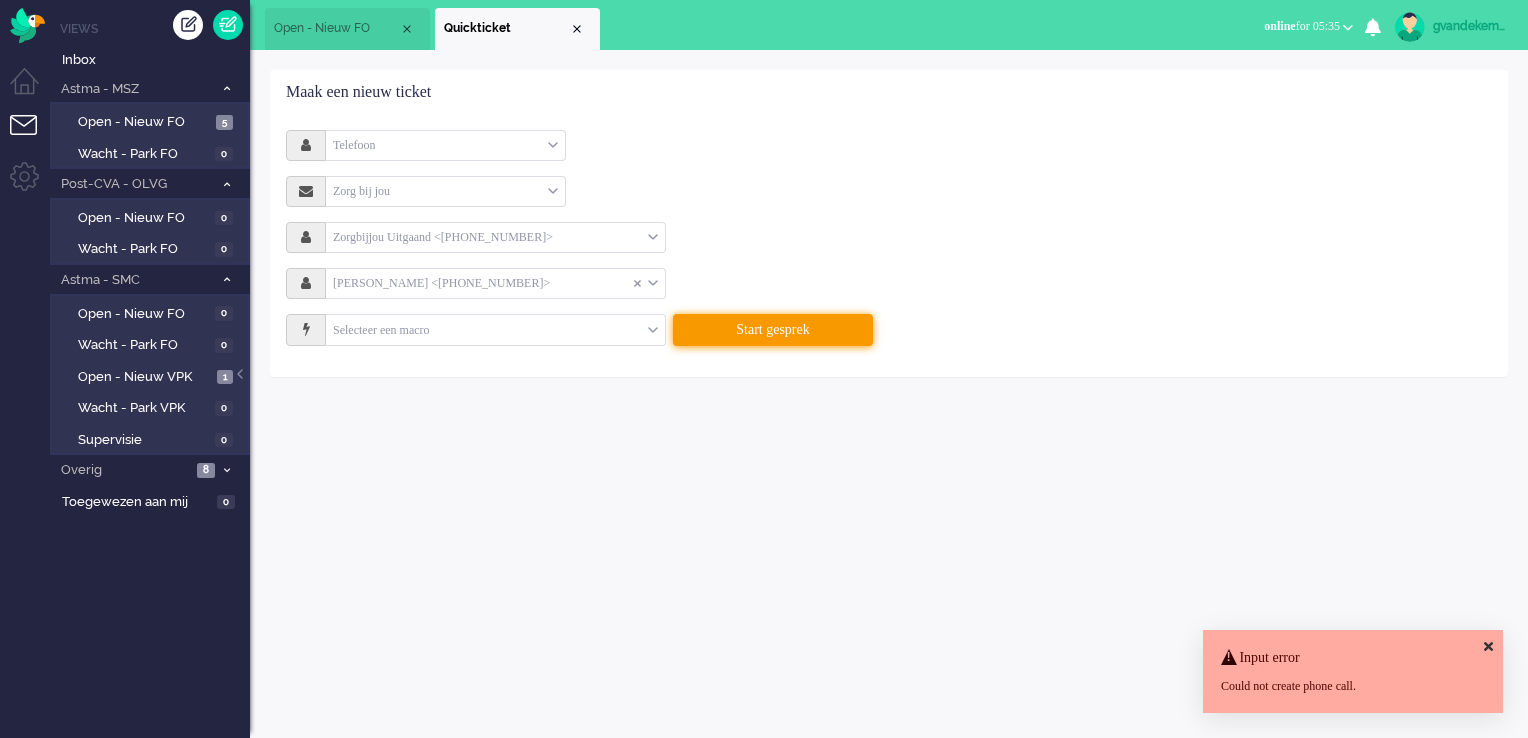 type 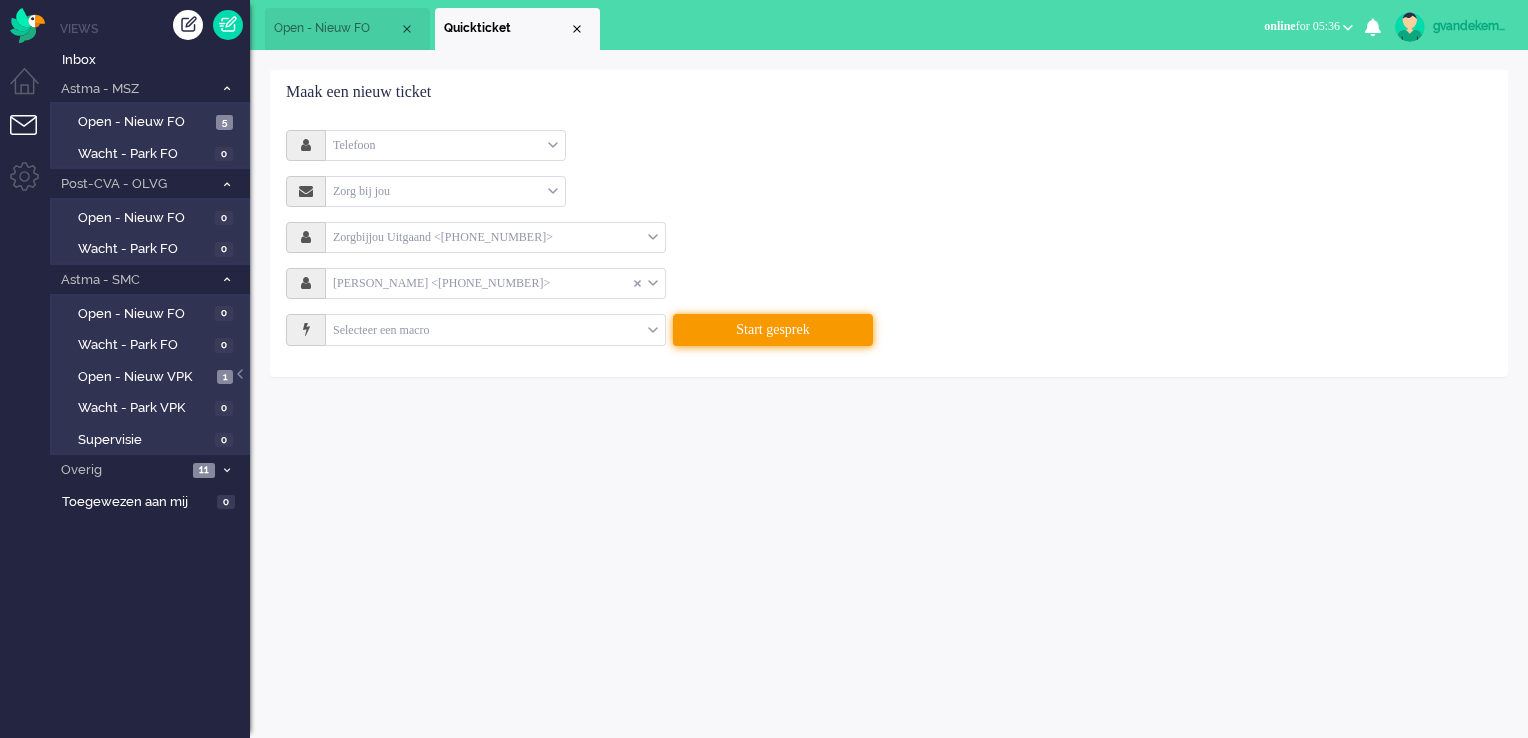 click on "Start gesprek" at bounding box center [773, 330] 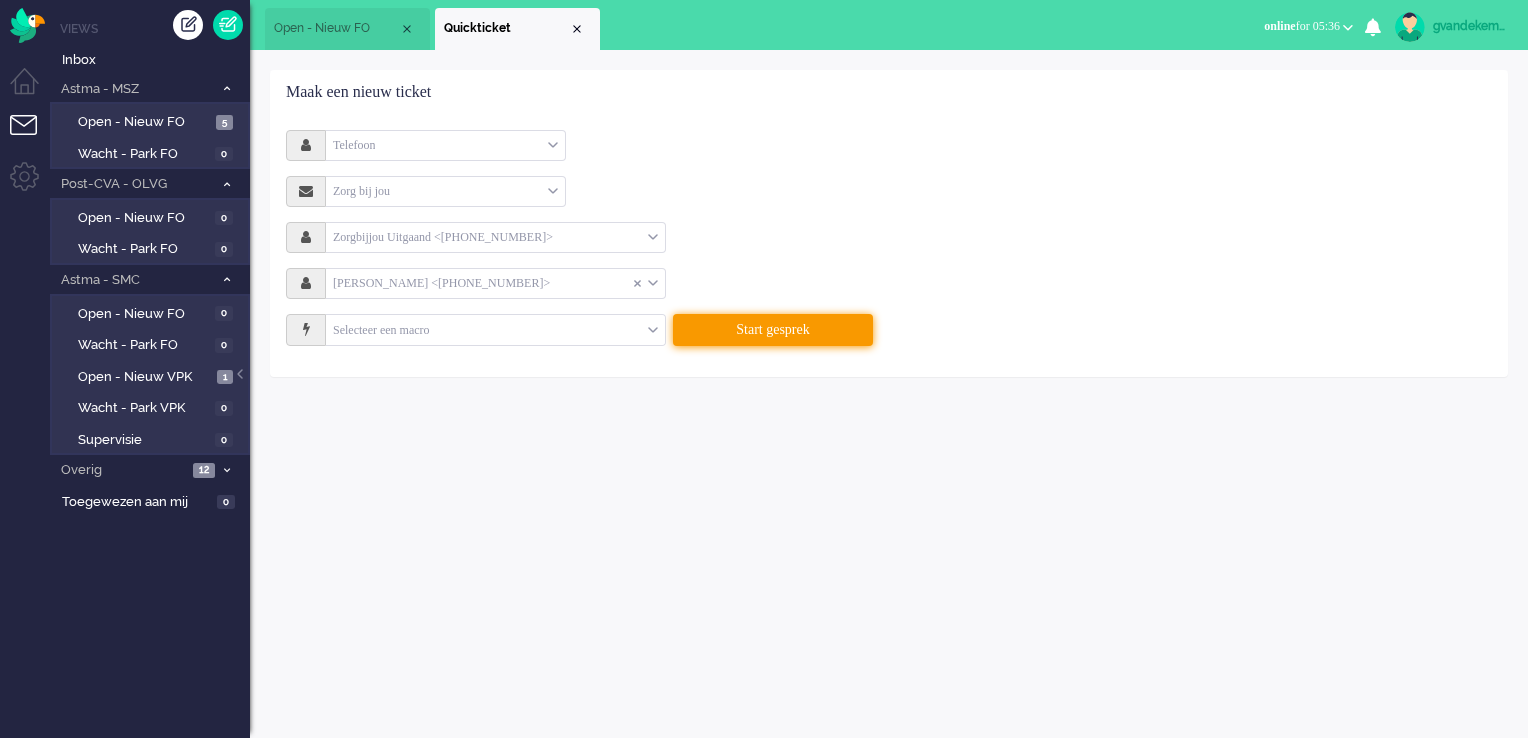 click on "Start gesprek" at bounding box center (773, 330) 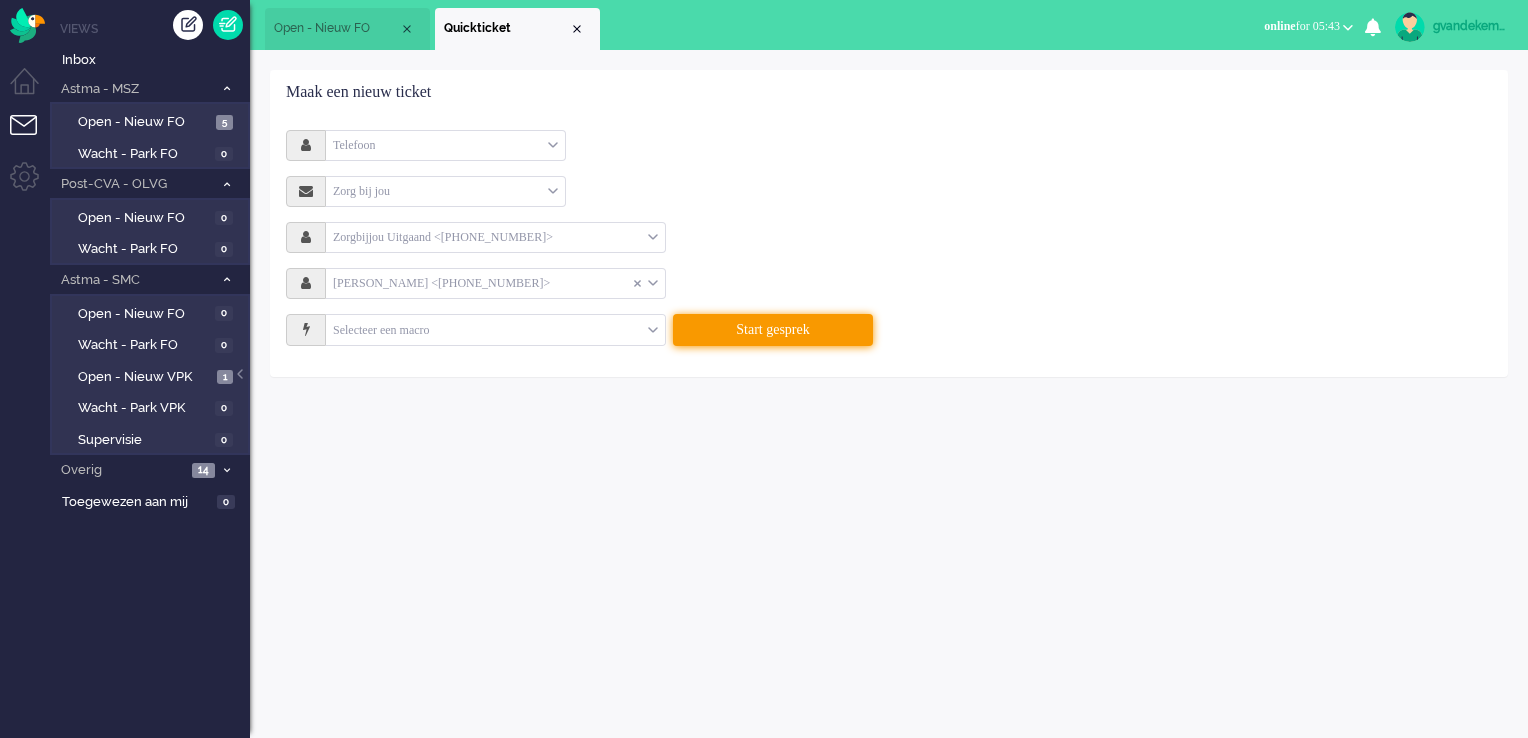 click on "Start gesprek" at bounding box center [773, 330] 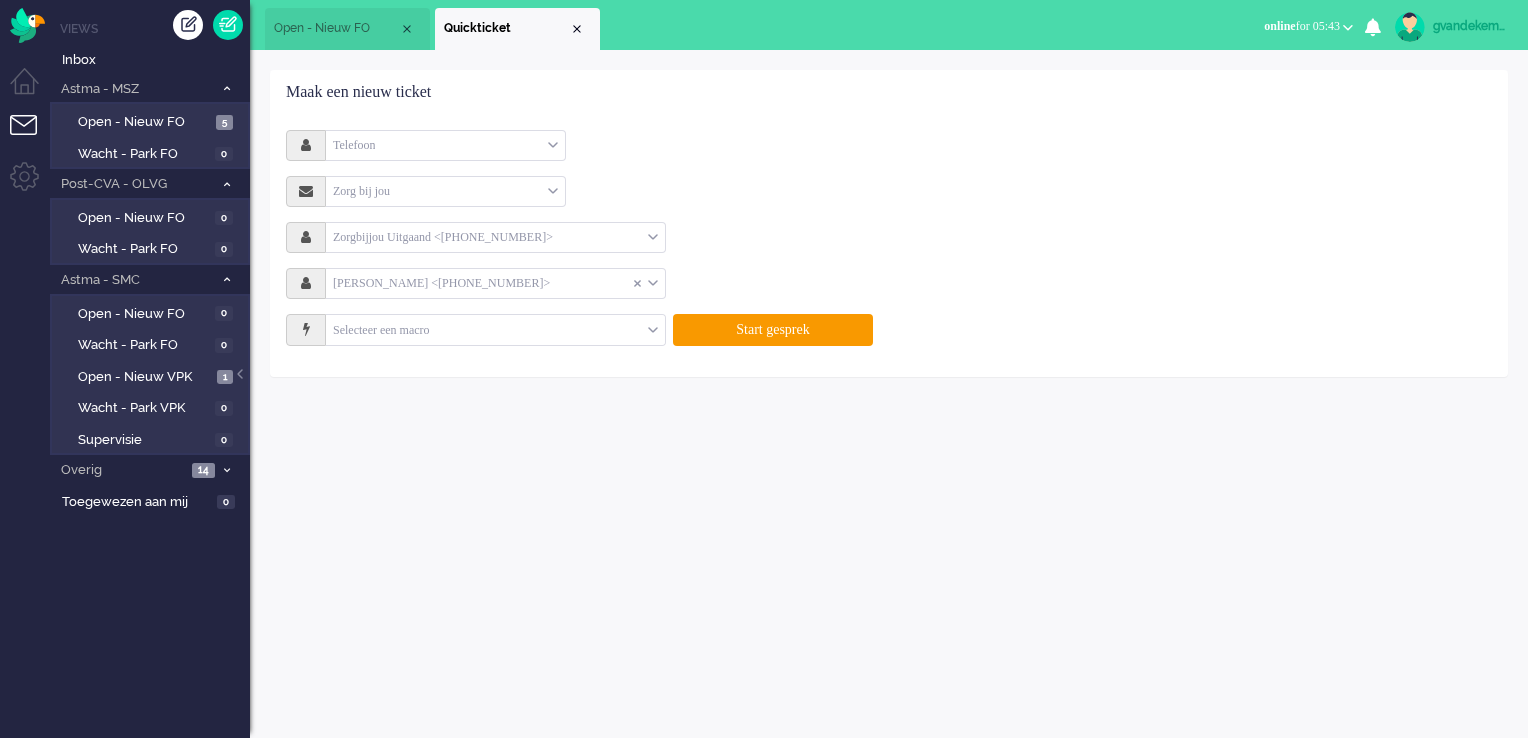 click on "gvandekempe" at bounding box center (1470, 26) 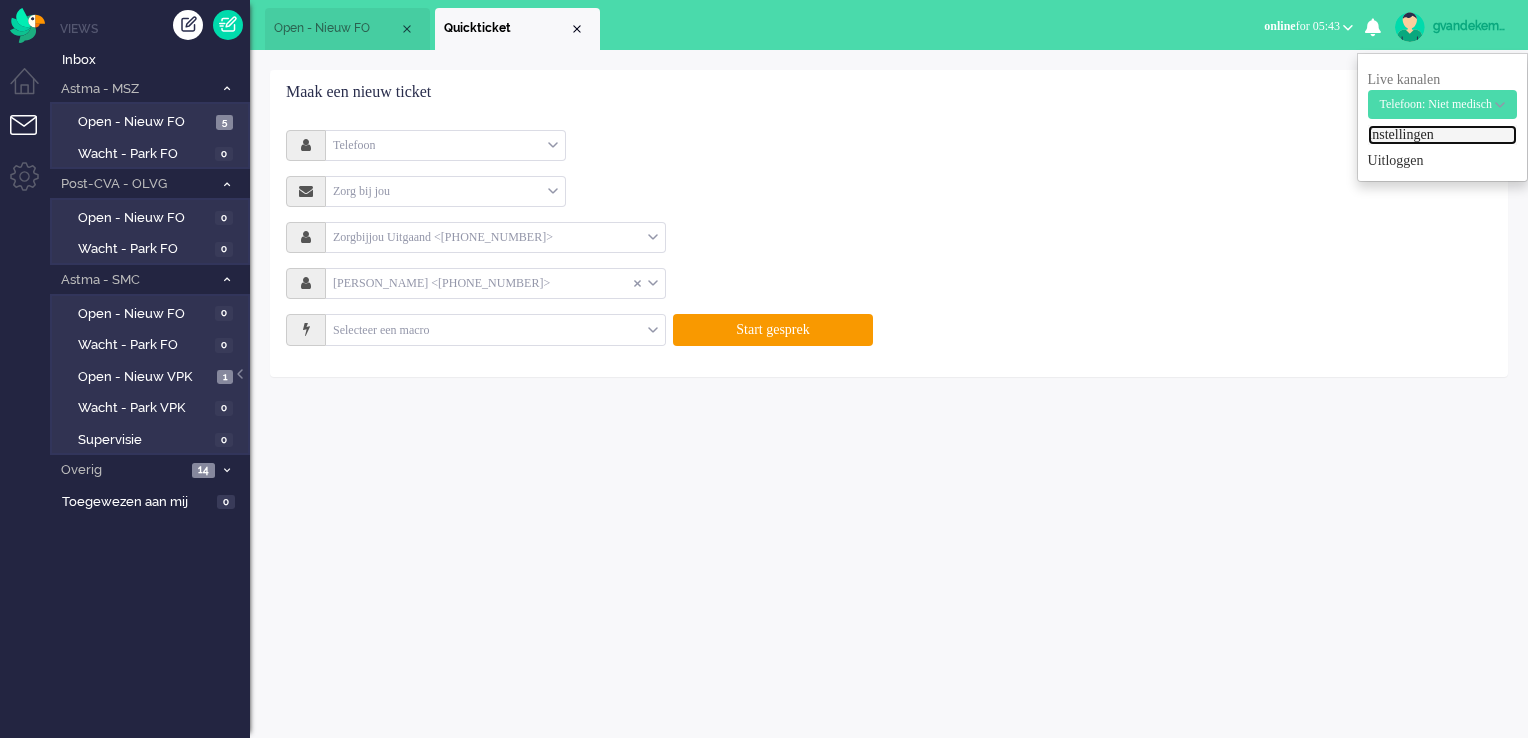 click on "Instellingen" at bounding box center [1442, 135] 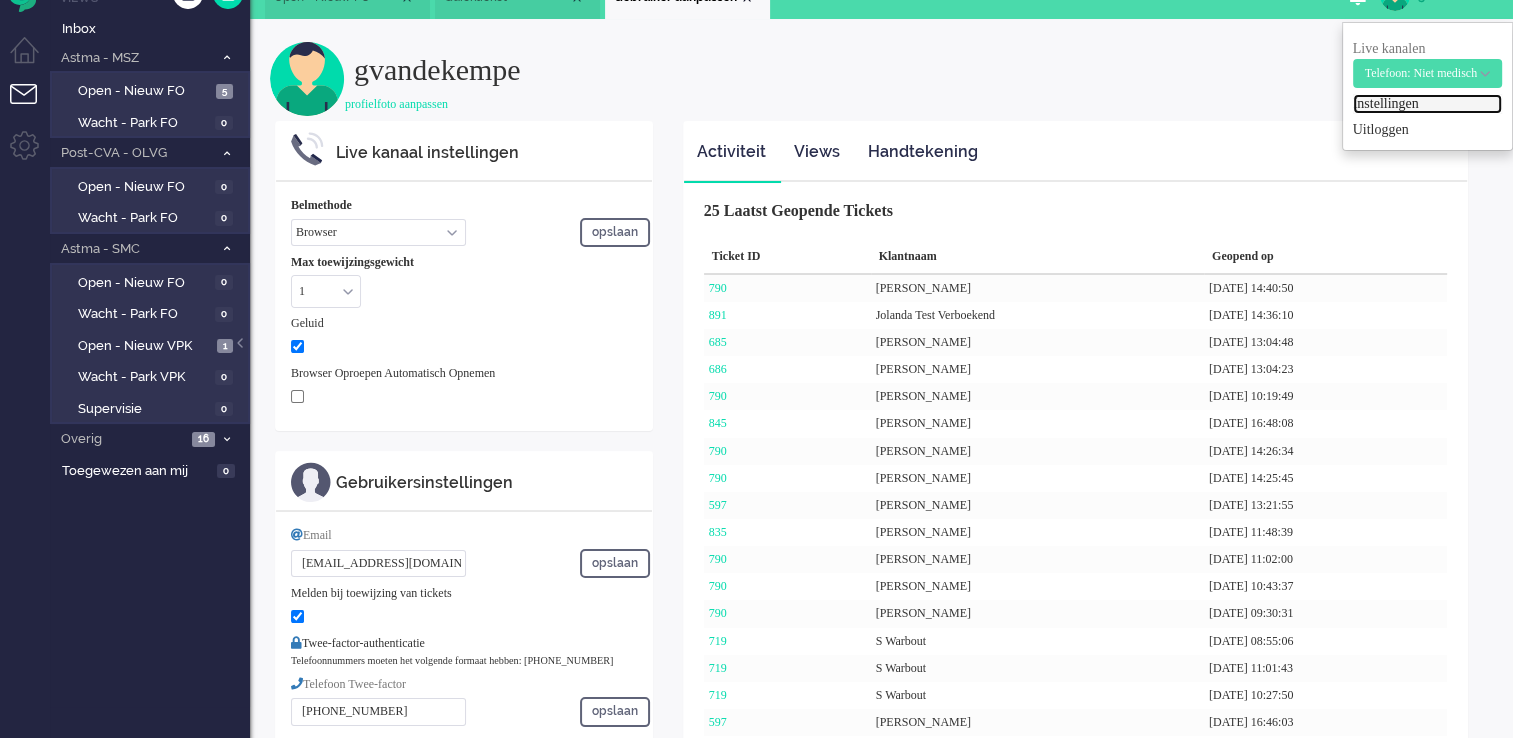 scroll, scrollTop: 0, scrollLeft: 0, axis: both 